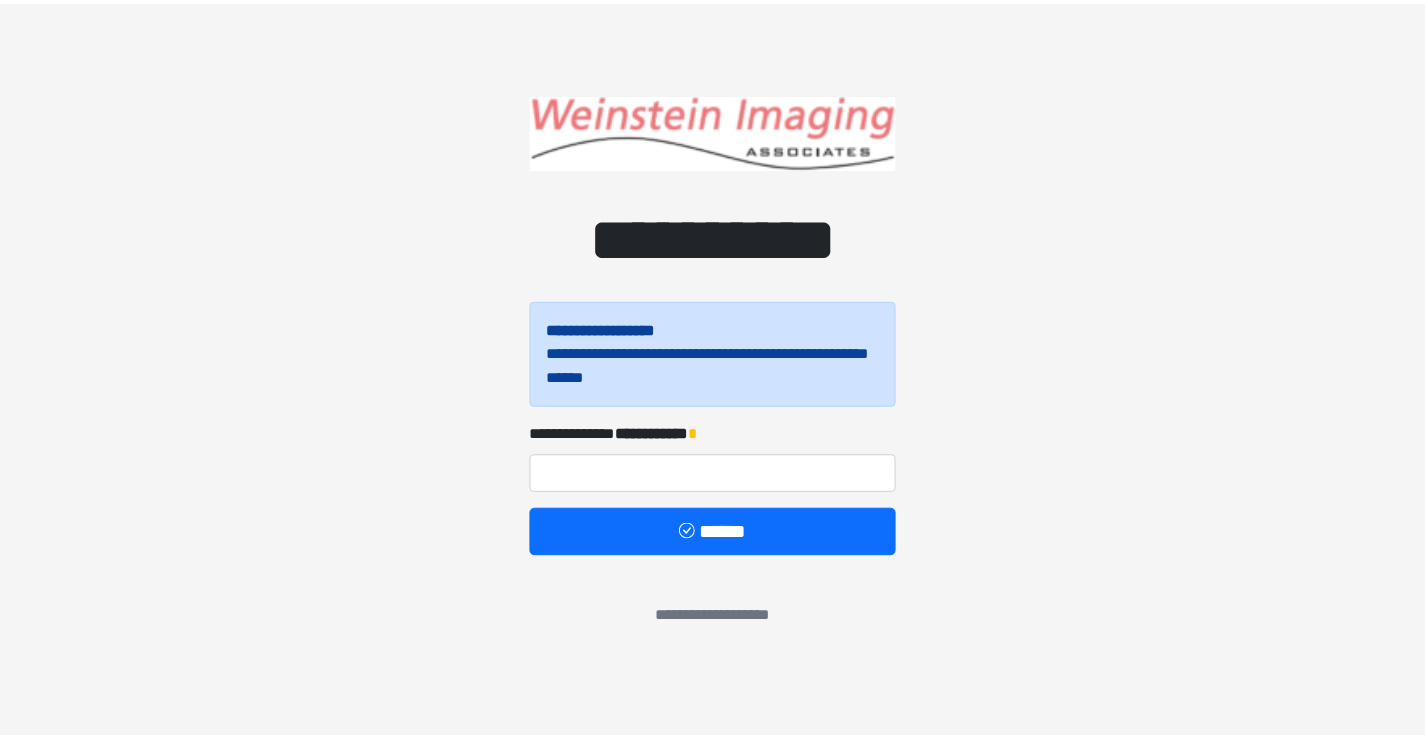scroll, scrollTop: 0, scrollLeft: 0, axis: both 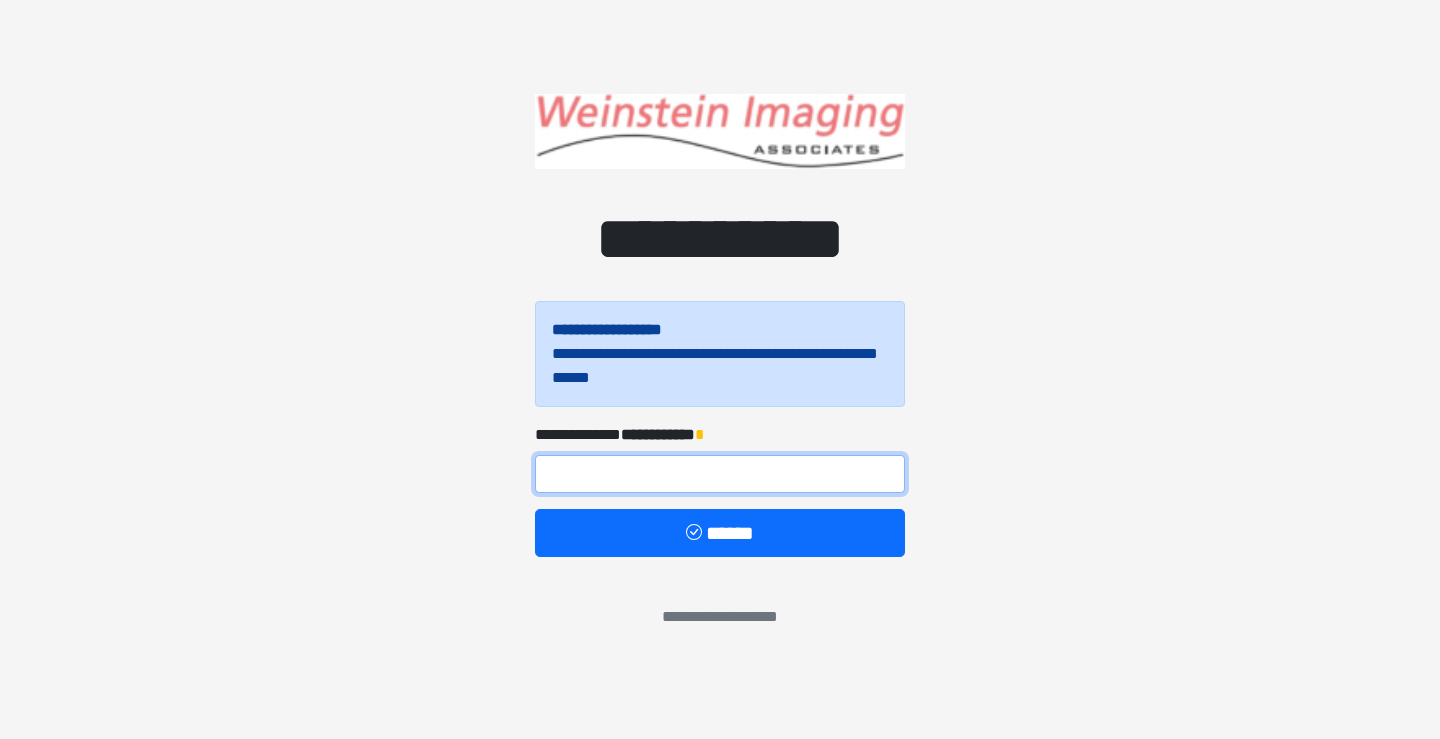 click at bounding box center (720, 474) 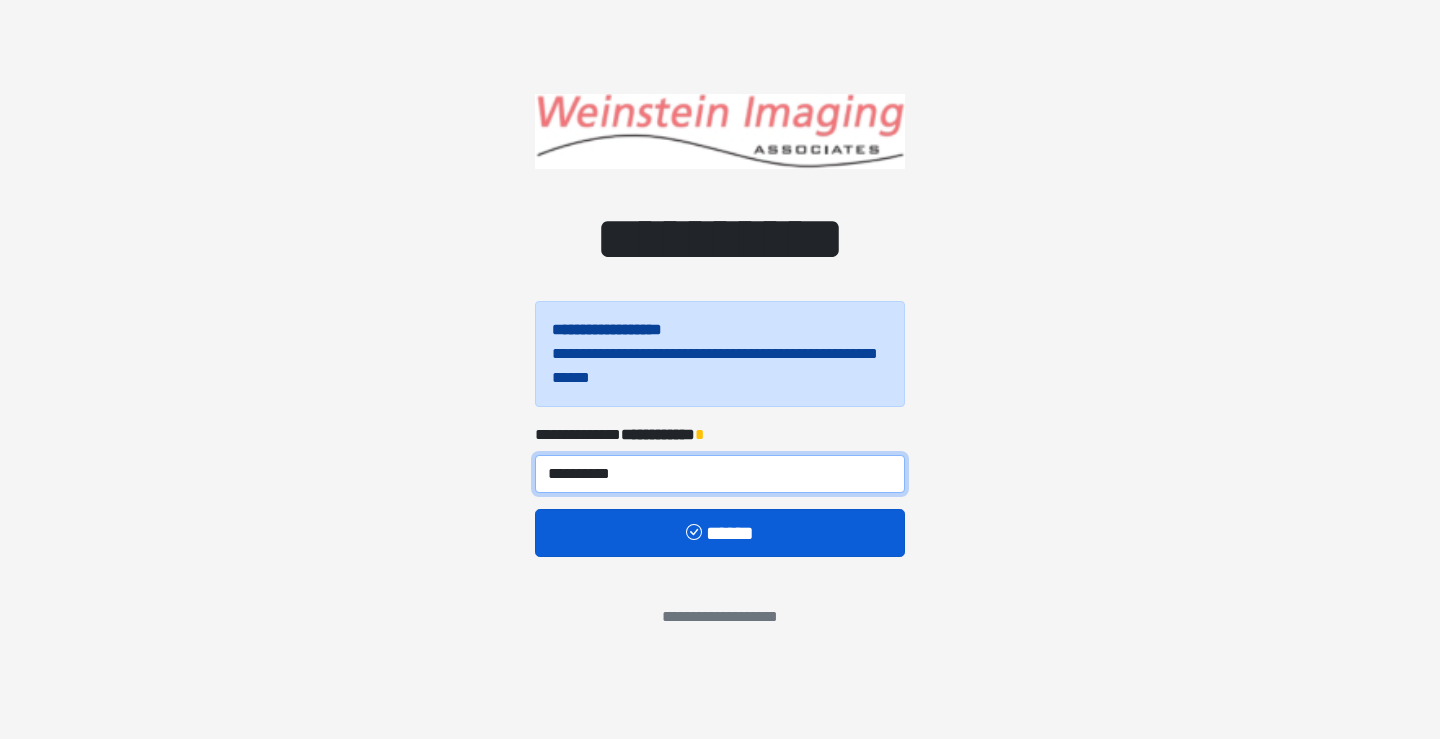 type on "**********" 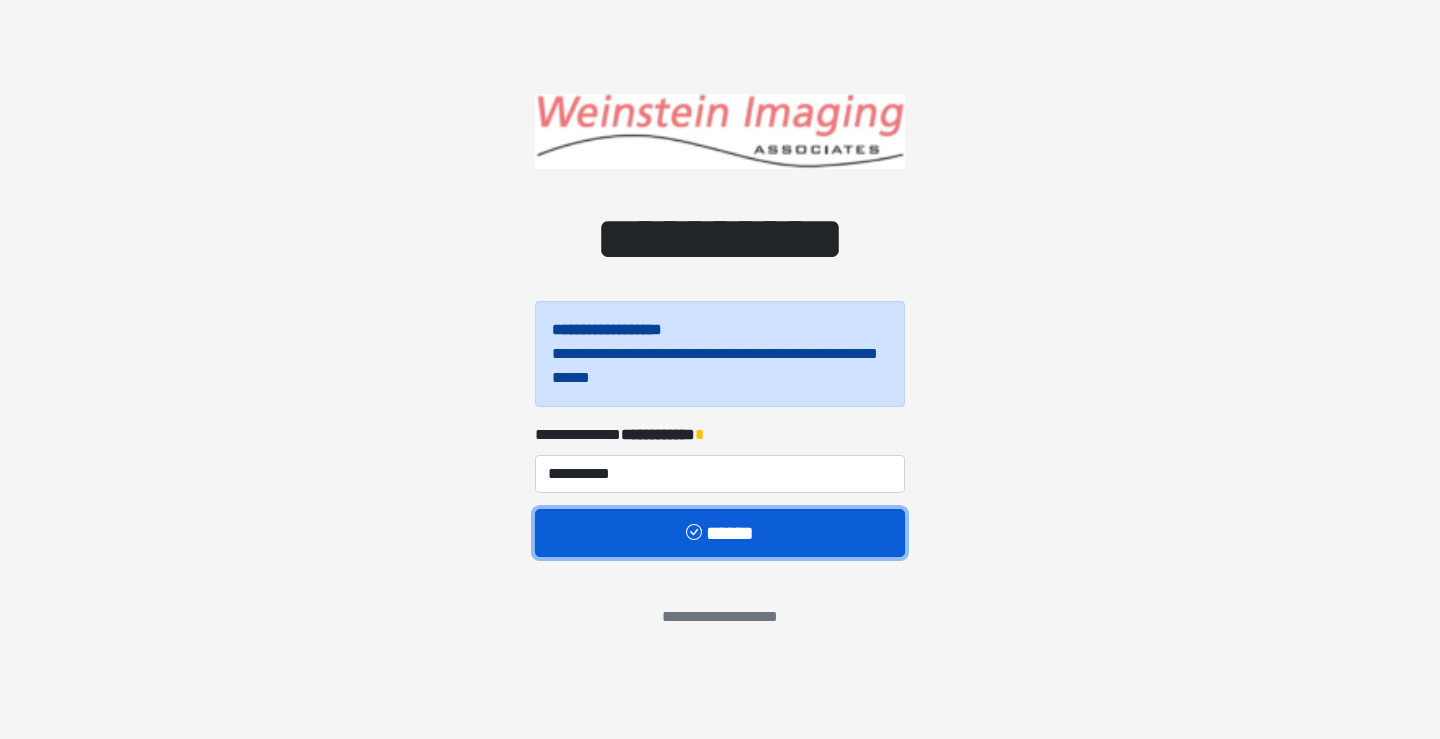 click on "******" at bounding box center (720, 533) 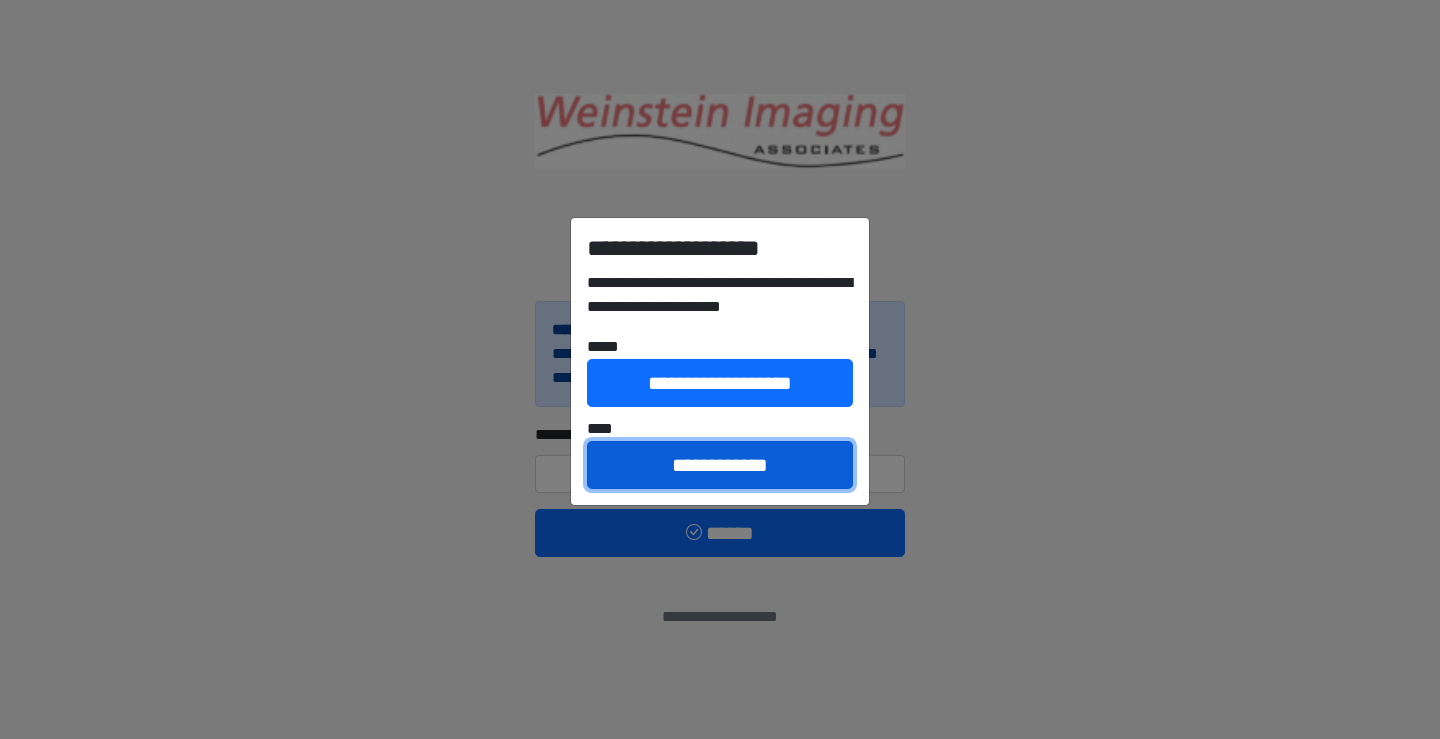 click on "**********" at bounding box center [720, 465] 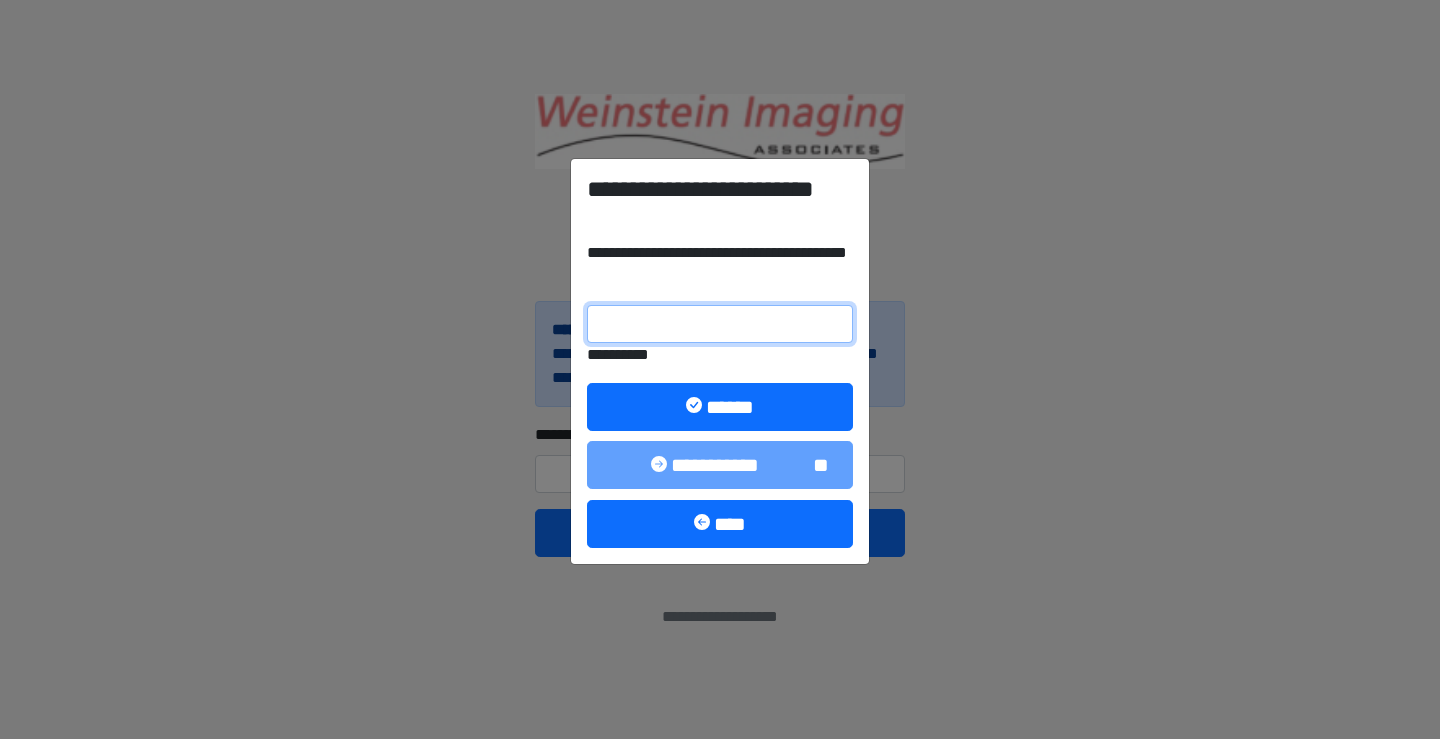 click on "**********" at bounding box center [720, 324] 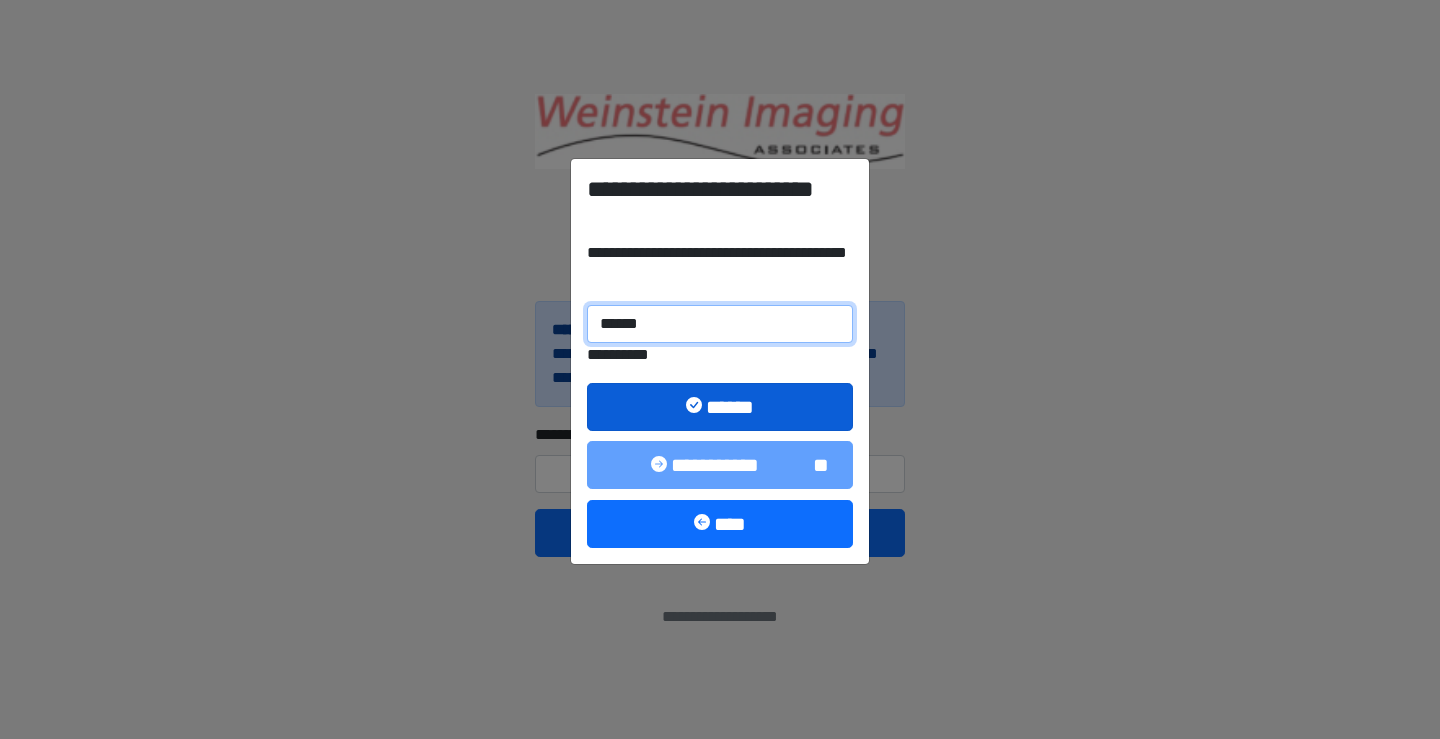 type on "******" 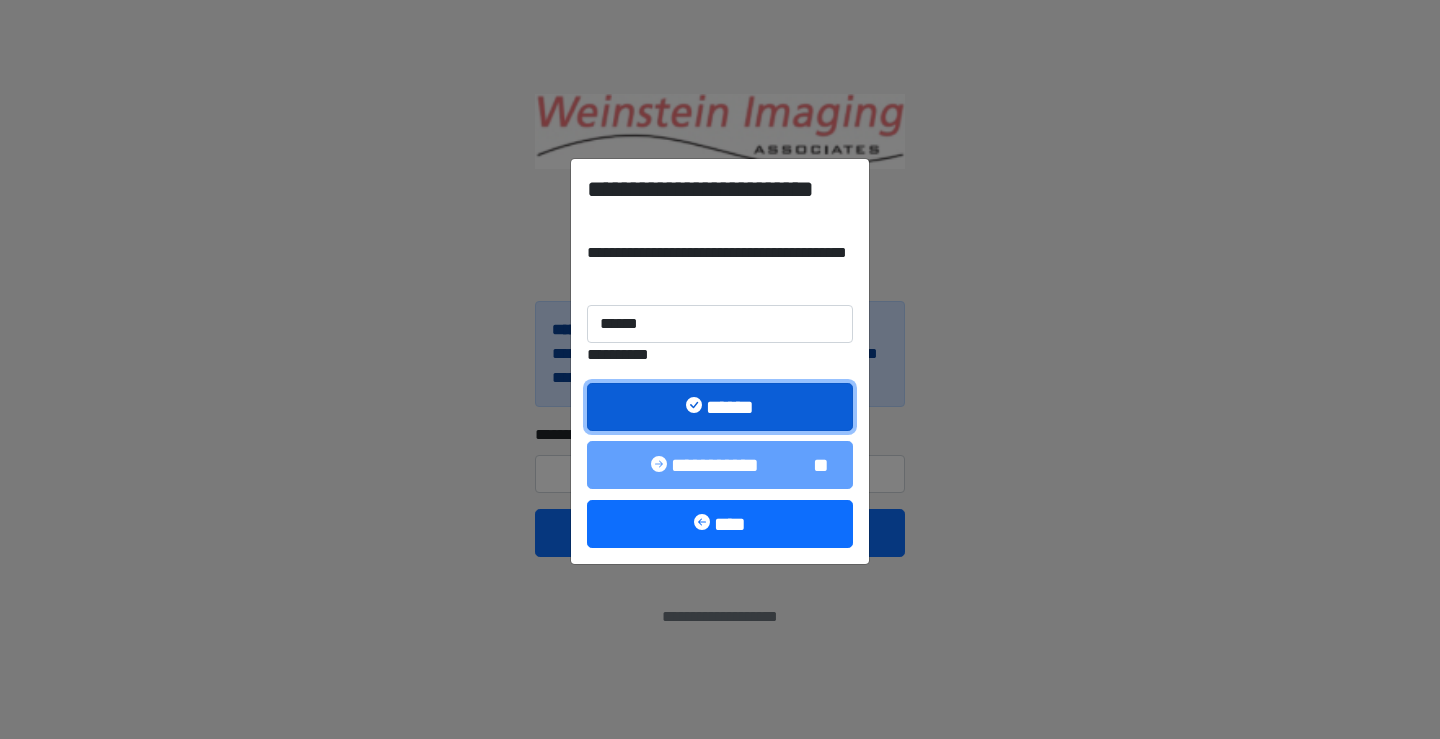click on "******" at bounding box center [720, 407] 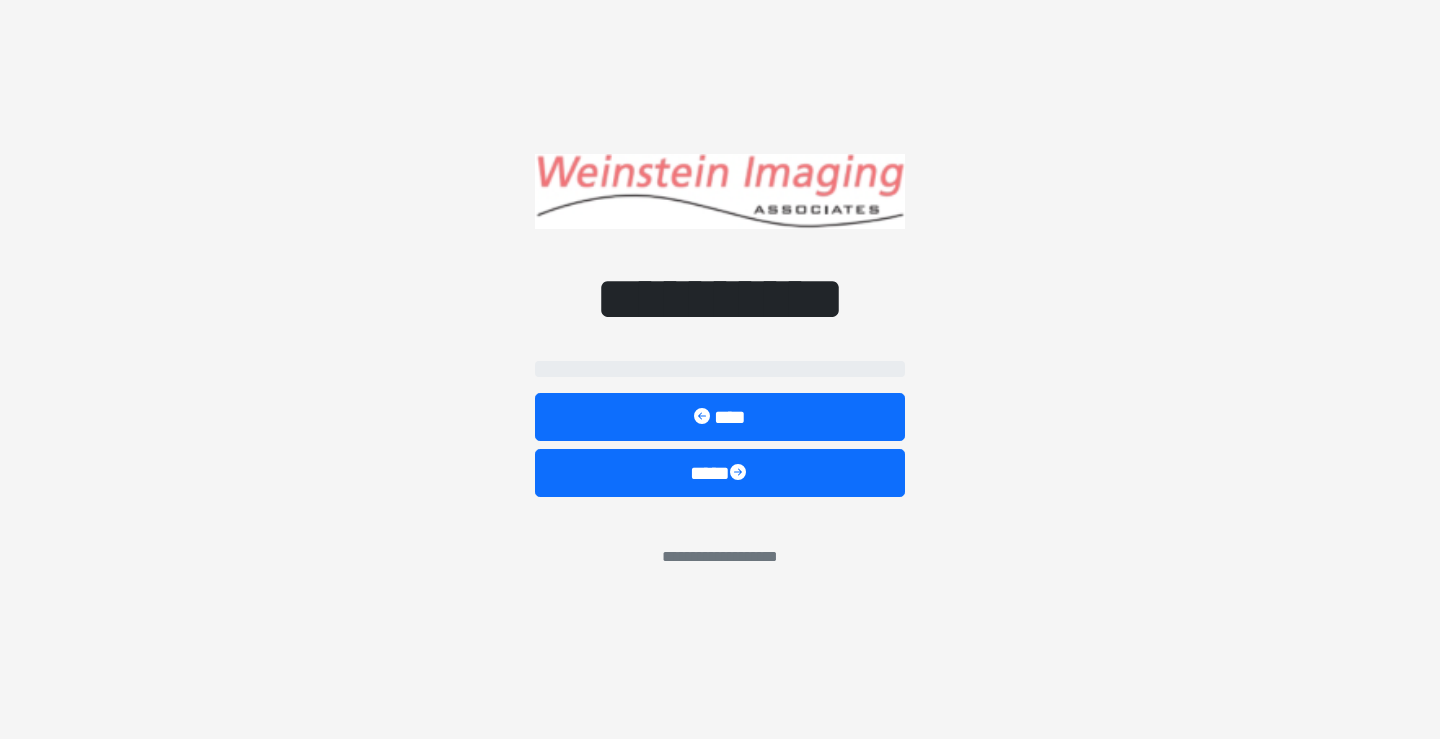 select on "*****" 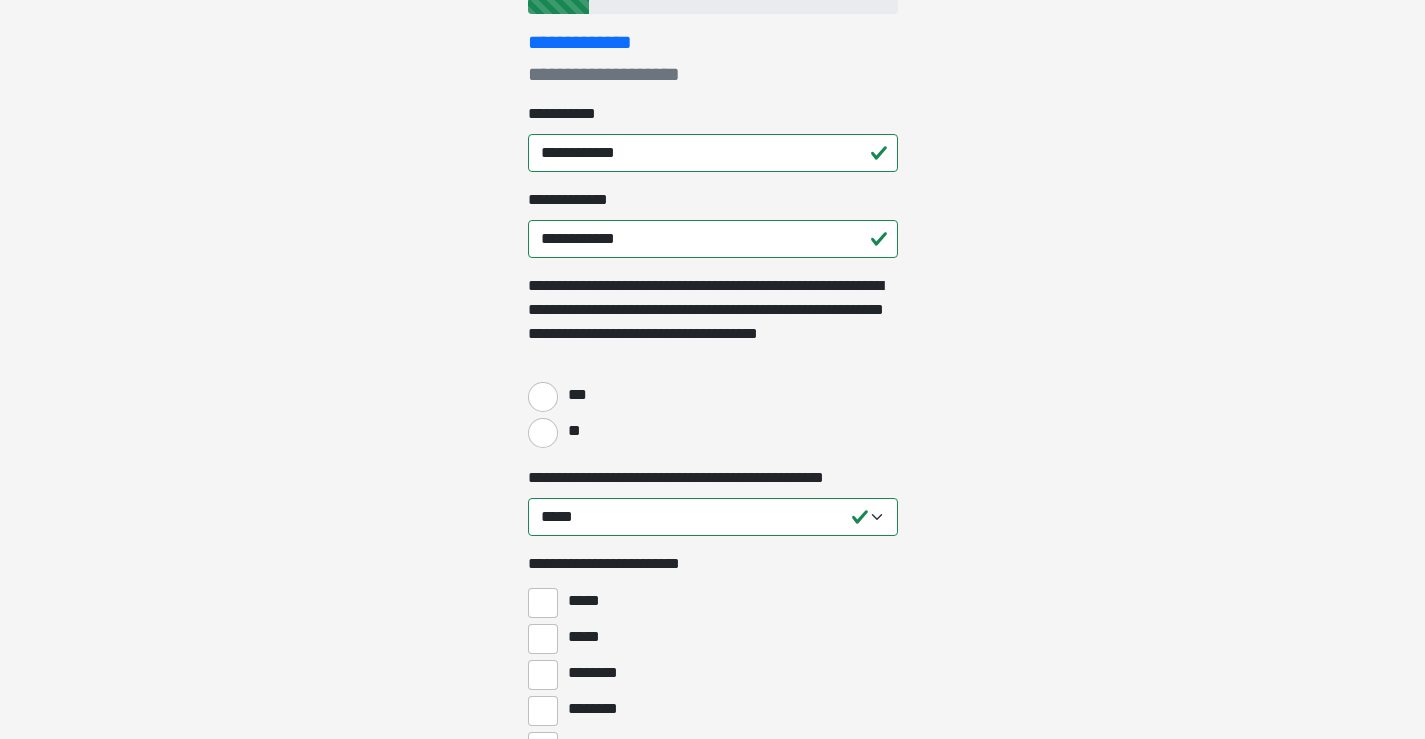 scroll, scrollTop: 300, scrollLeft: 0, axis: vertical 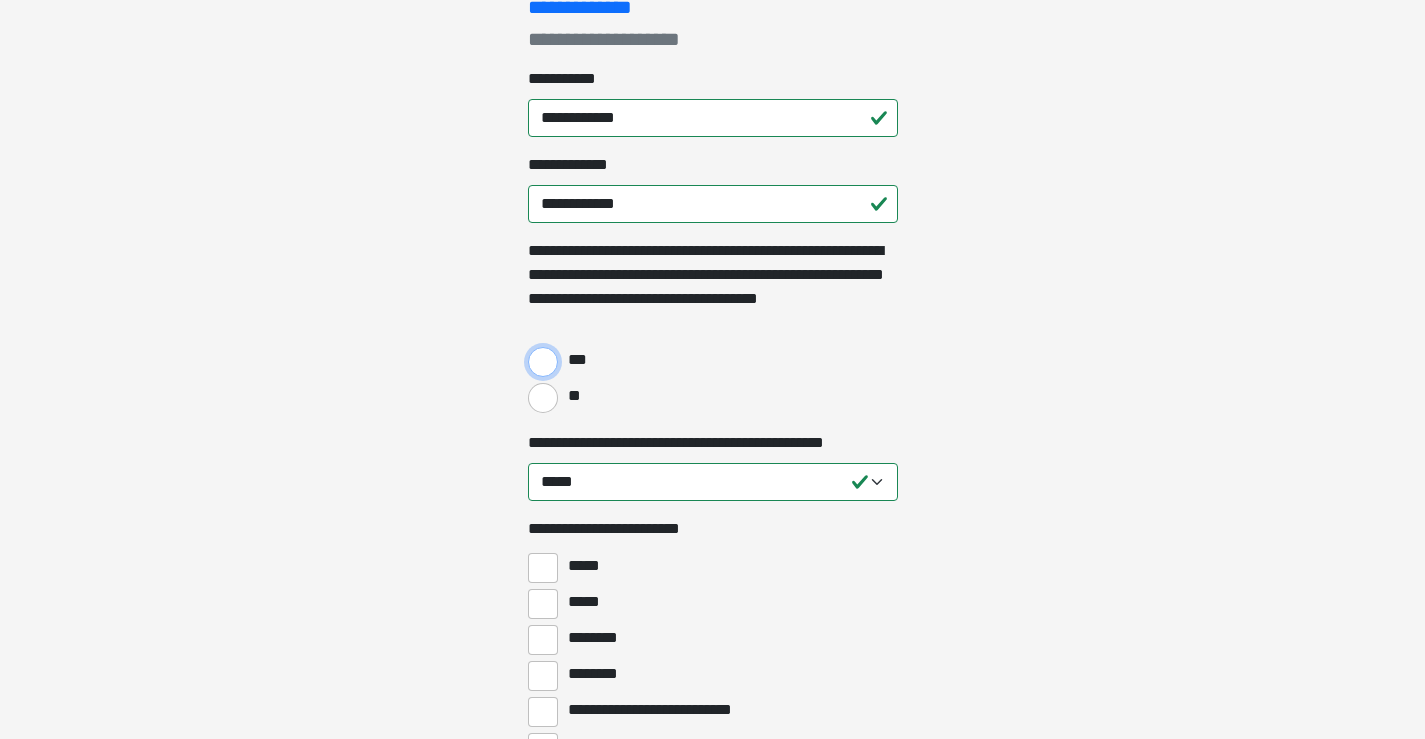click on "***" at bounding box center [543, 362] 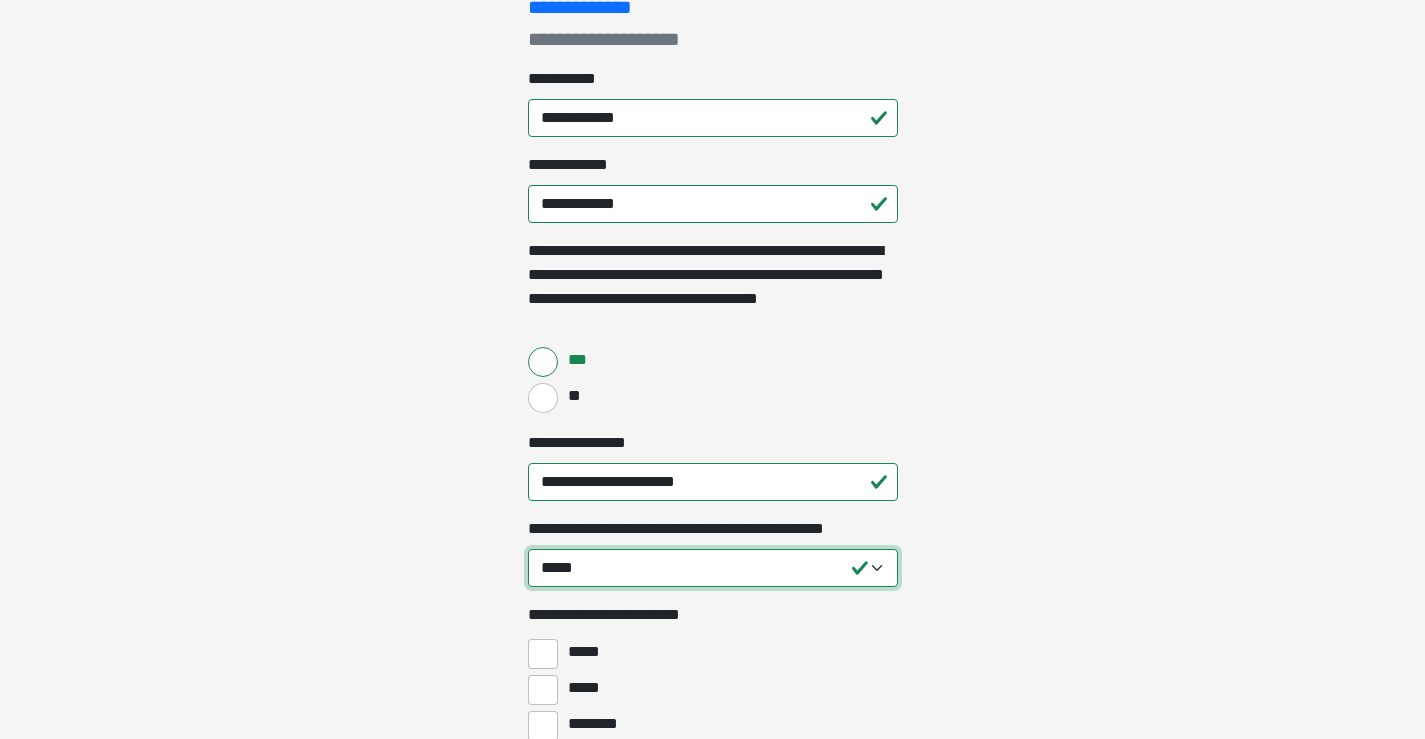 click on "**********" at bounding box center (713, 568) 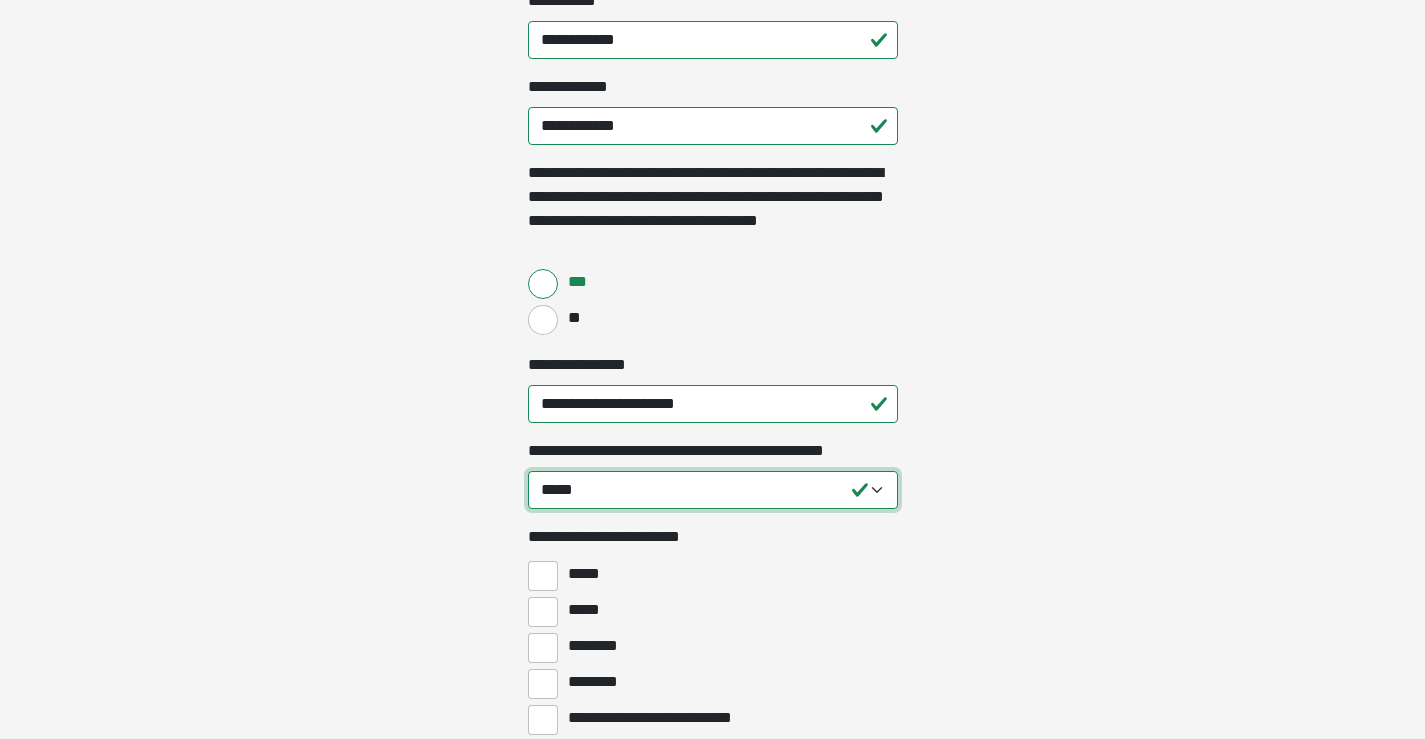 scroll, scrollTop: 400, scrollLeft: 0, axis: vertical 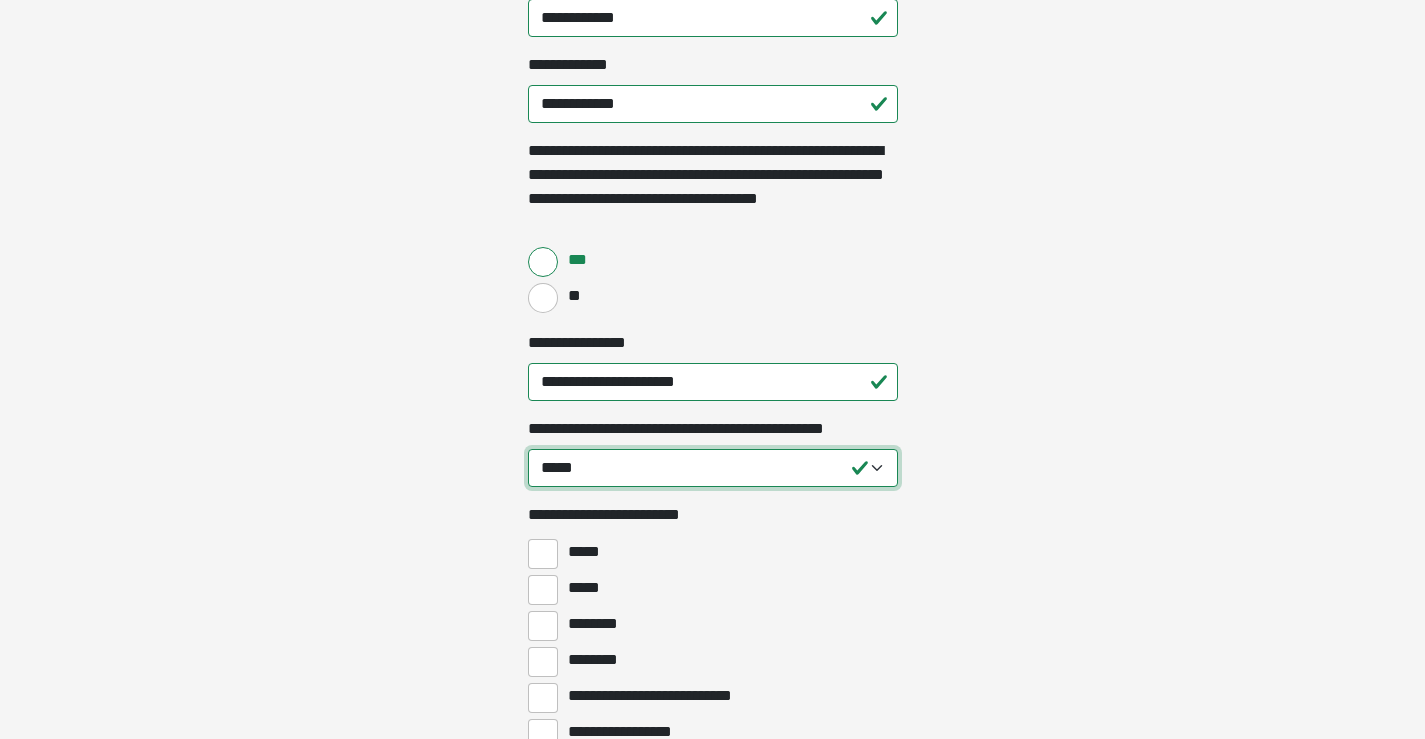 click on "**********" at bounding box center (713, 468) 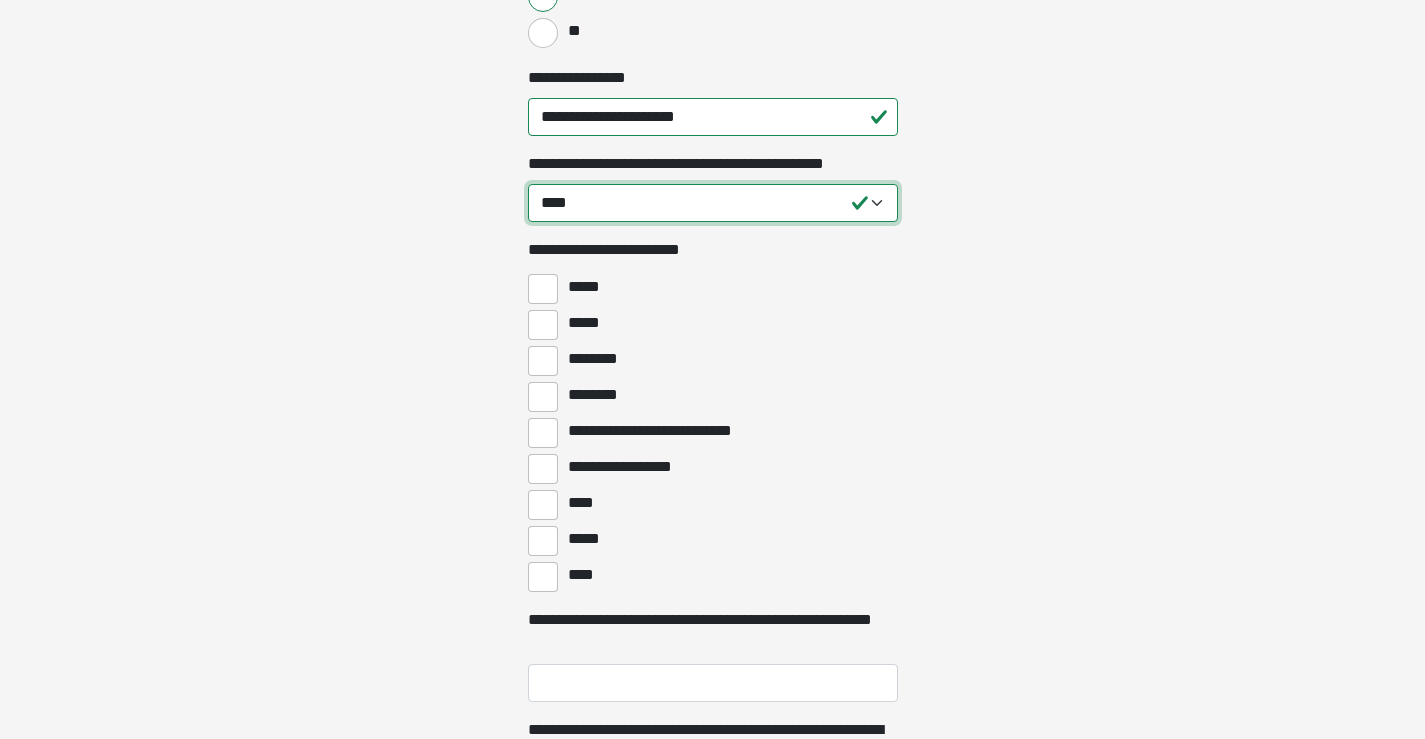 scroll, scrollTop: 700, scrollLeft: 0, axis: vertical 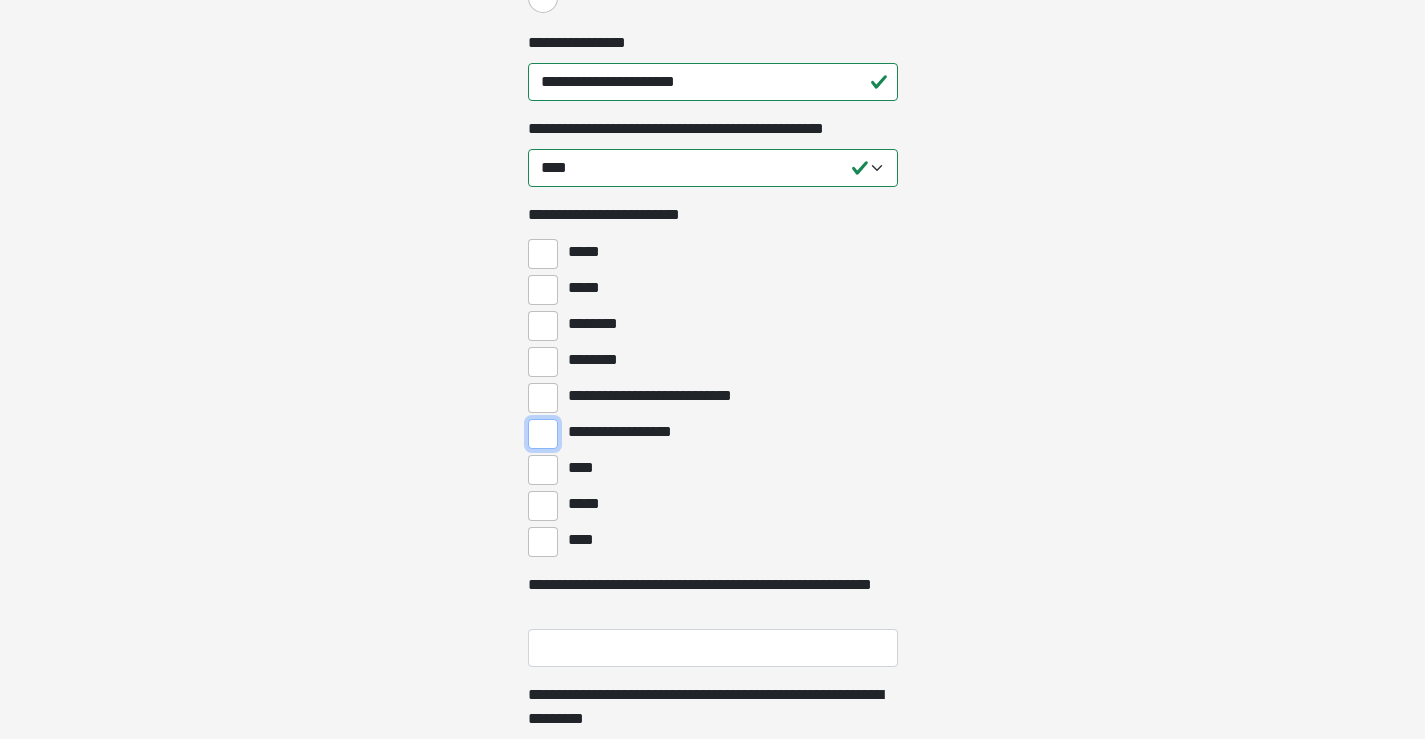 click on "**********" at bounding box center (543, 434) 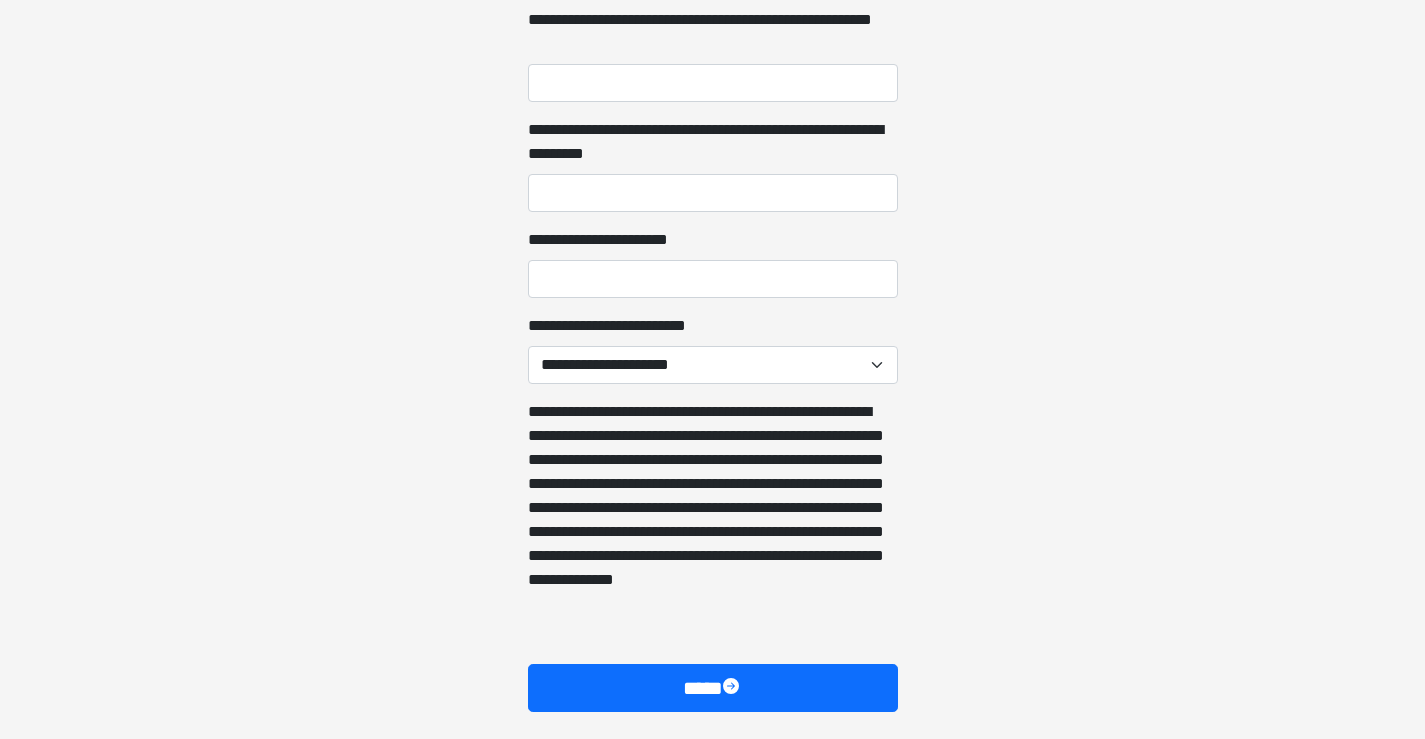 scroll, scrollTop: 1300, scrollLeft: 0, axis: vertical 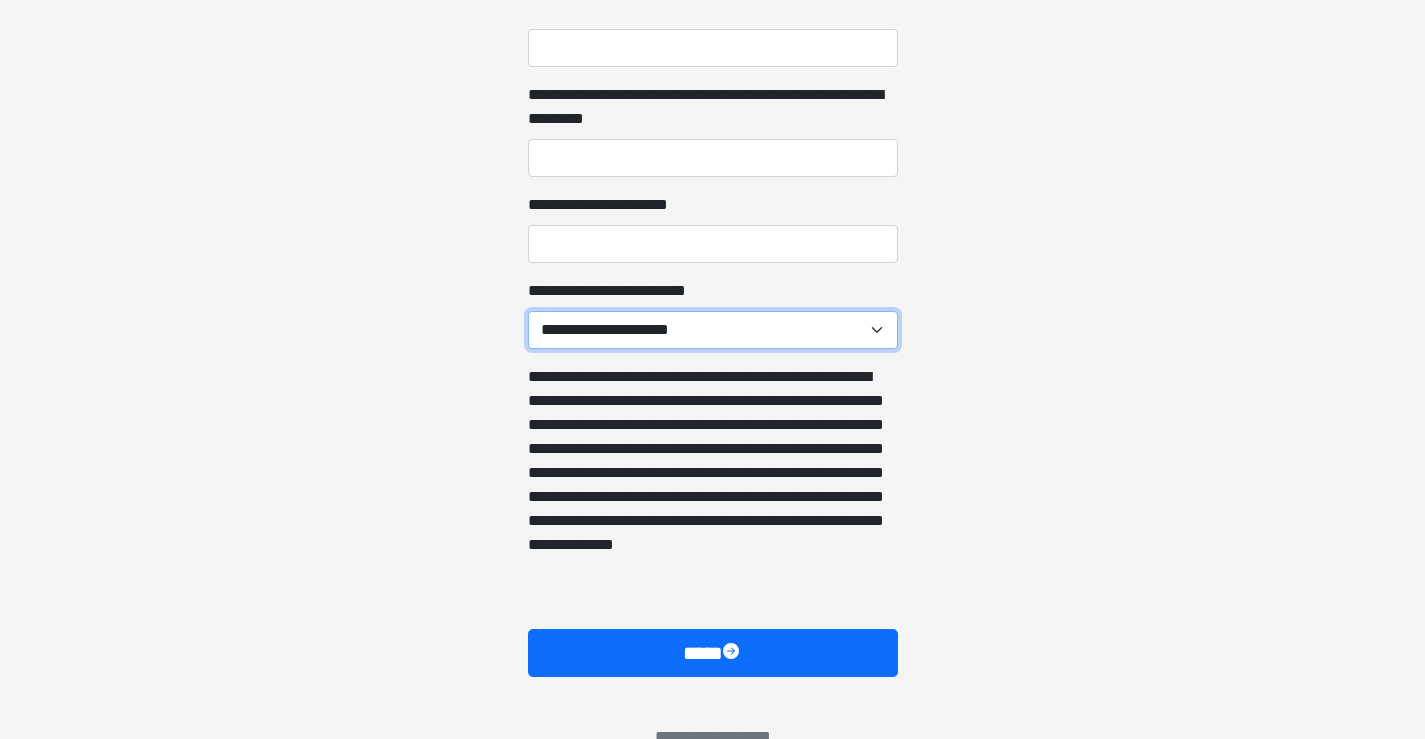 click on "**********" at bounding box center [713, 330] 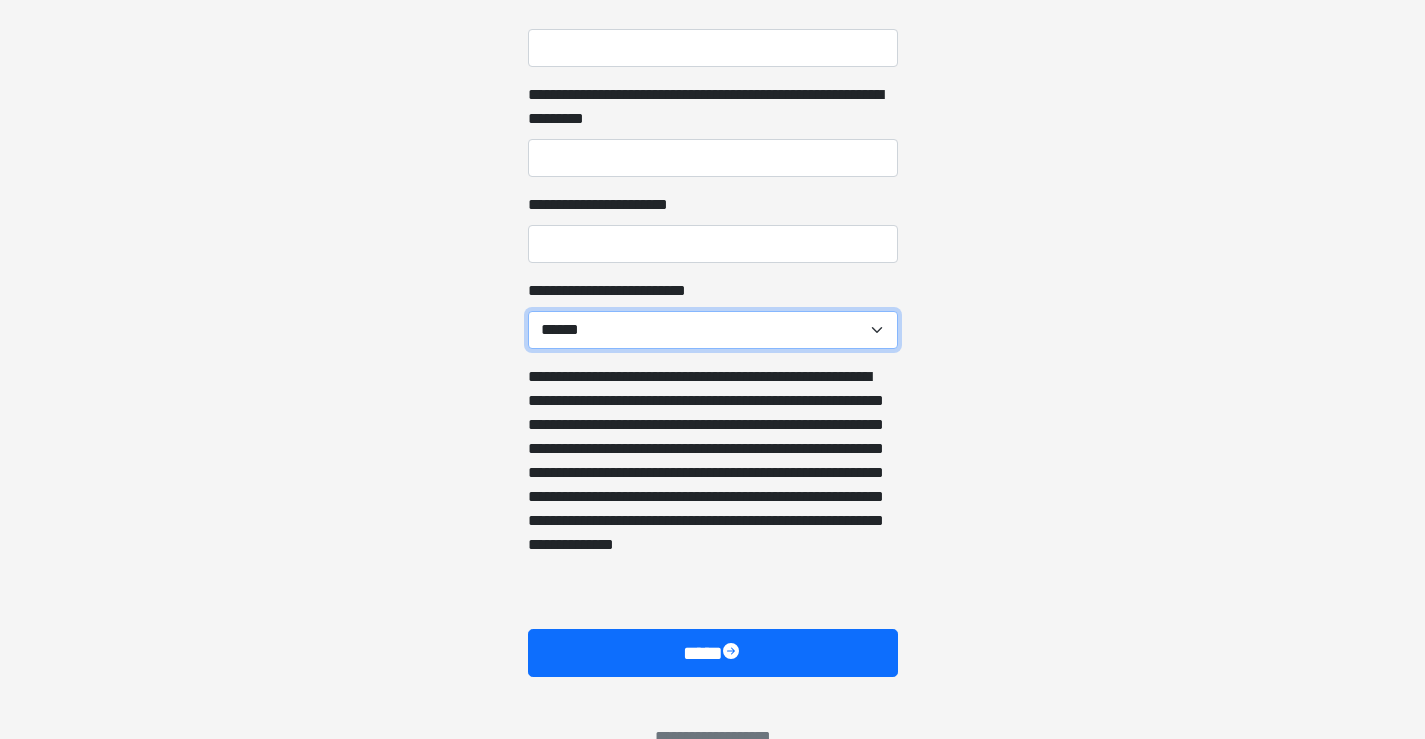 click on "**********" at bounding box center (713, 330) 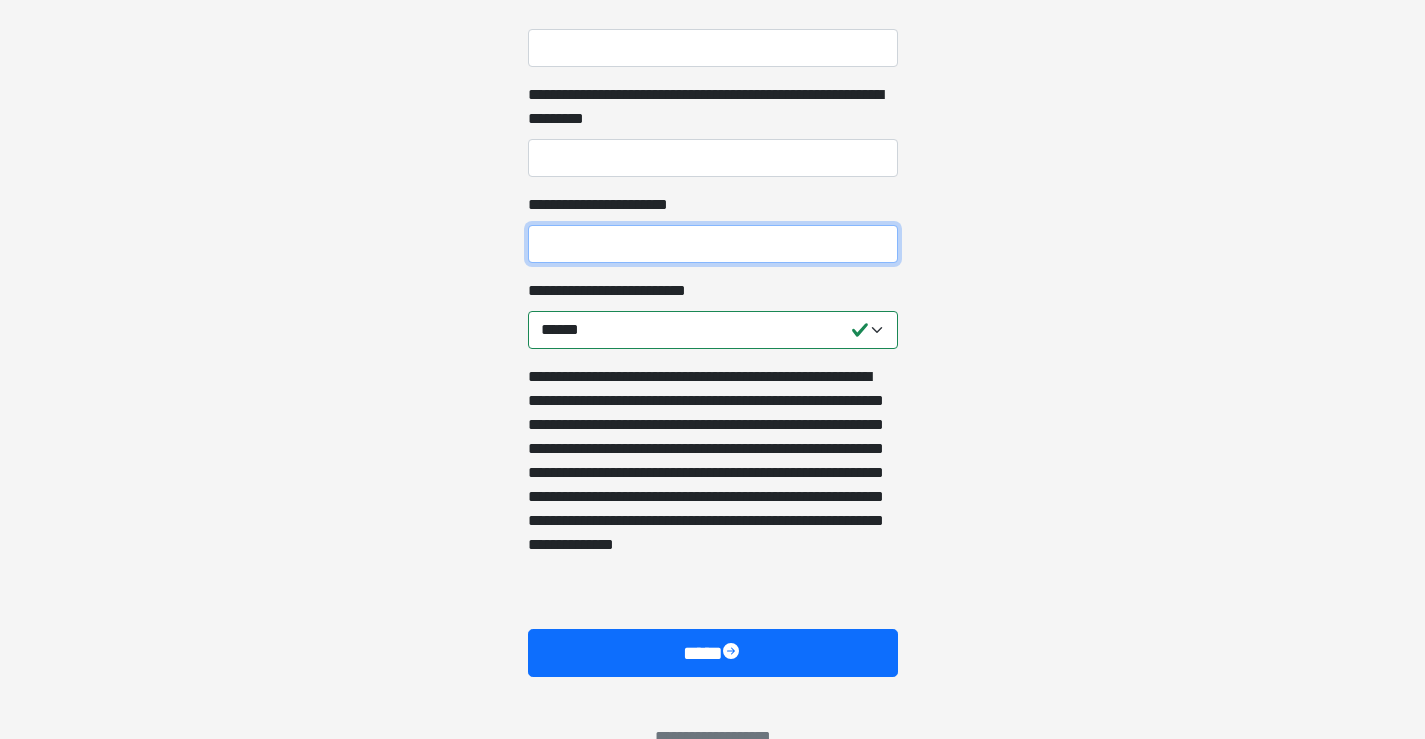 click on "**********" at bounding box center (713, 244) 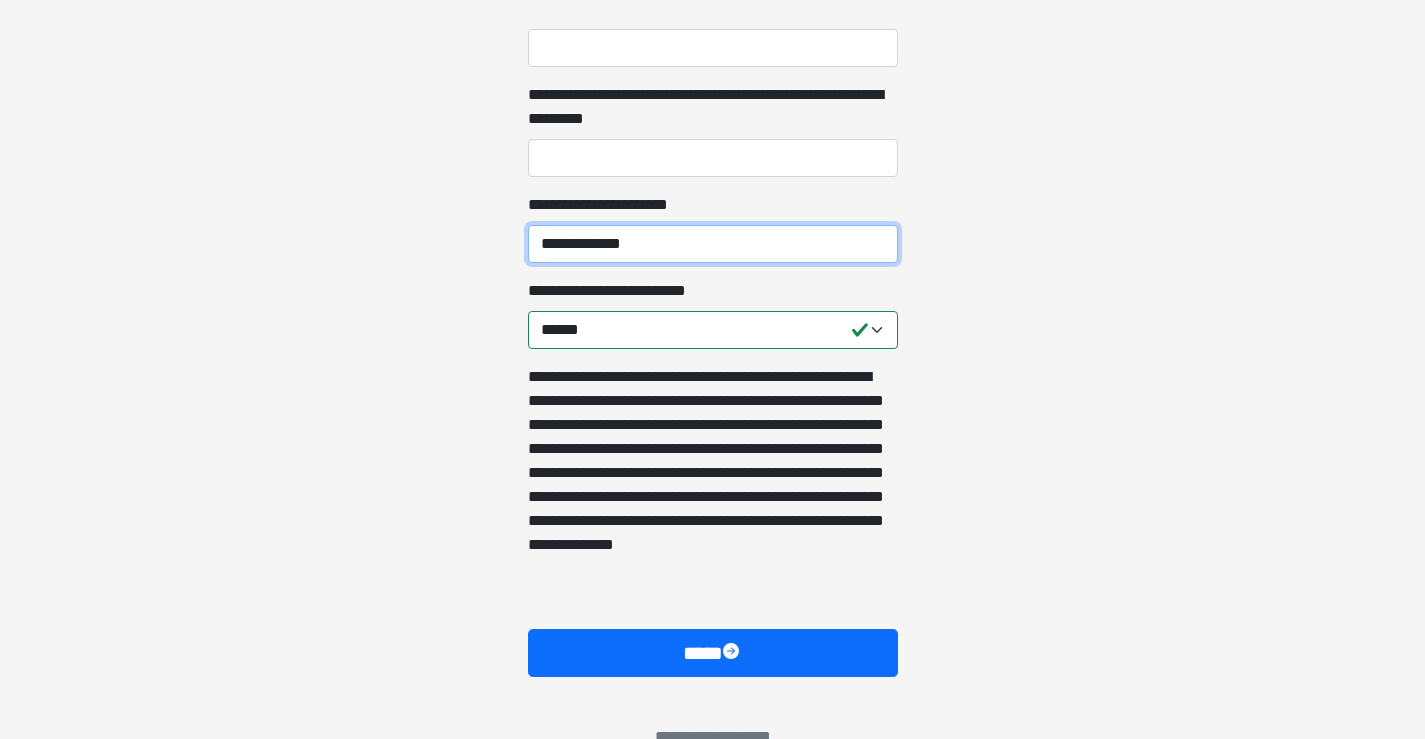 type on "**********" 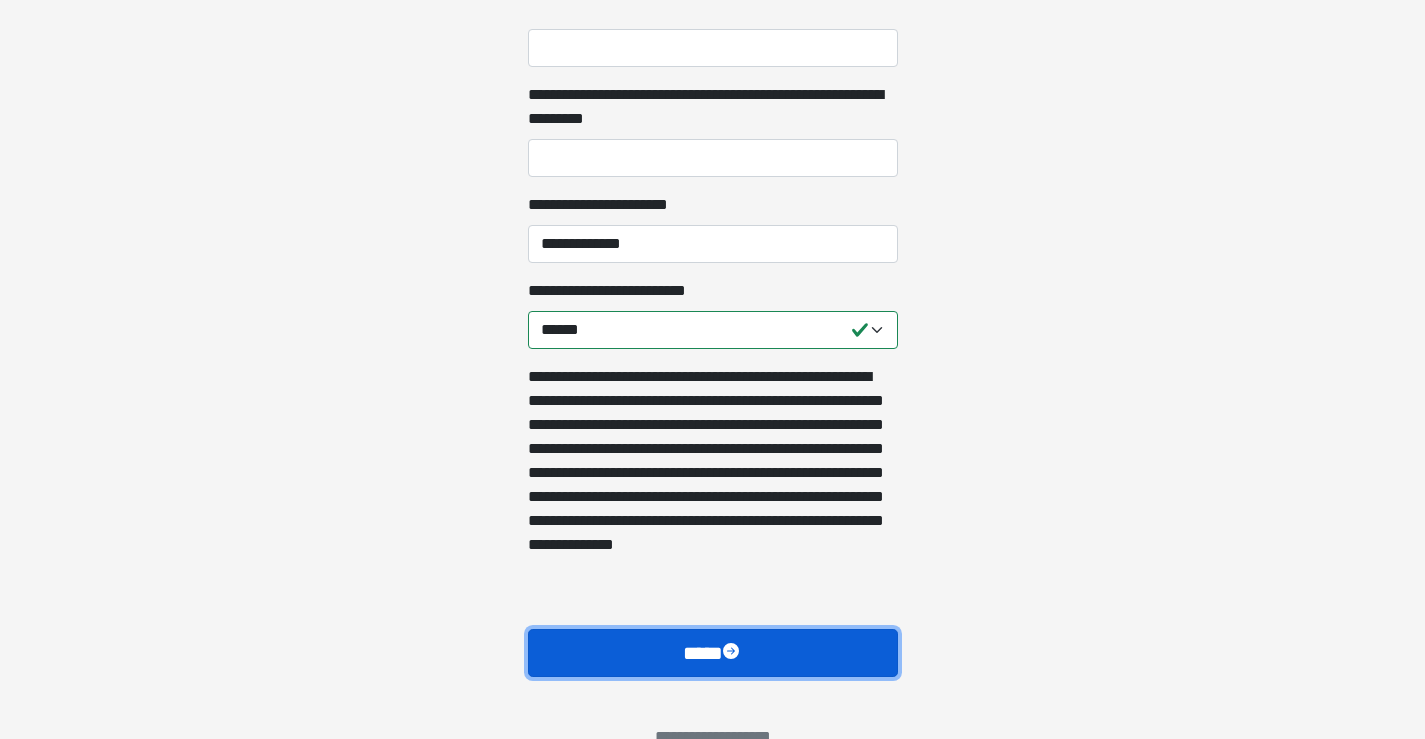 click on "****" at bounding box center (713, 653) 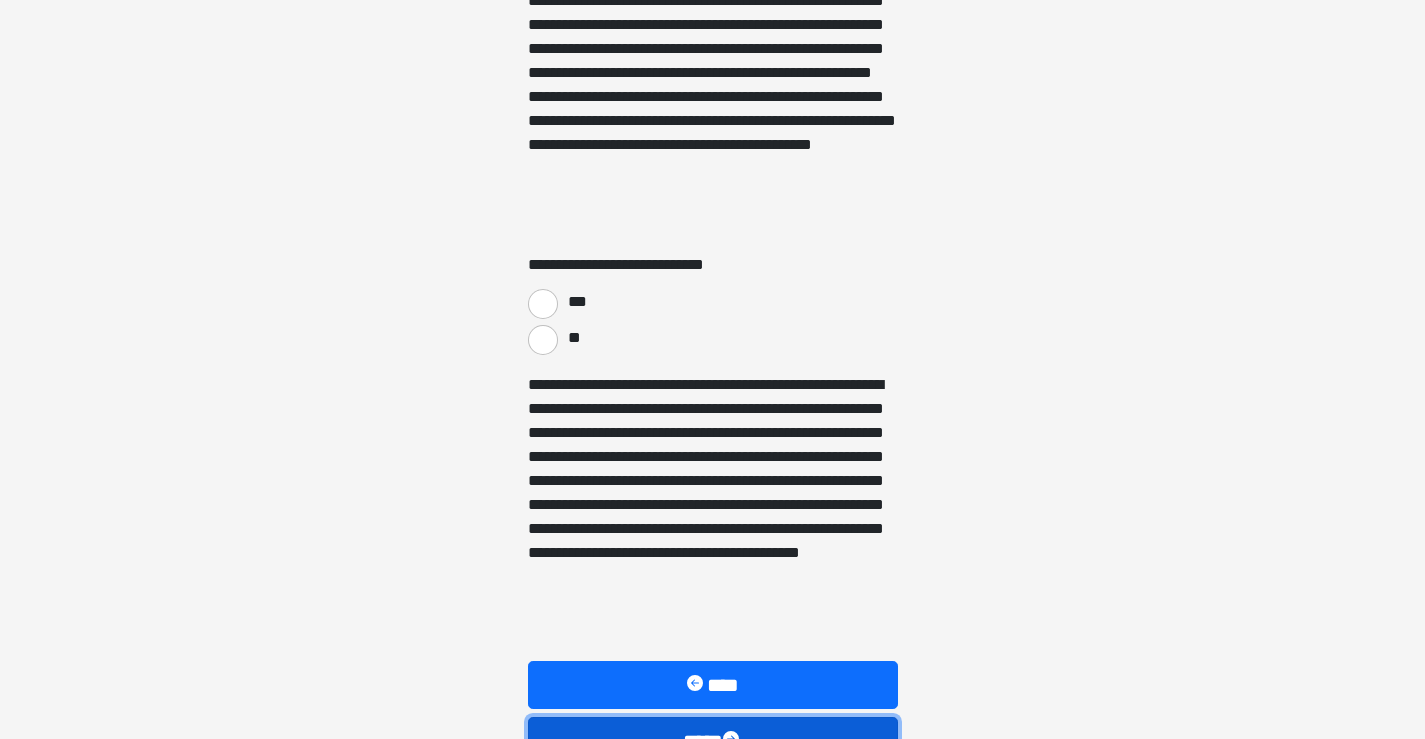 scroll, scrollTop: 3300, scrollLeft: 0, axis: vertical 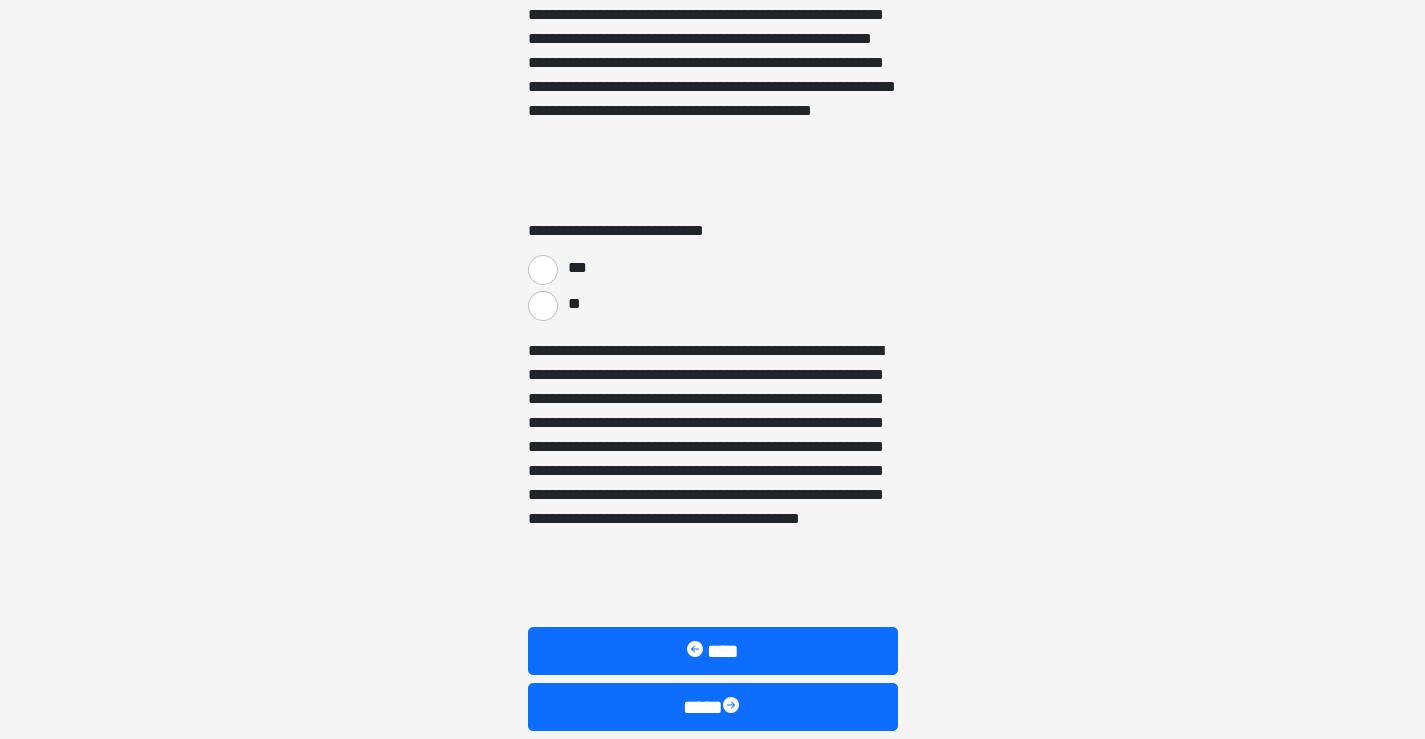 click on "**" at bounding box center (713, 304) 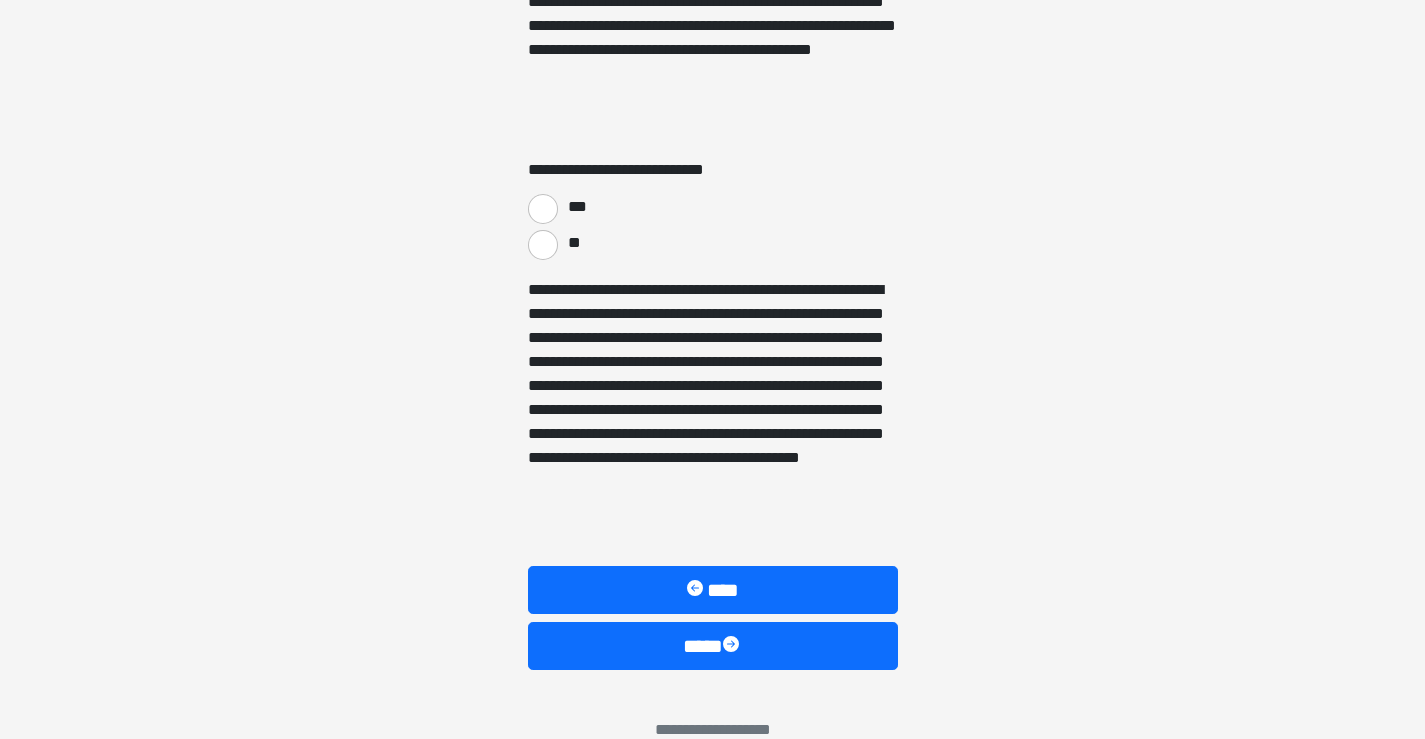 scroll, scrollTop: 3395, scrollLeft: 0, axis: vertical 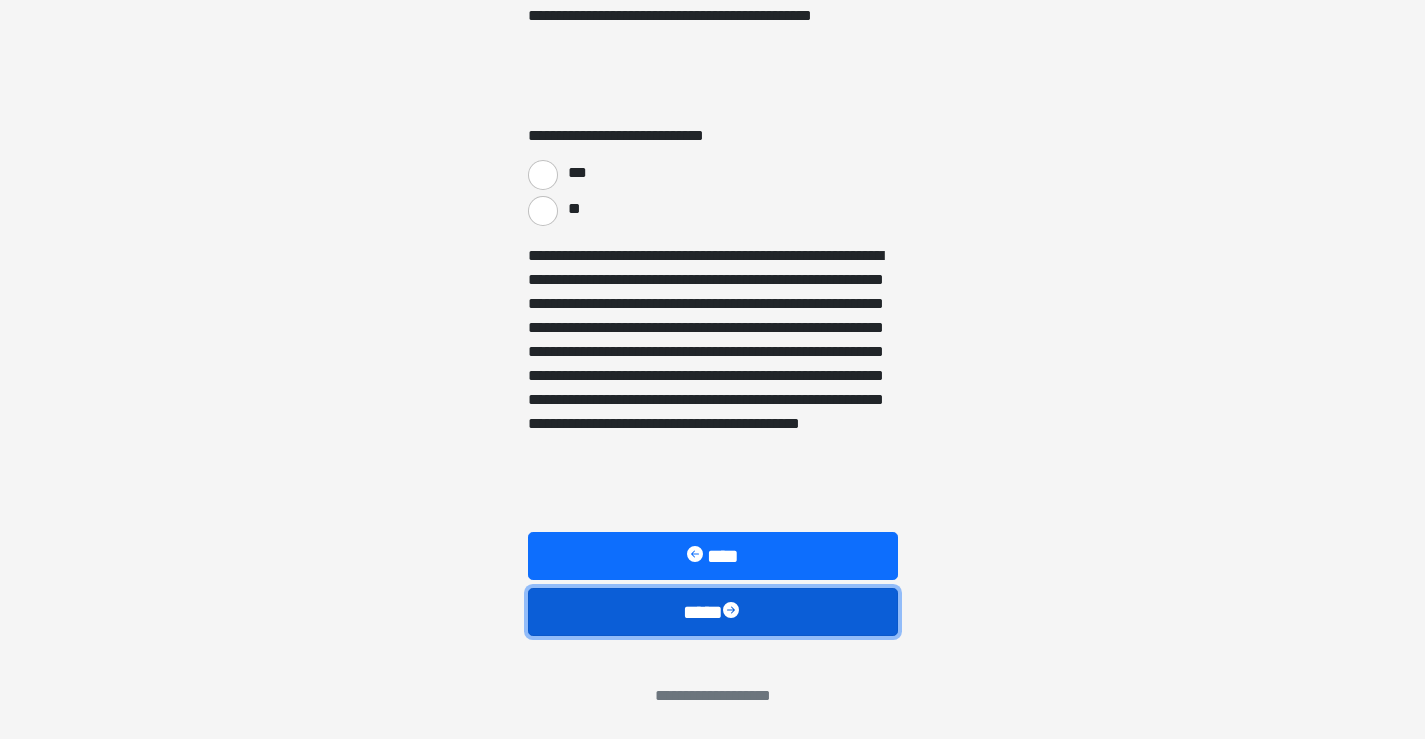click on "****" at bounding box center (713, 612) 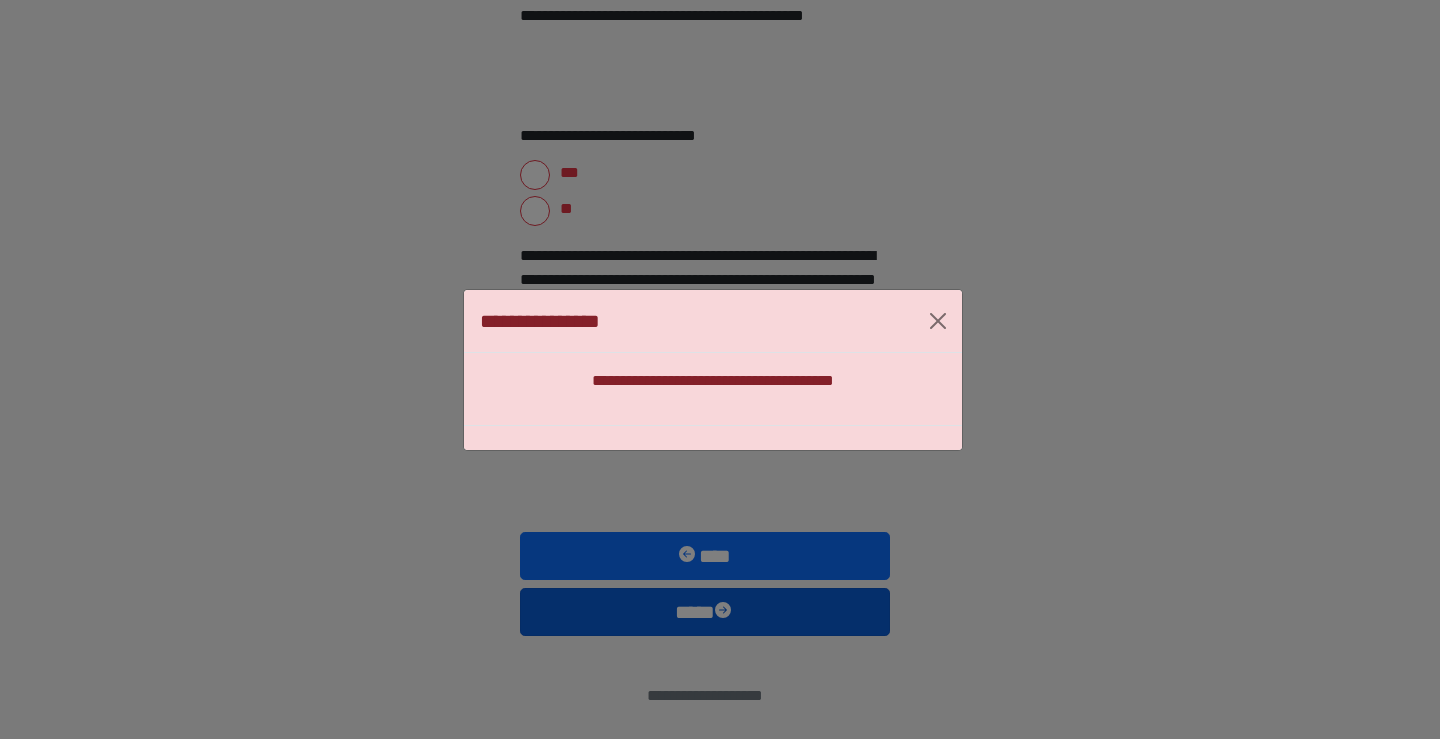 click on "**********" at bounding box center [720, 369] 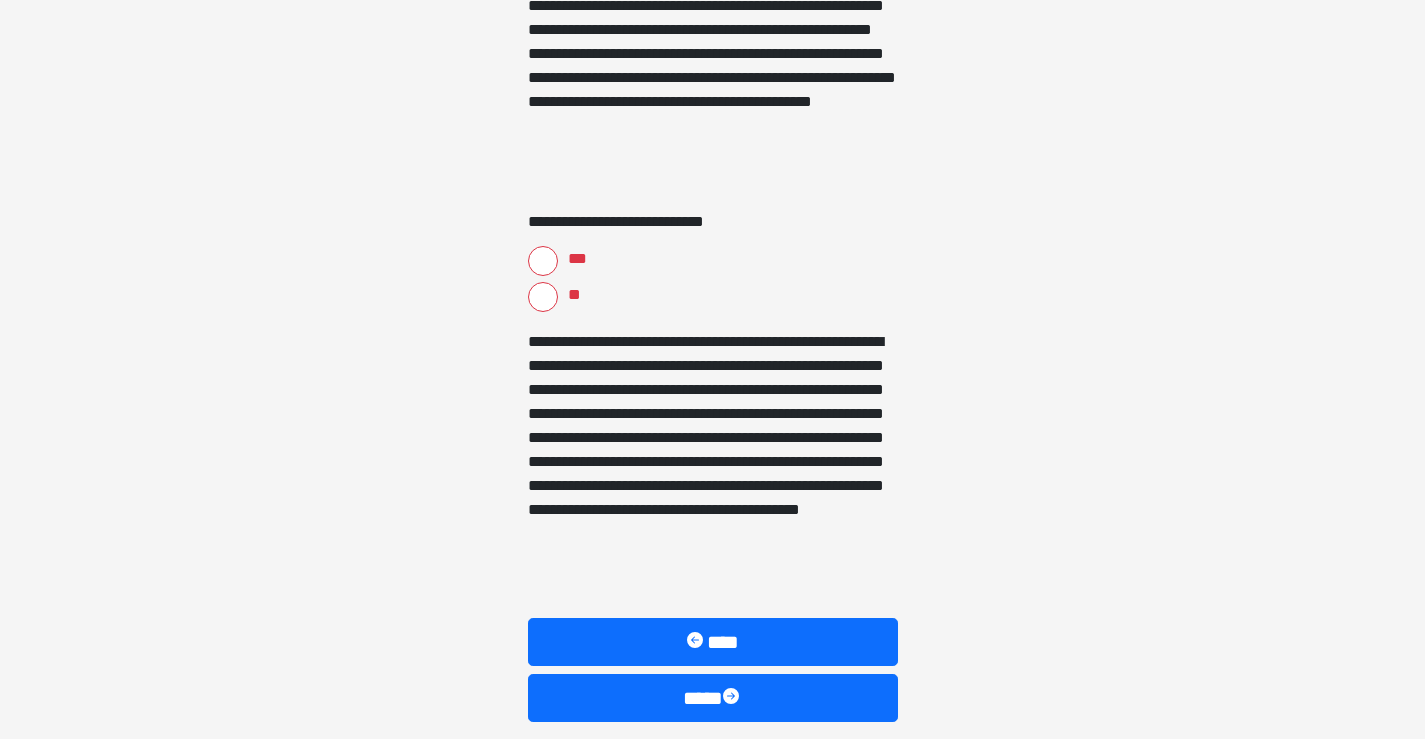 scroll, scrollTop: 2995, scrollLeft: 0, axis: vertical 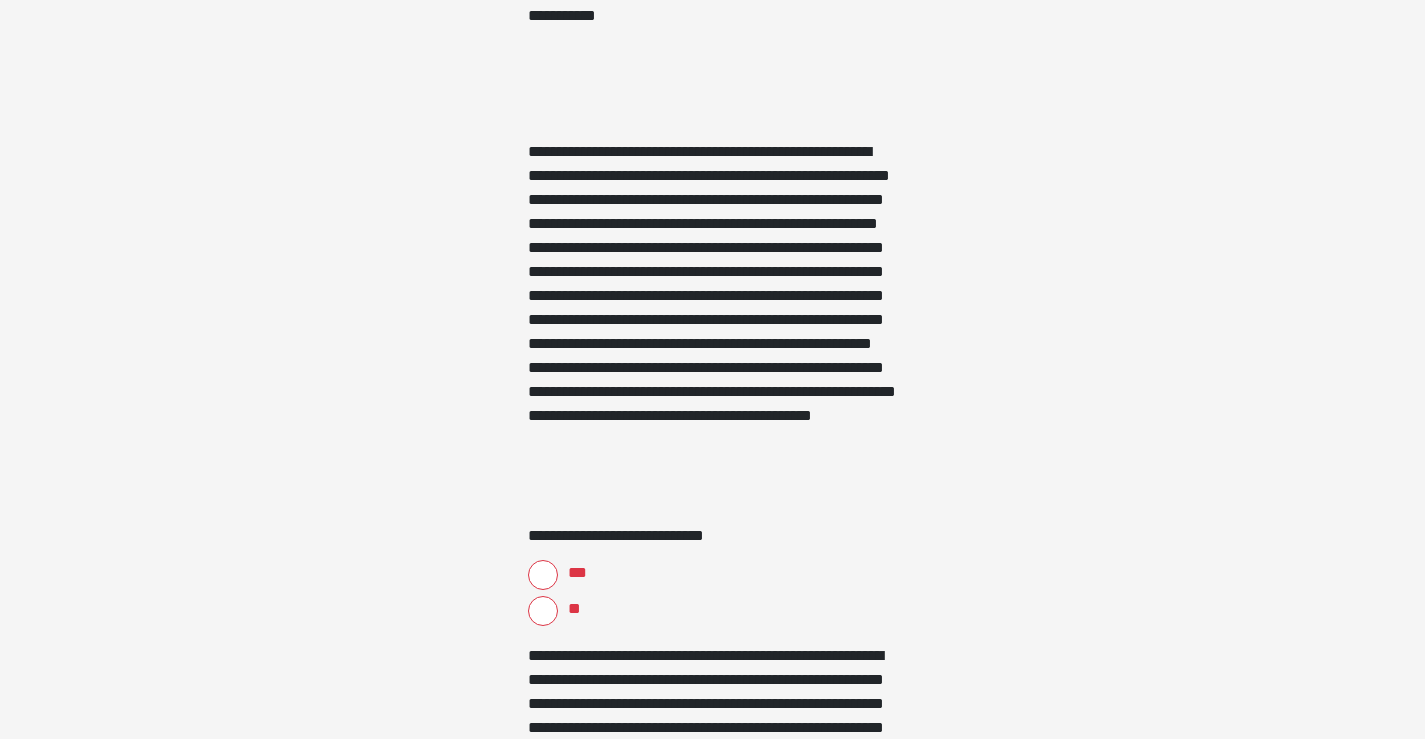 click on "**" at bounding box center (573, 609) 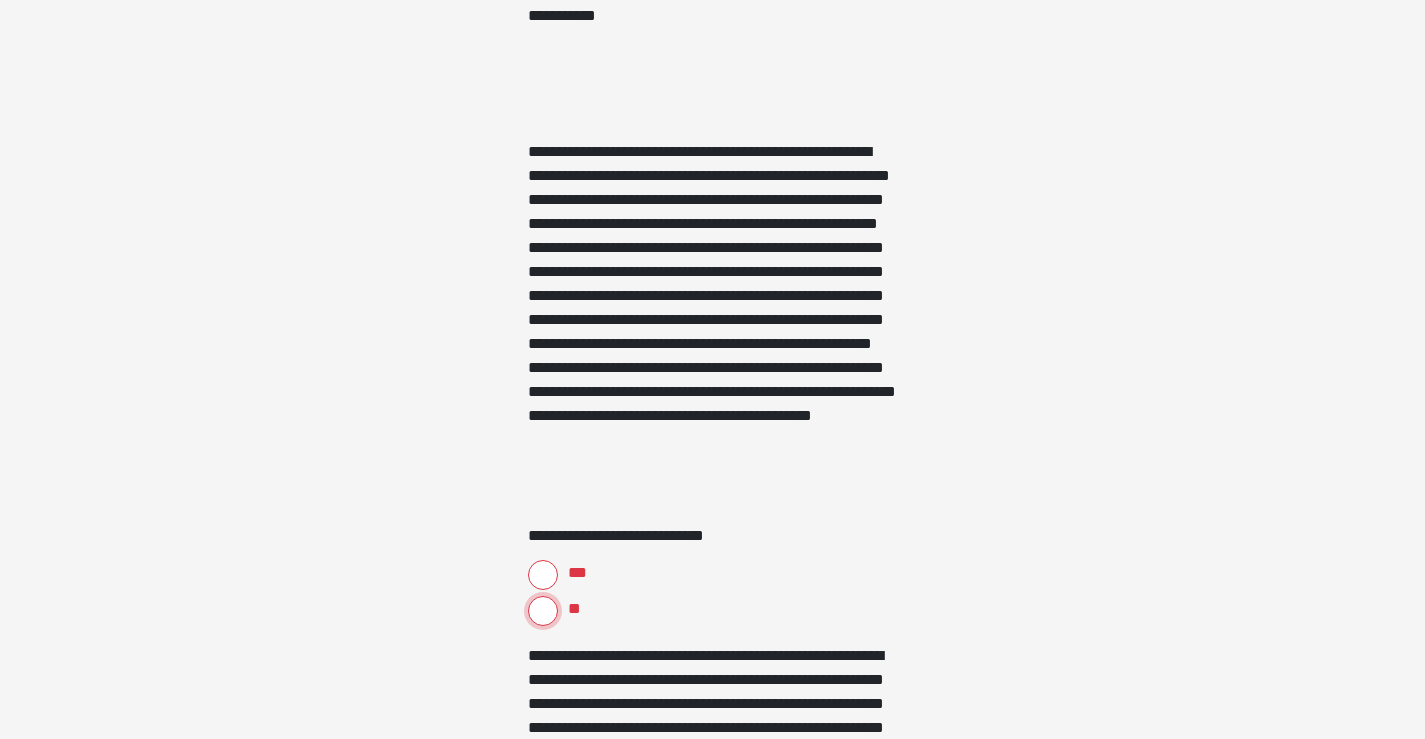 radio on "****" 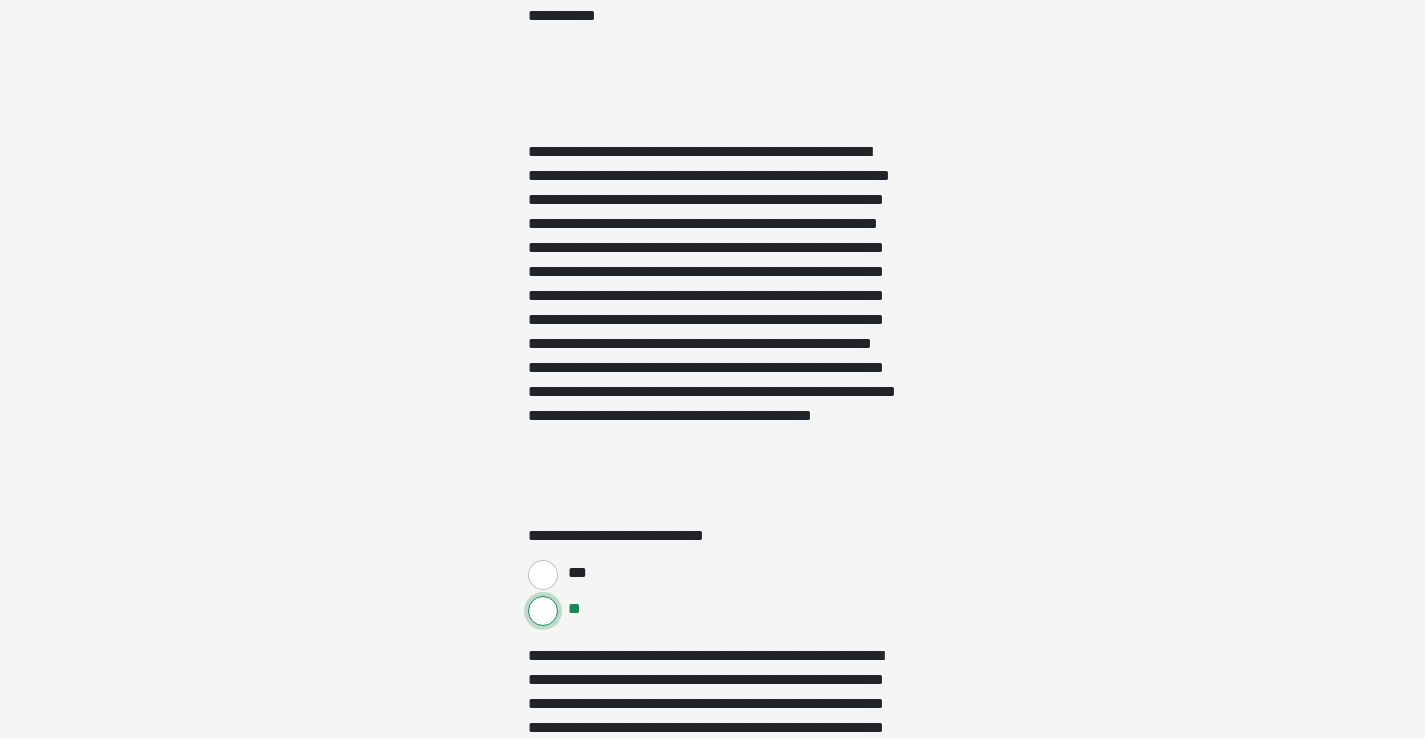 scroll, scrollTop: 3395, scrollLeft: 0, axis: vertical 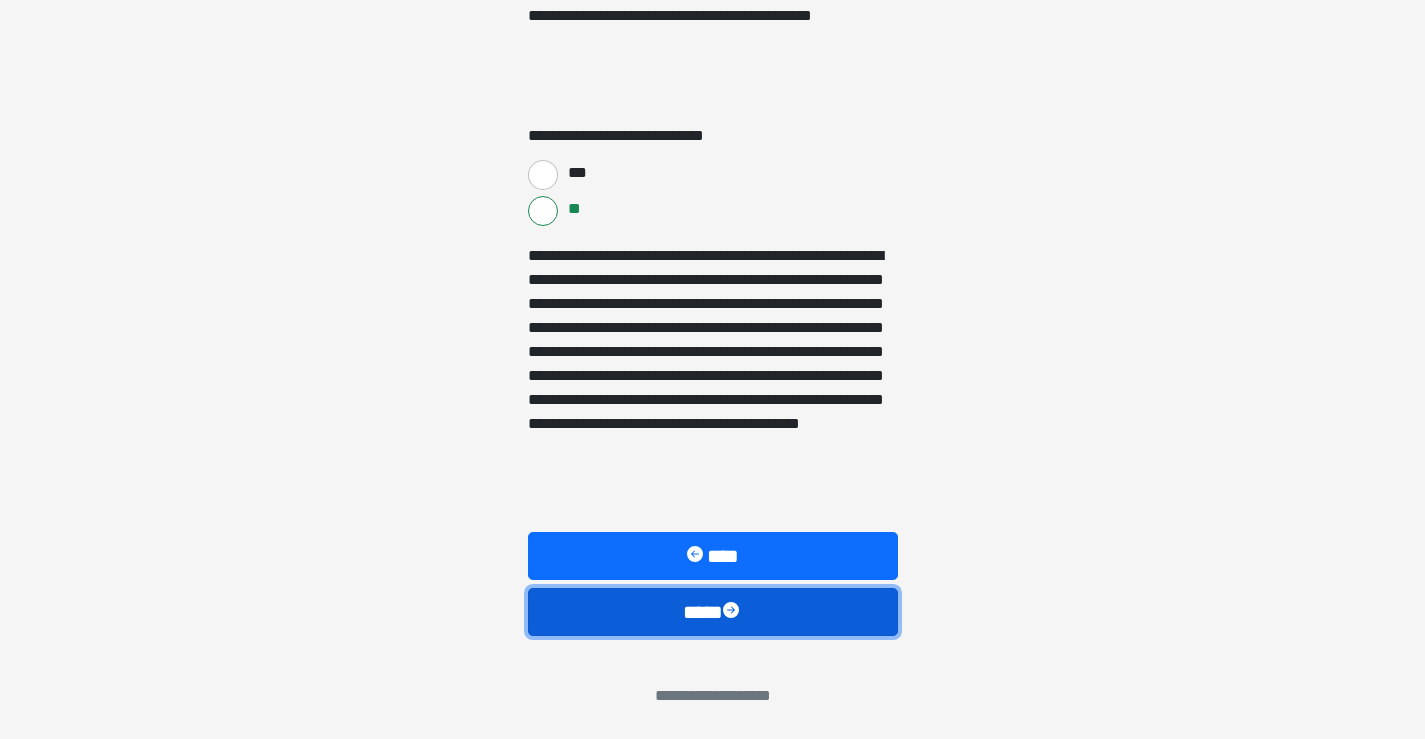 click on "****" at bounding box center [713, 612] 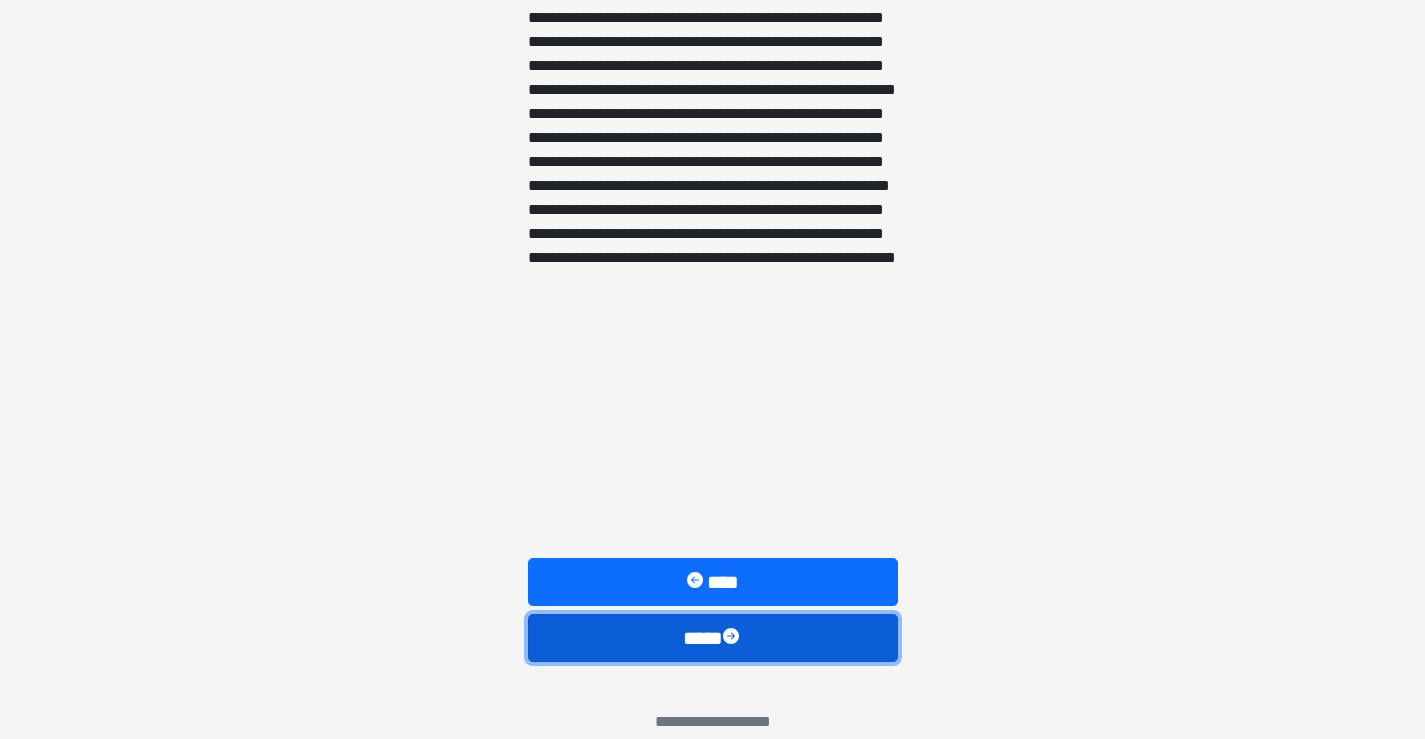 scroll, scrollTop: 1675, scrollLeft: 0, axis: vertical 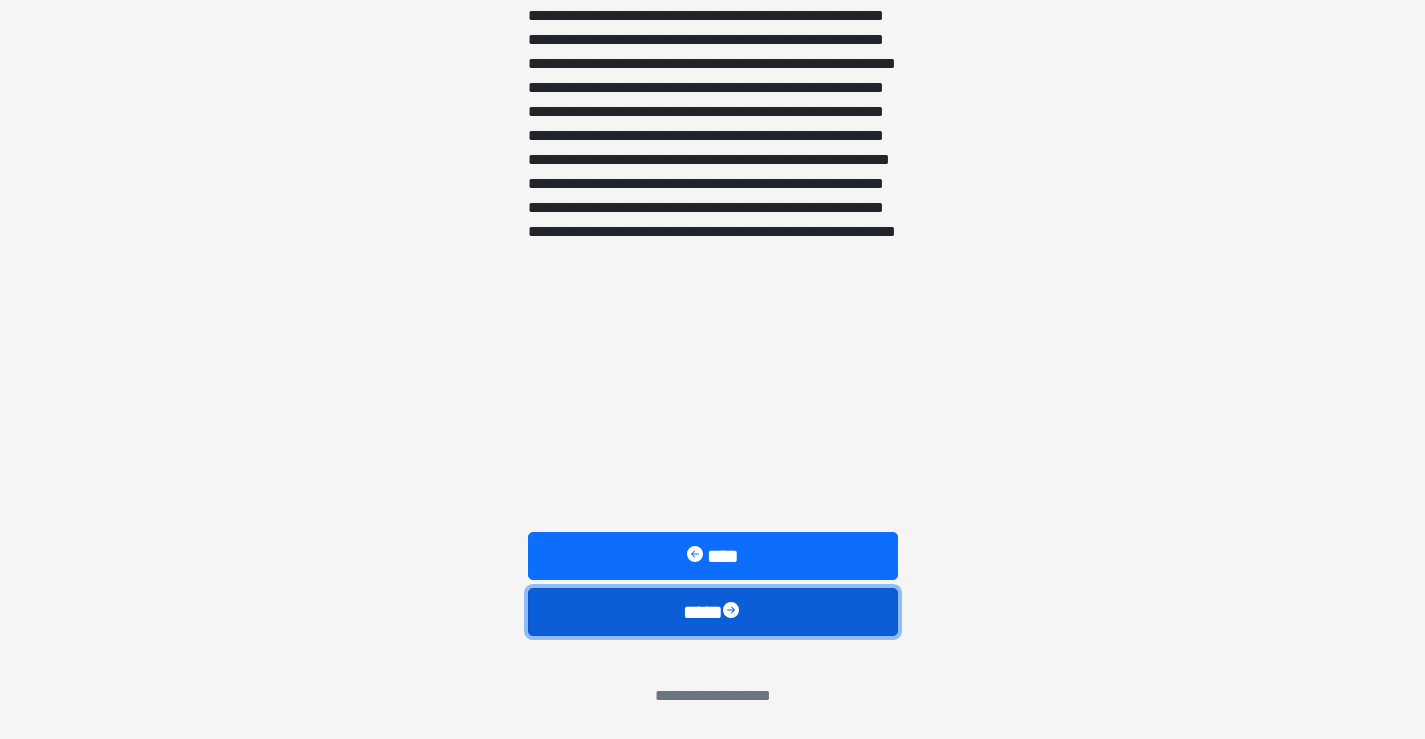 click on "****" at bounding box center [713, 612] 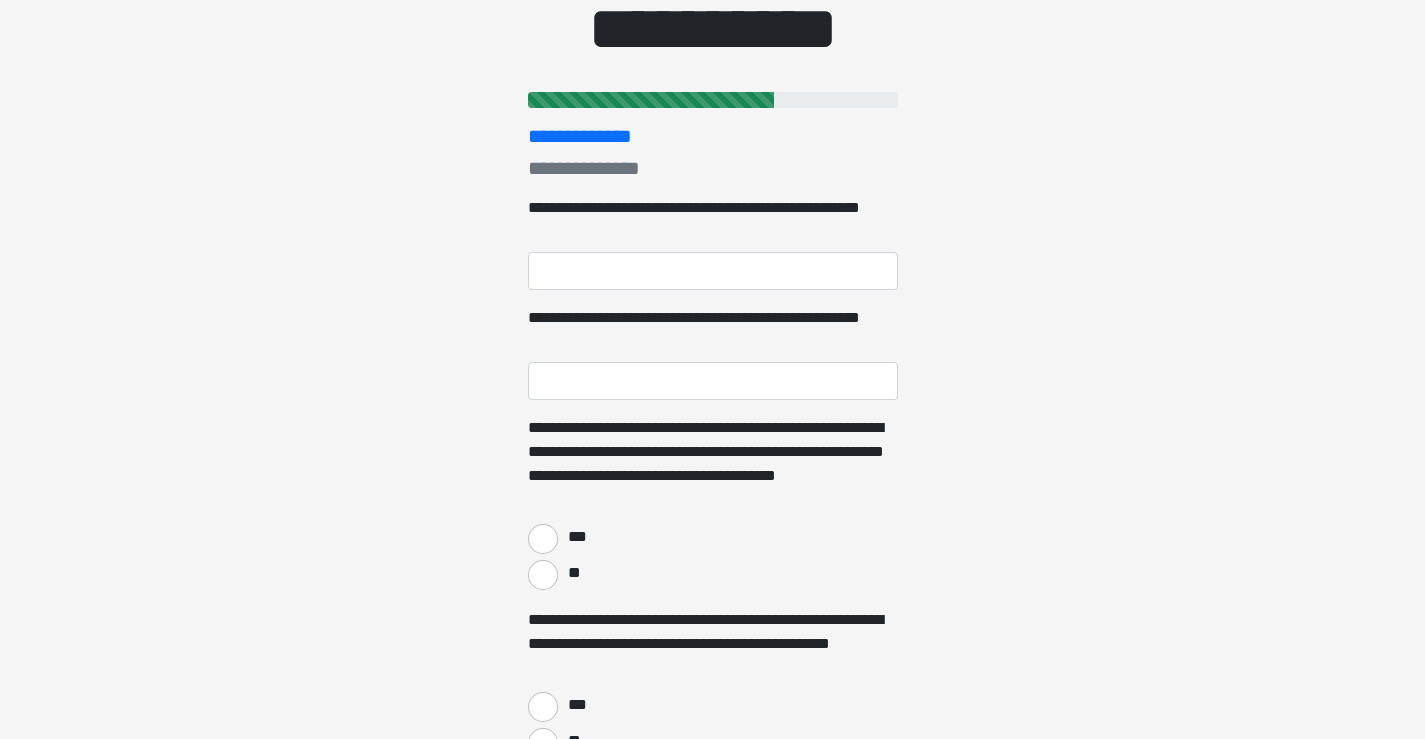 scroll, scrollTop: 200, scrollLeft: 0, axis: vertical 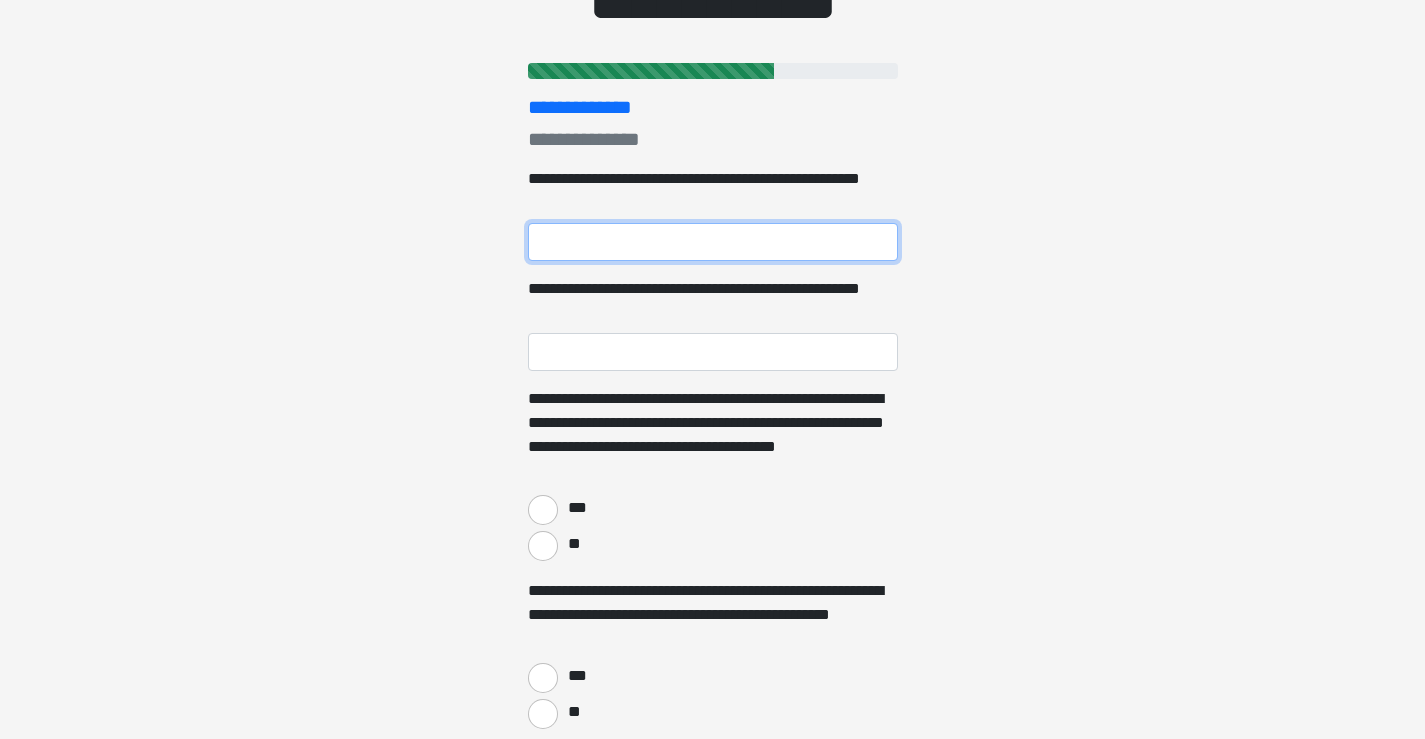 click on "**********" at bounding box center (713, 242) 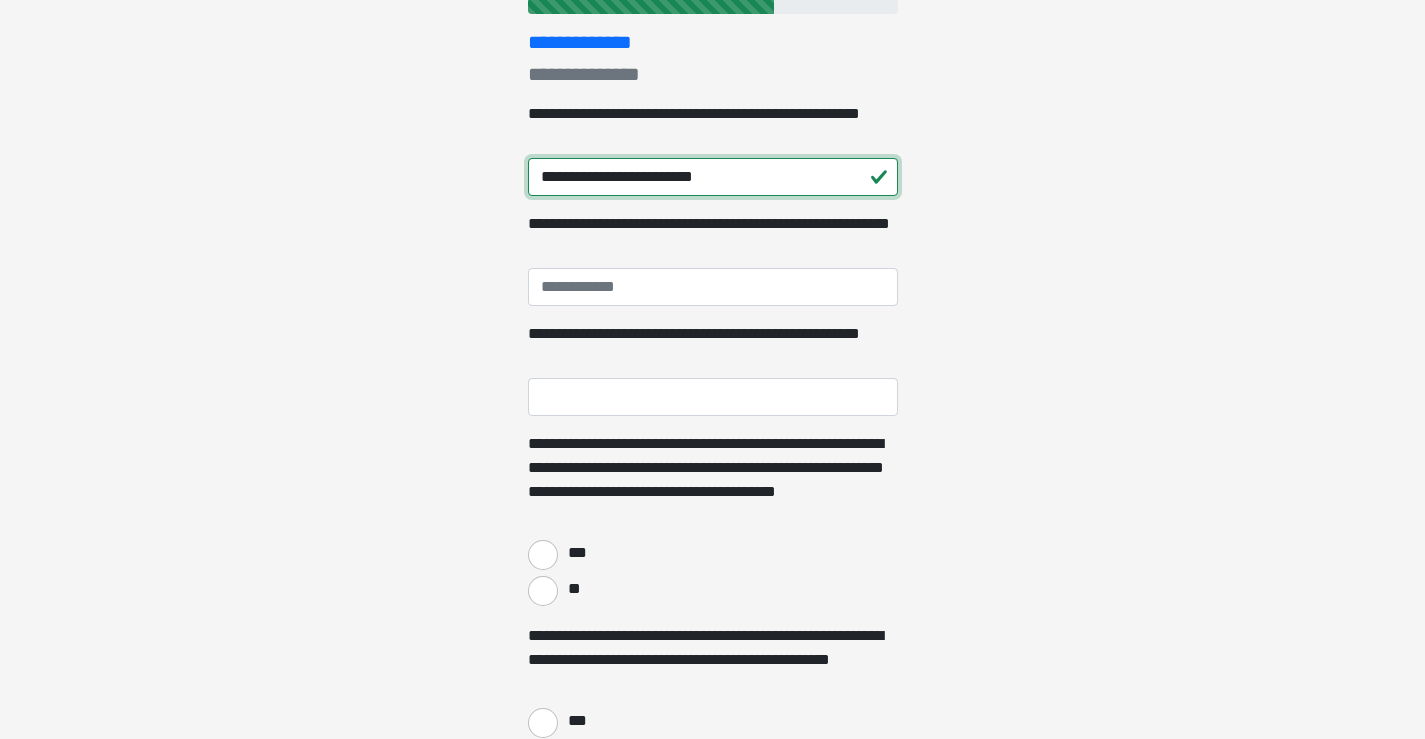 scroll, scrollTop: 300, scrollLeft: 0, axis: vertical 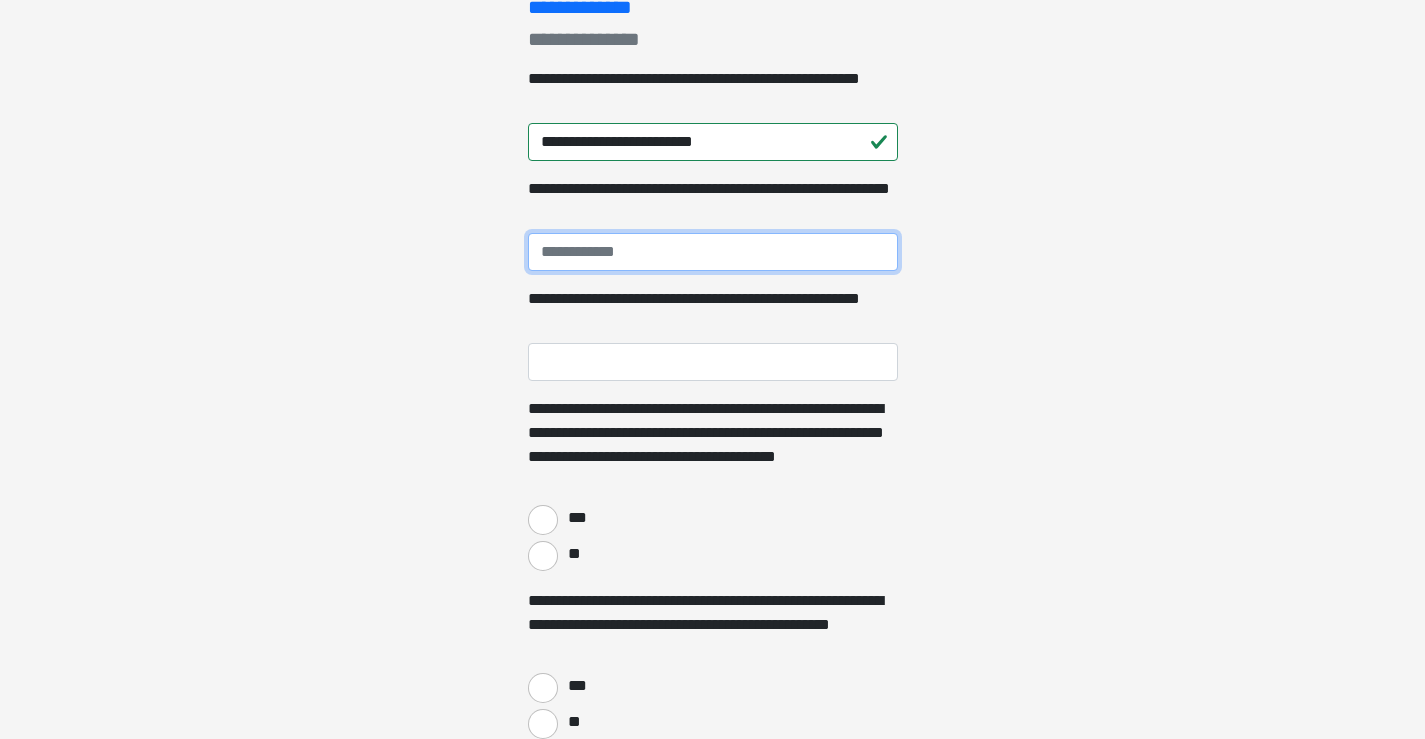 click on "**********" at bounding box center (713, 252) 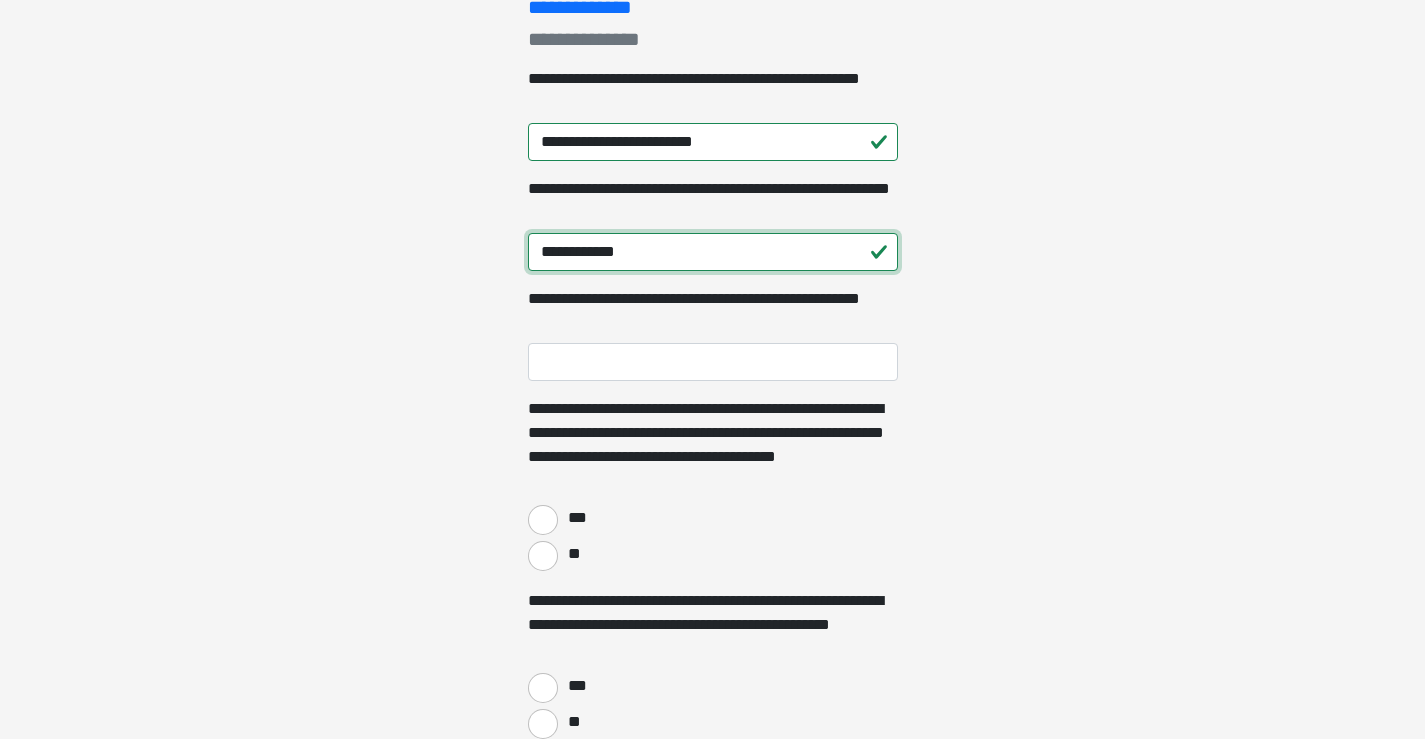 click on "**********" at bounding box center [713, 252] 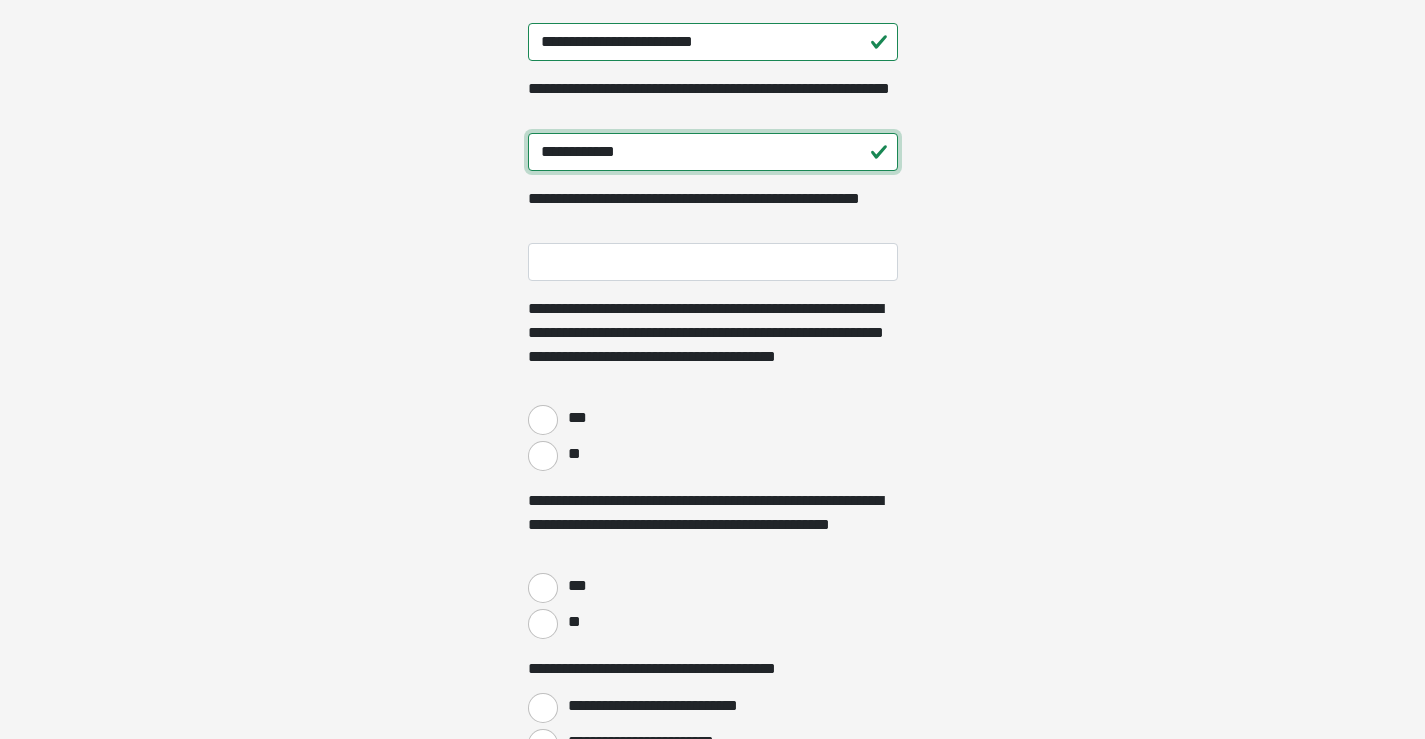 type on "**********" 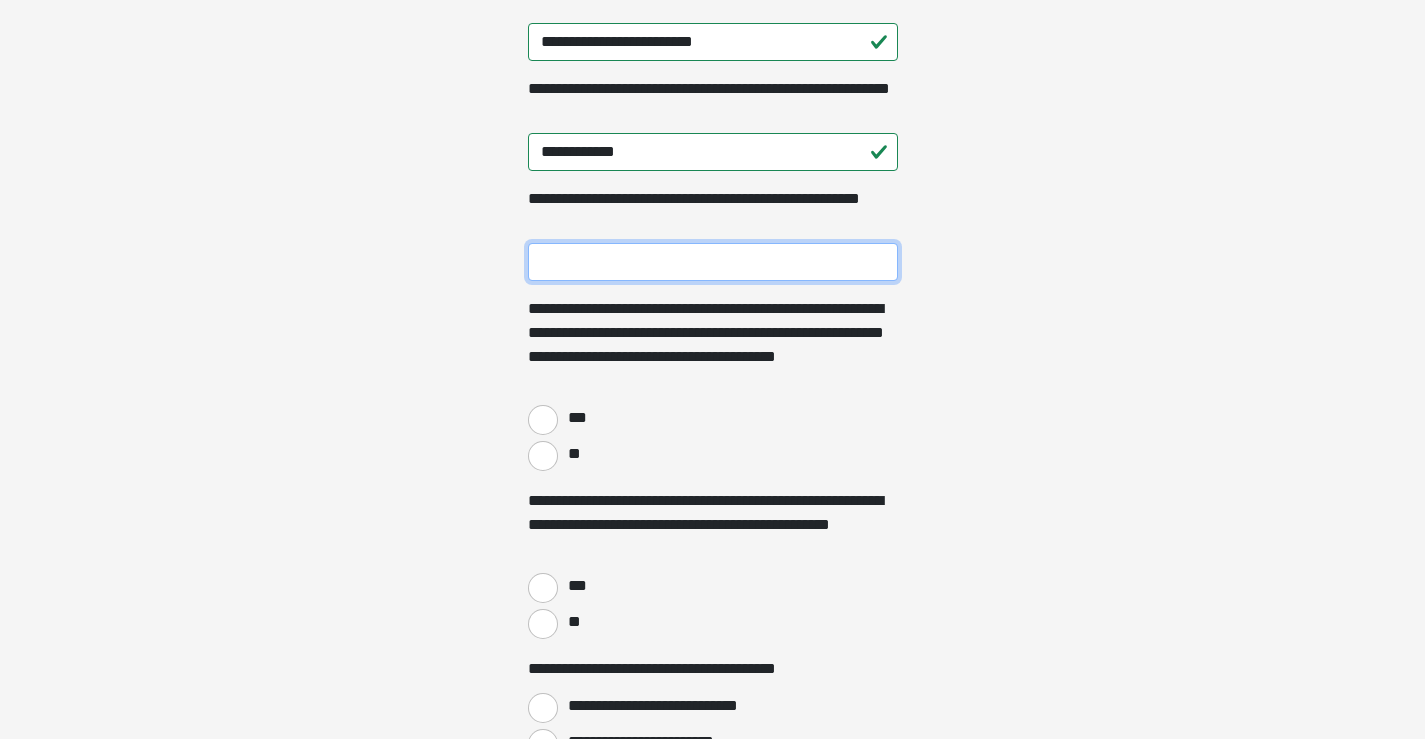 click on "**********" at bounding box center (713, 262) 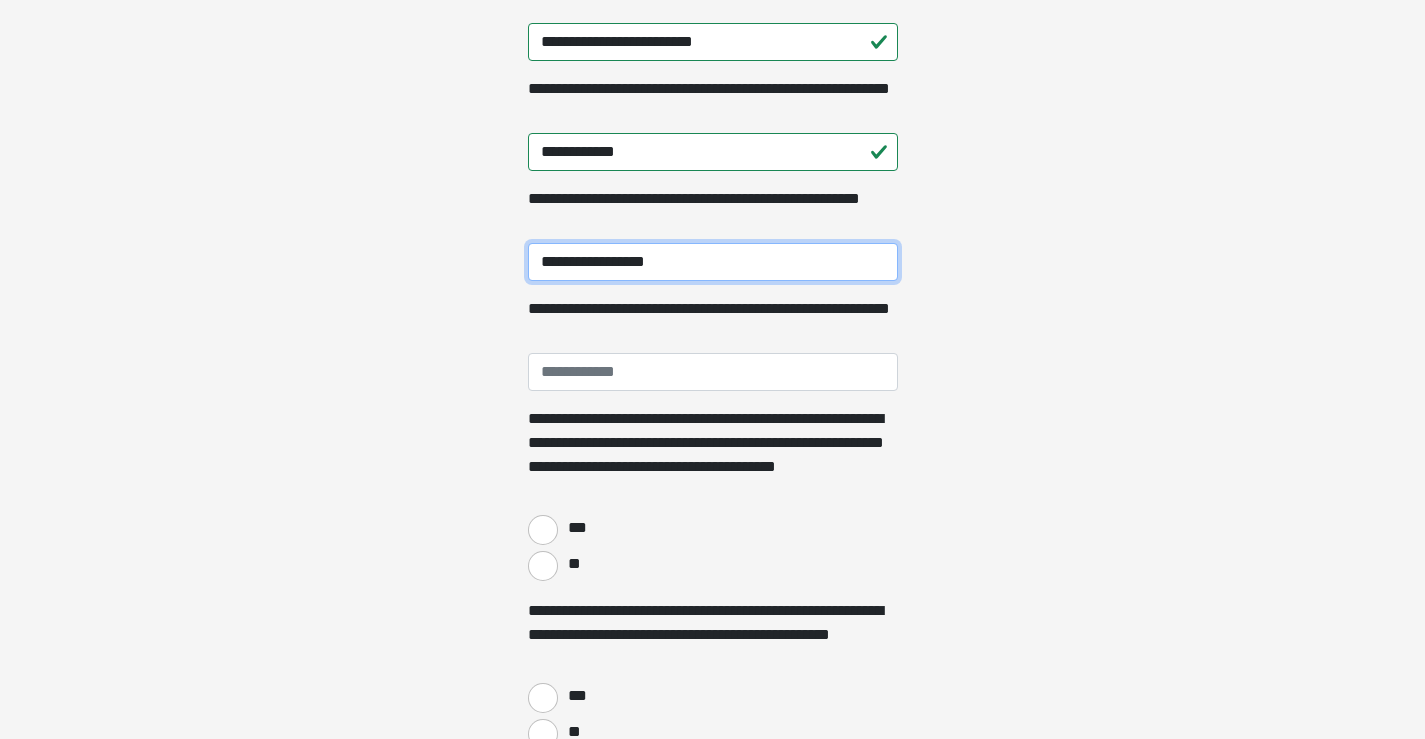 type on "**********" 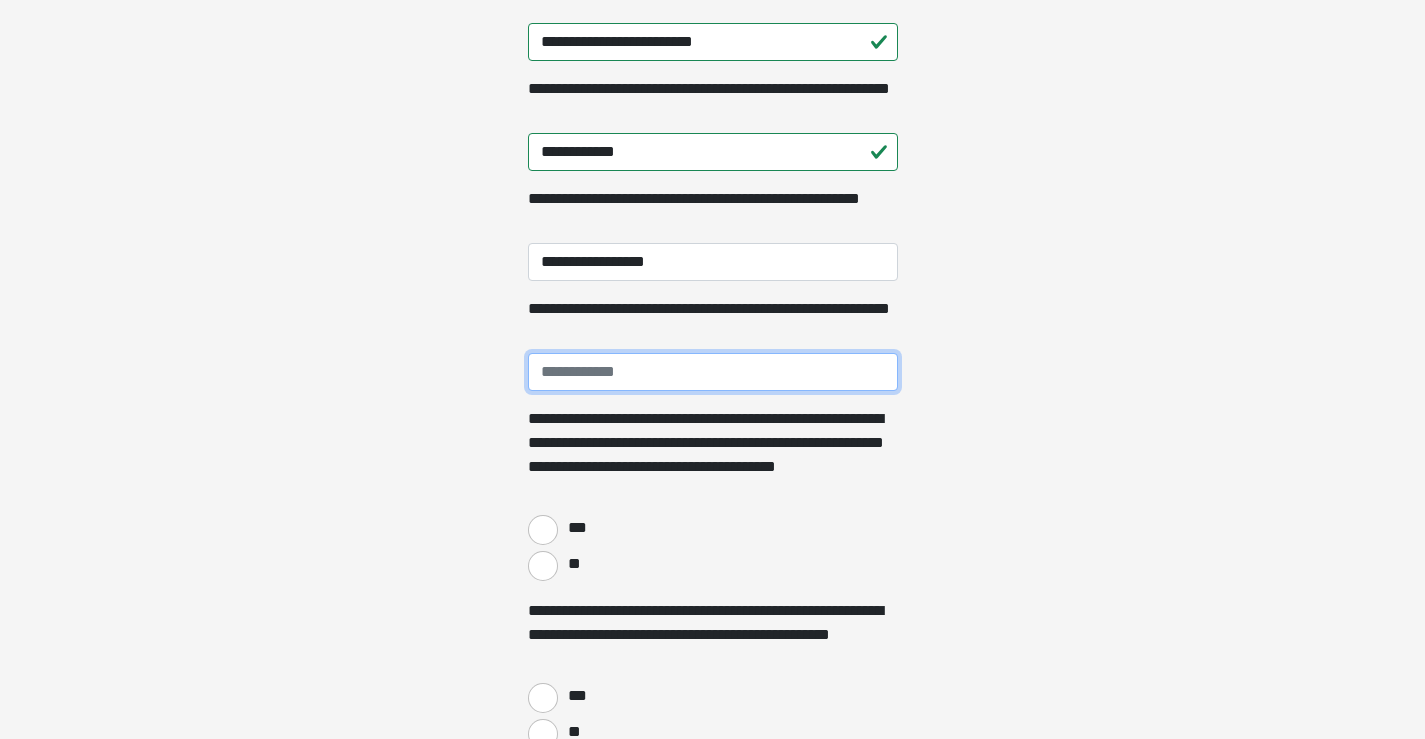 drag, startPoint x: 613, startPoint y: 379, endPoint x: 686, endPoint y: 376, distance: 73.061615 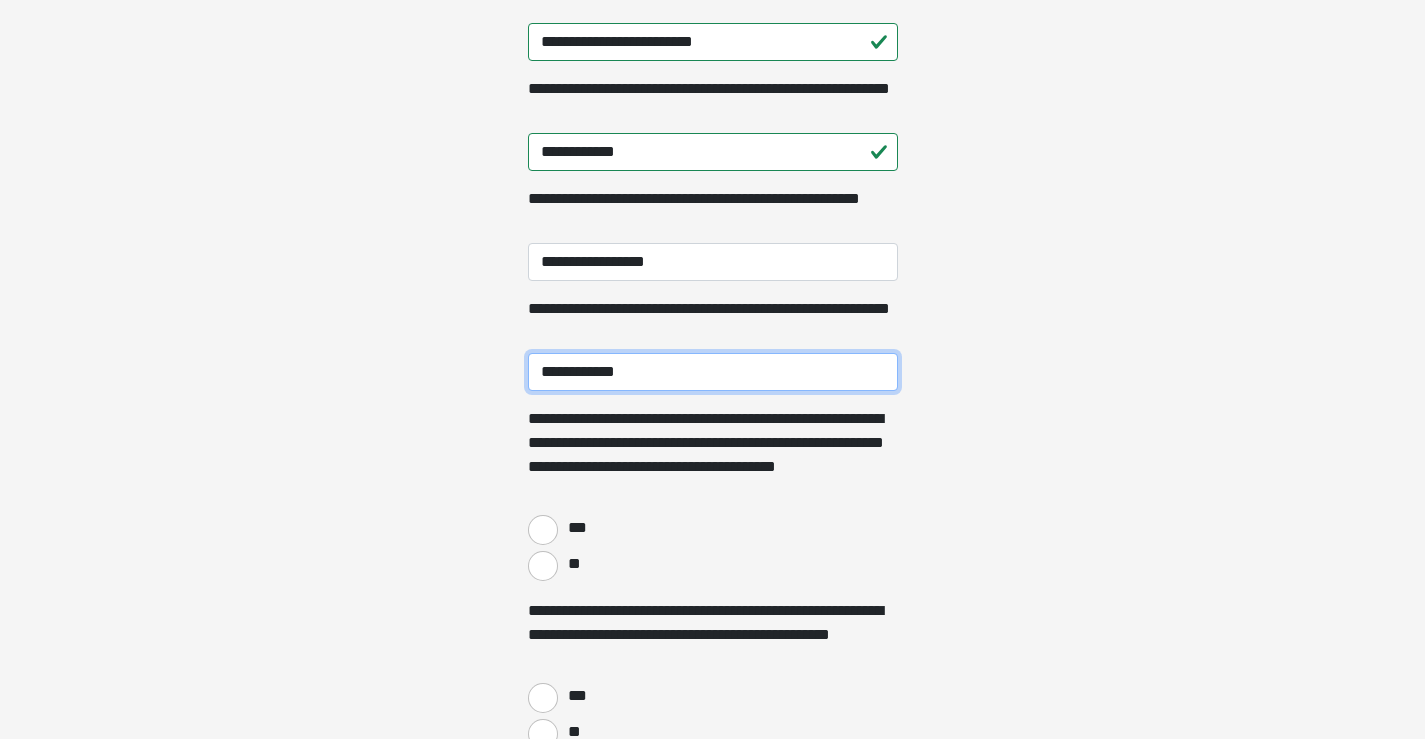type on "**********" 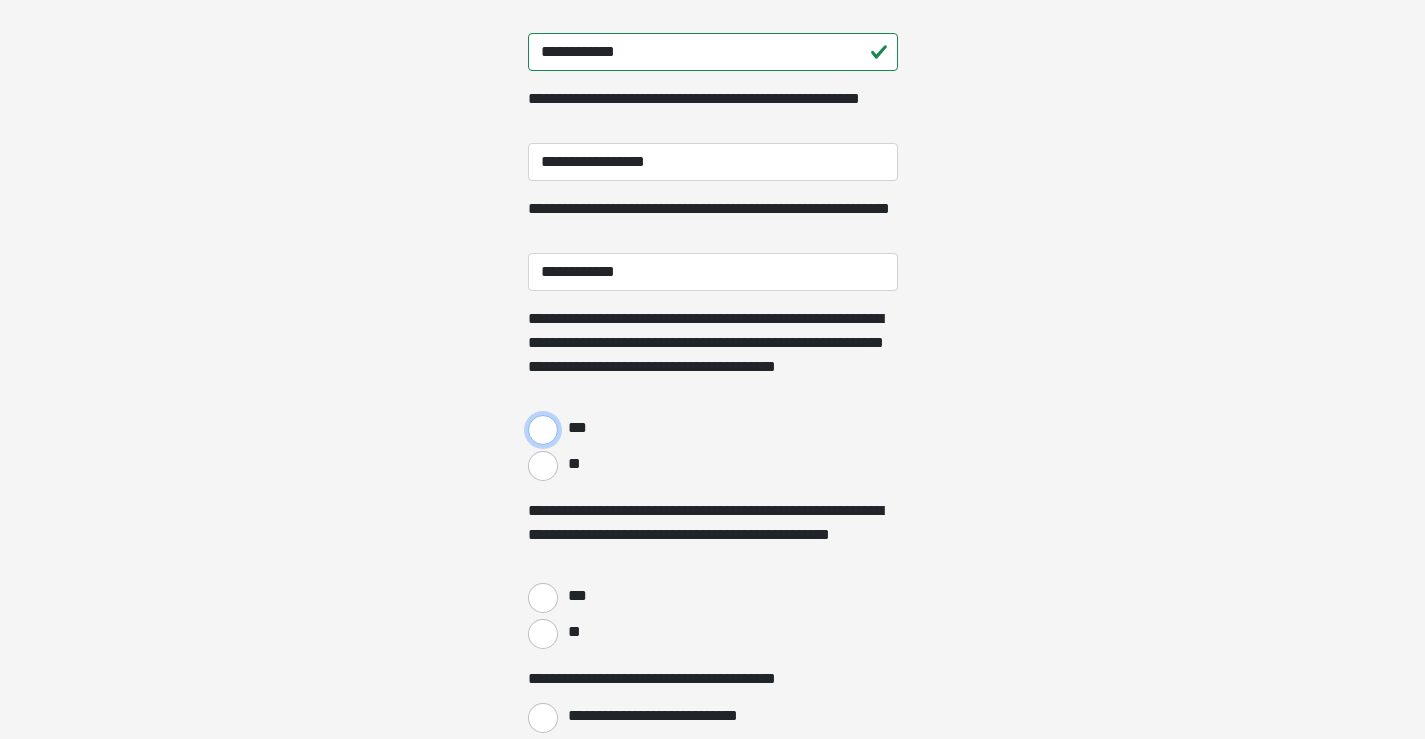 scroll, scrollTop: 600, scrollLeft: 0, axis: vertical 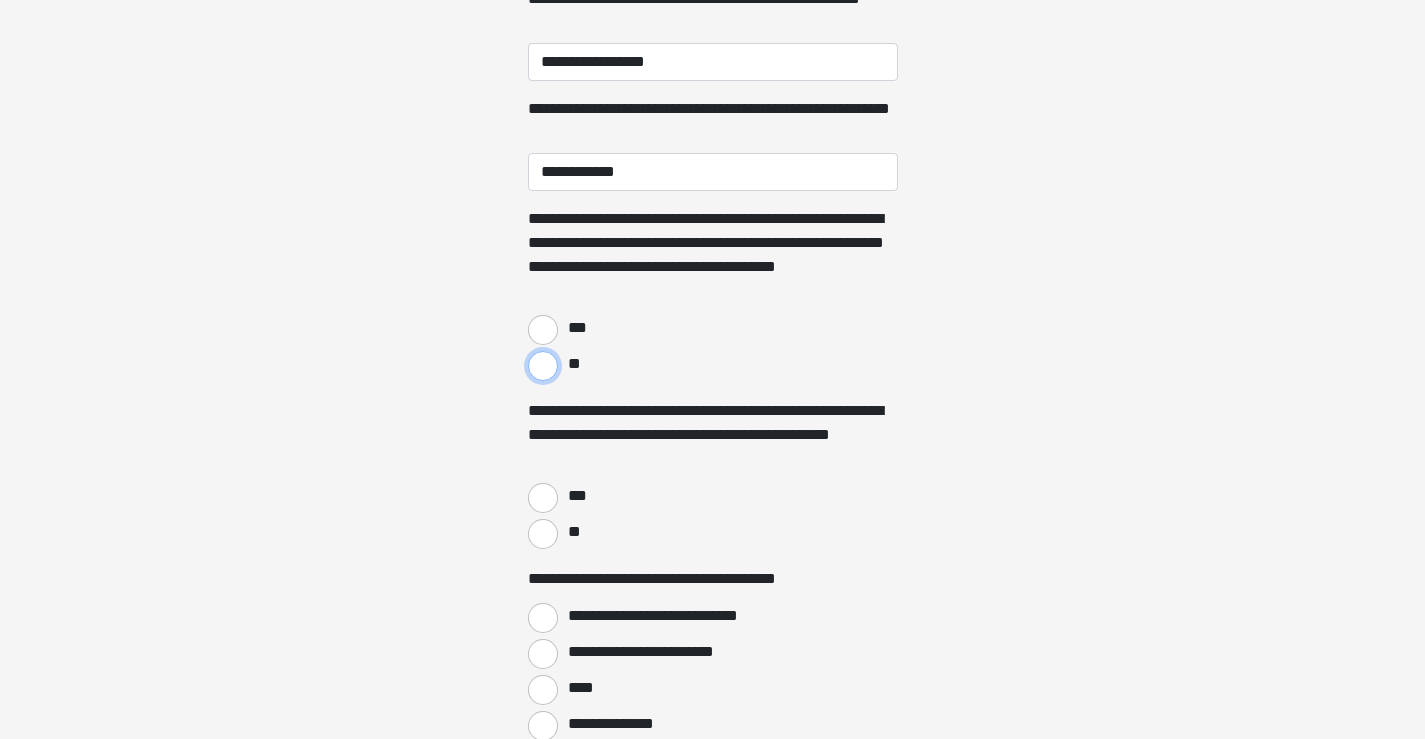 click on "**" at bounding box center [543, 366] 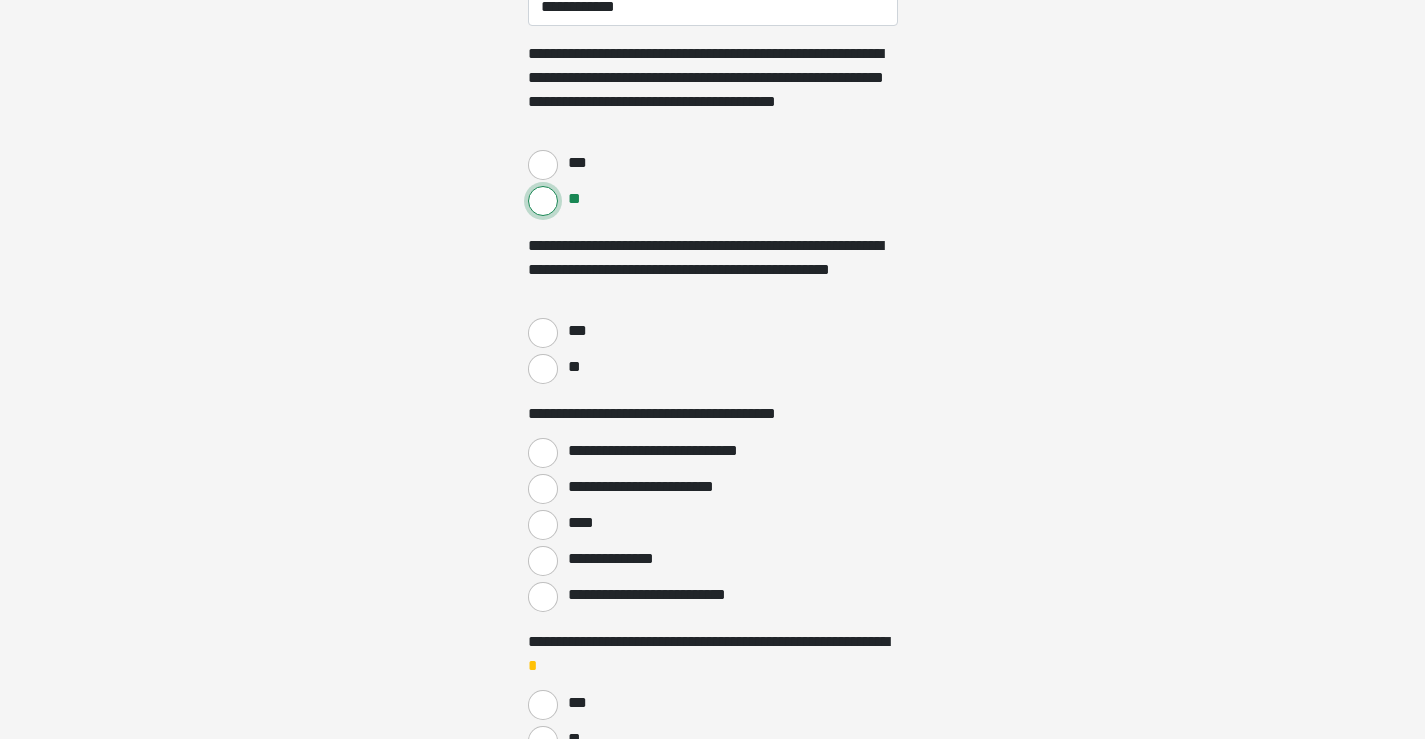 scroll, scrollTop: 800, scrollLeft: 0, axis: vertical 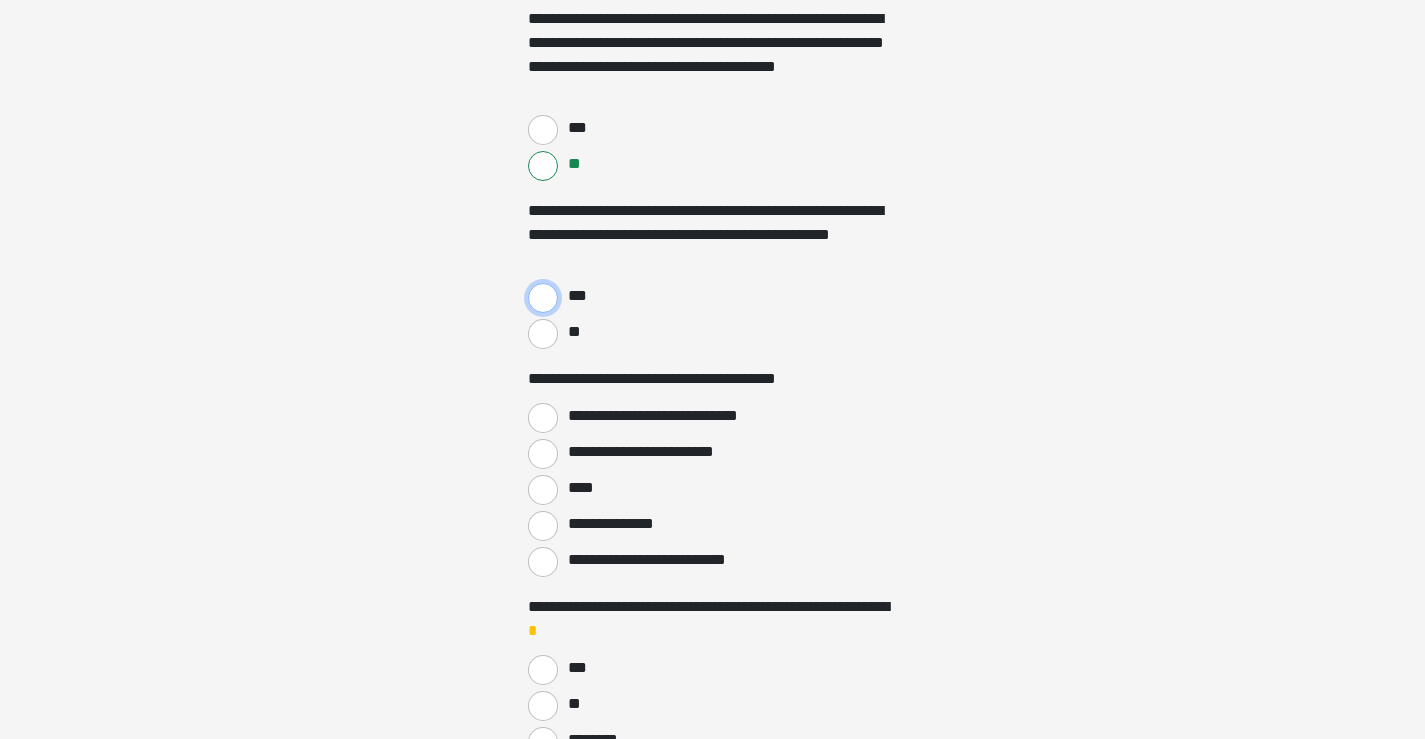 click on "***" at bounding box center (543, 298) 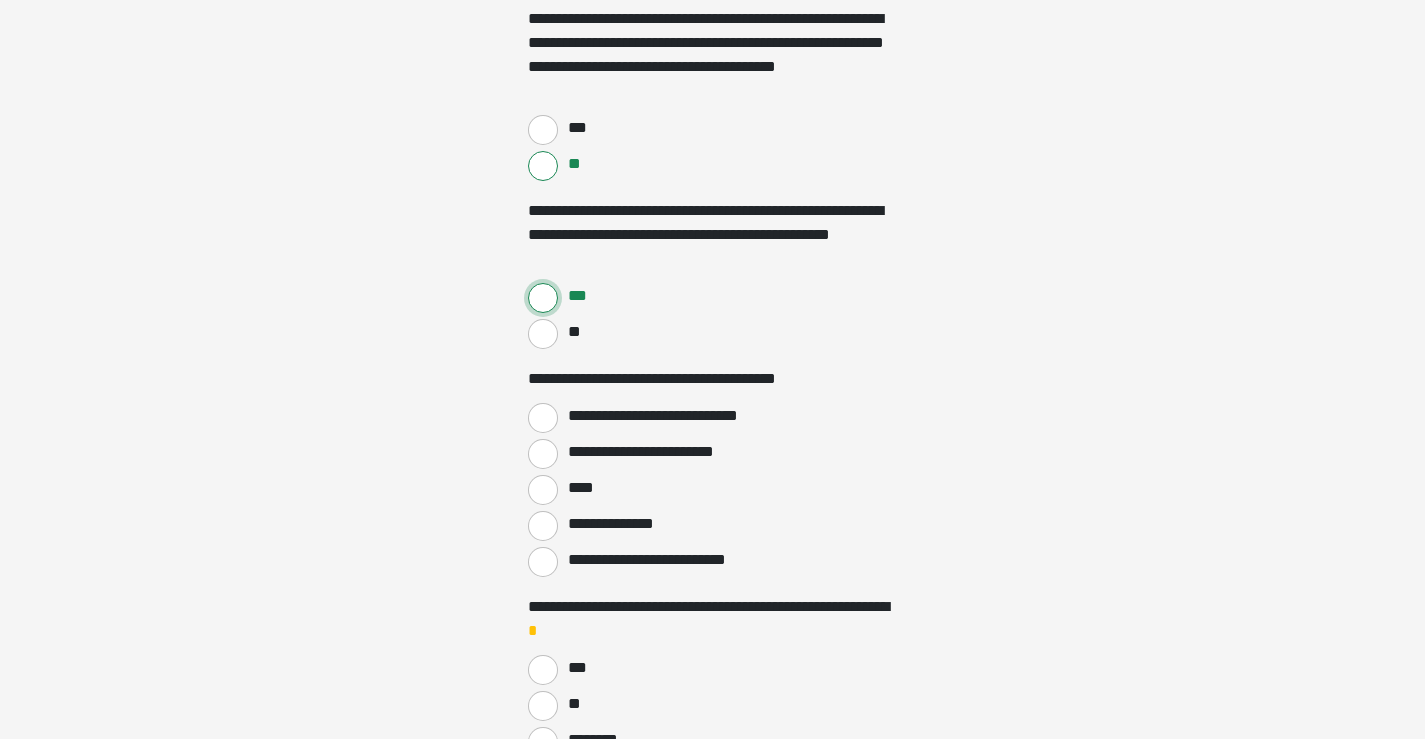 scroll, scrollTop: 900, scrollLeft: 0, axis: vertical 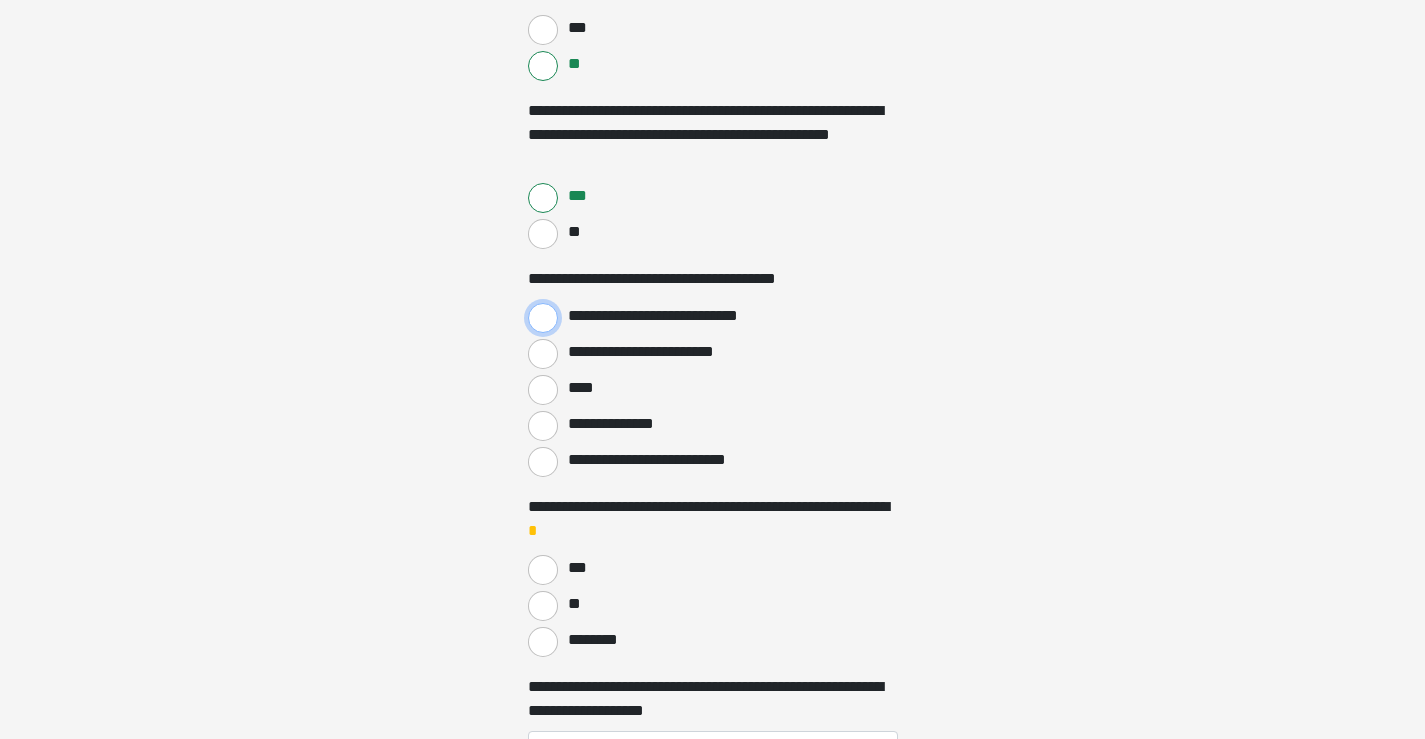 click on "**********" at bounding box center [543, 318] 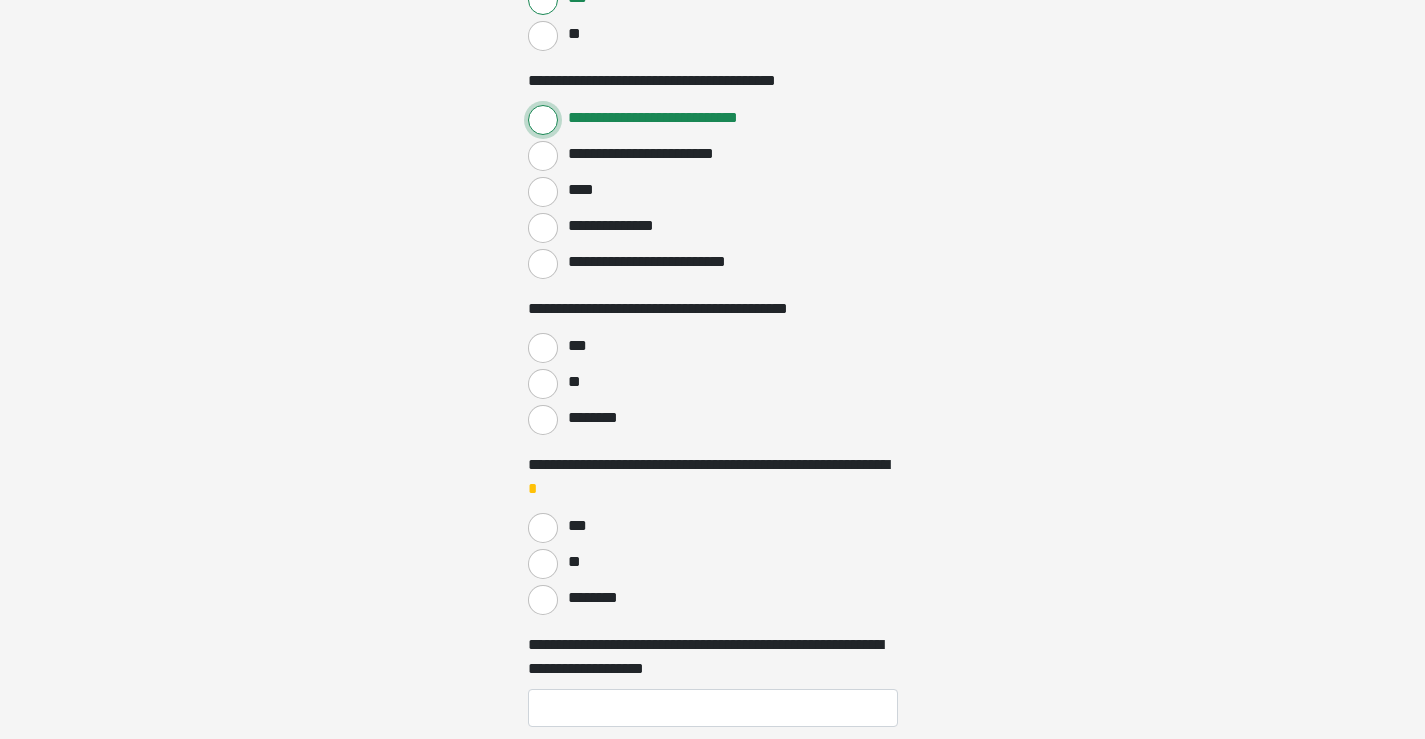 scroll, scrollTop: 1100, scrollLeft: 0, axis: vertical 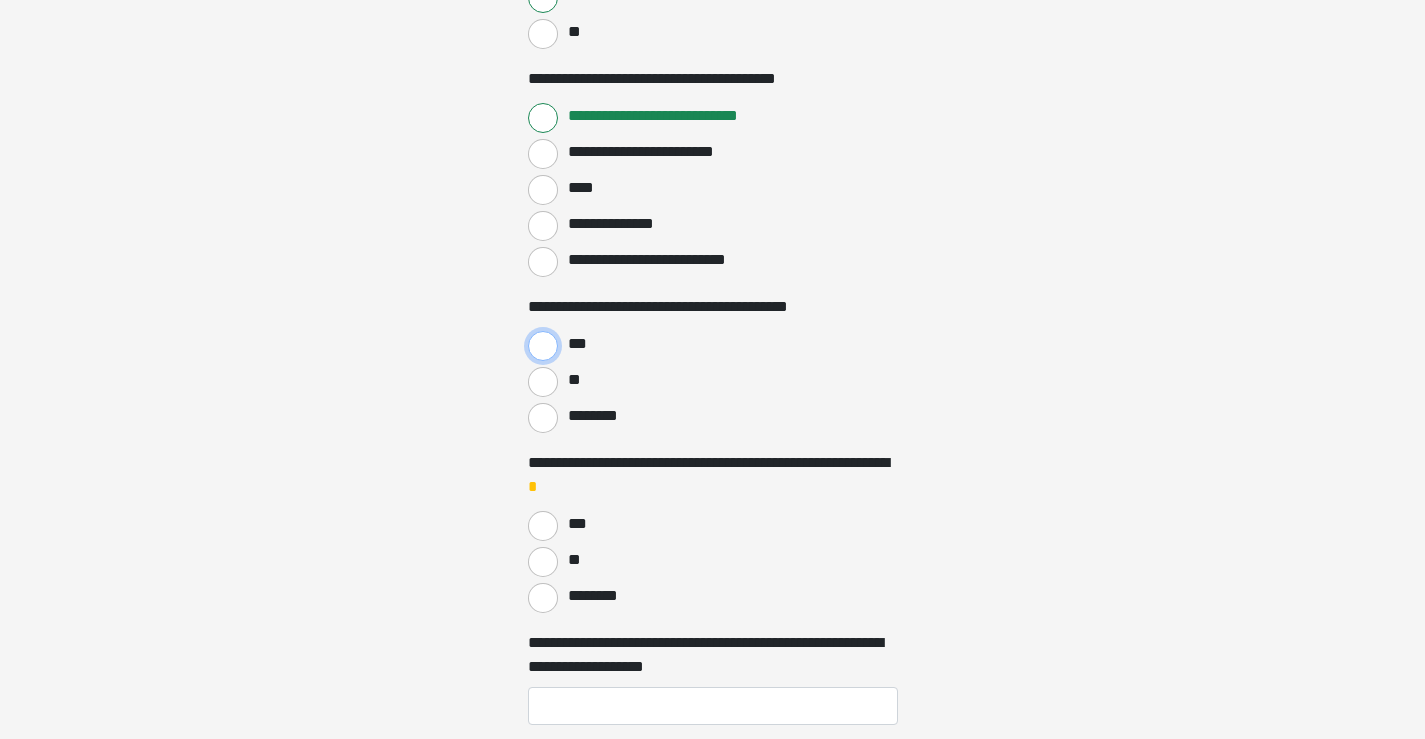 click on "***" at bounding box center (543, 346) 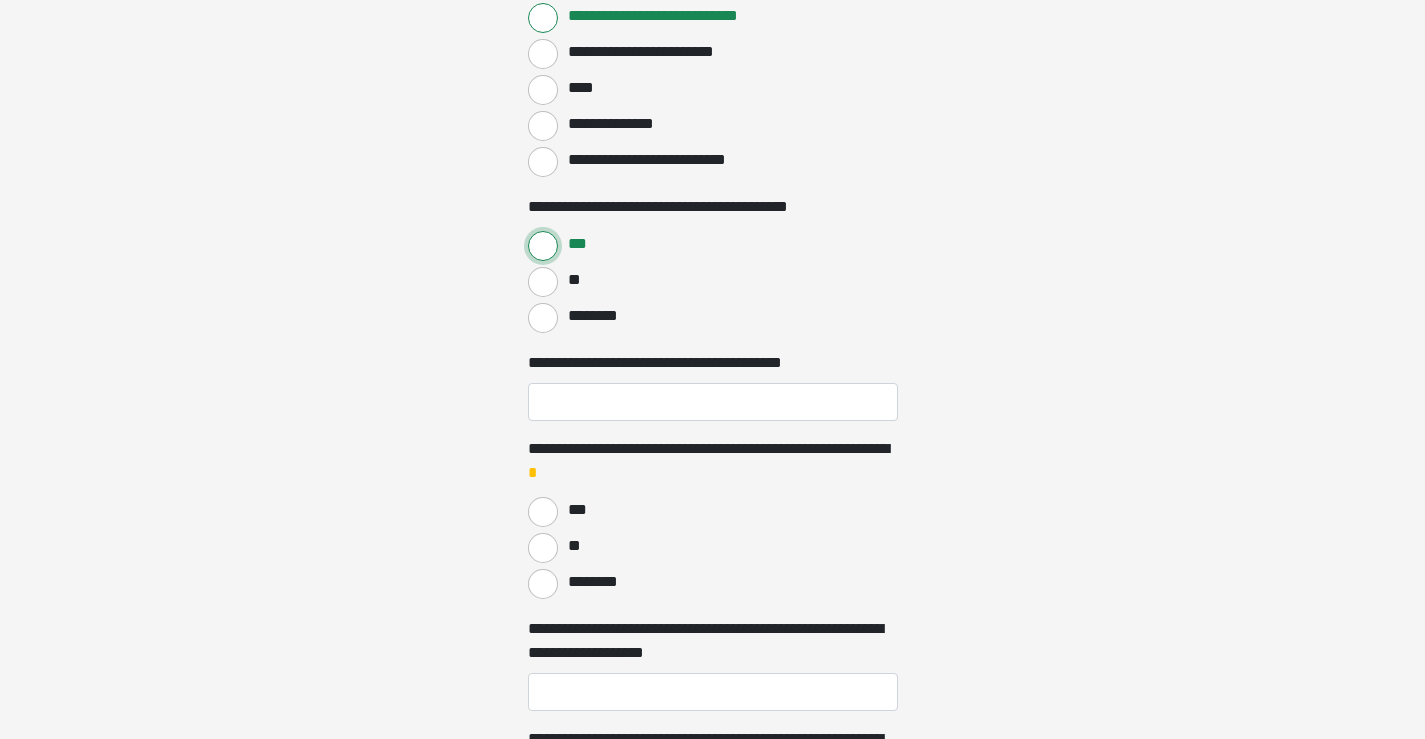 scroll, scrollTop: 1300, scrollLeft: 0, axis: vertical 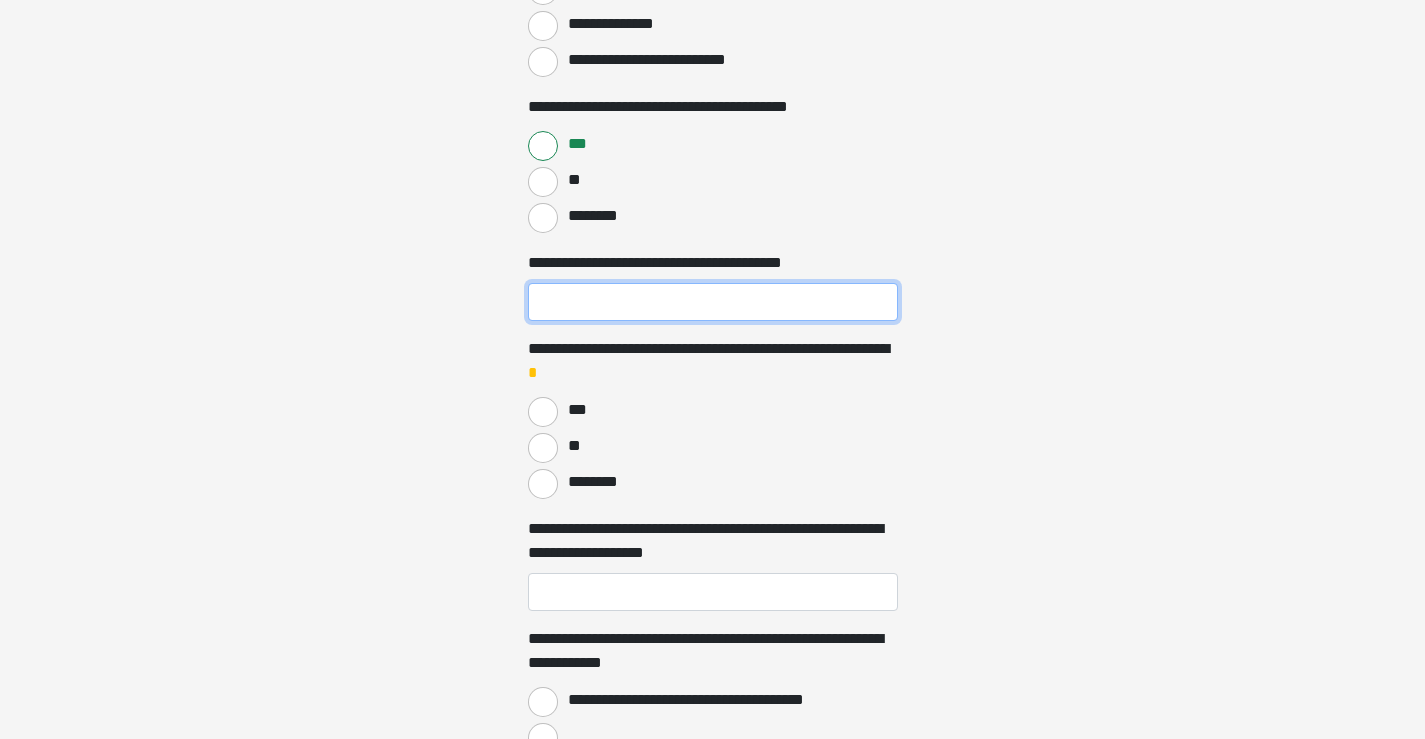 click on "**********" at bounding box center (713, 302) 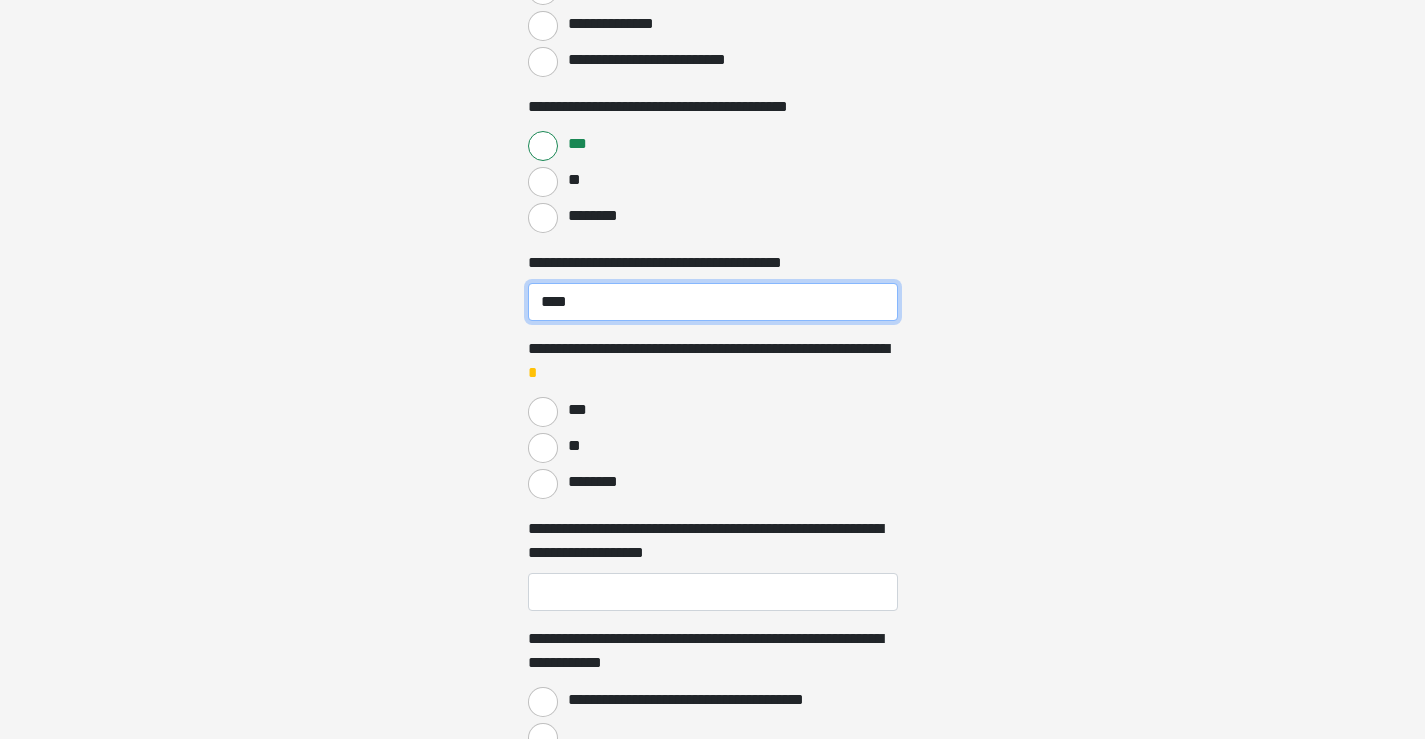 type on "****" 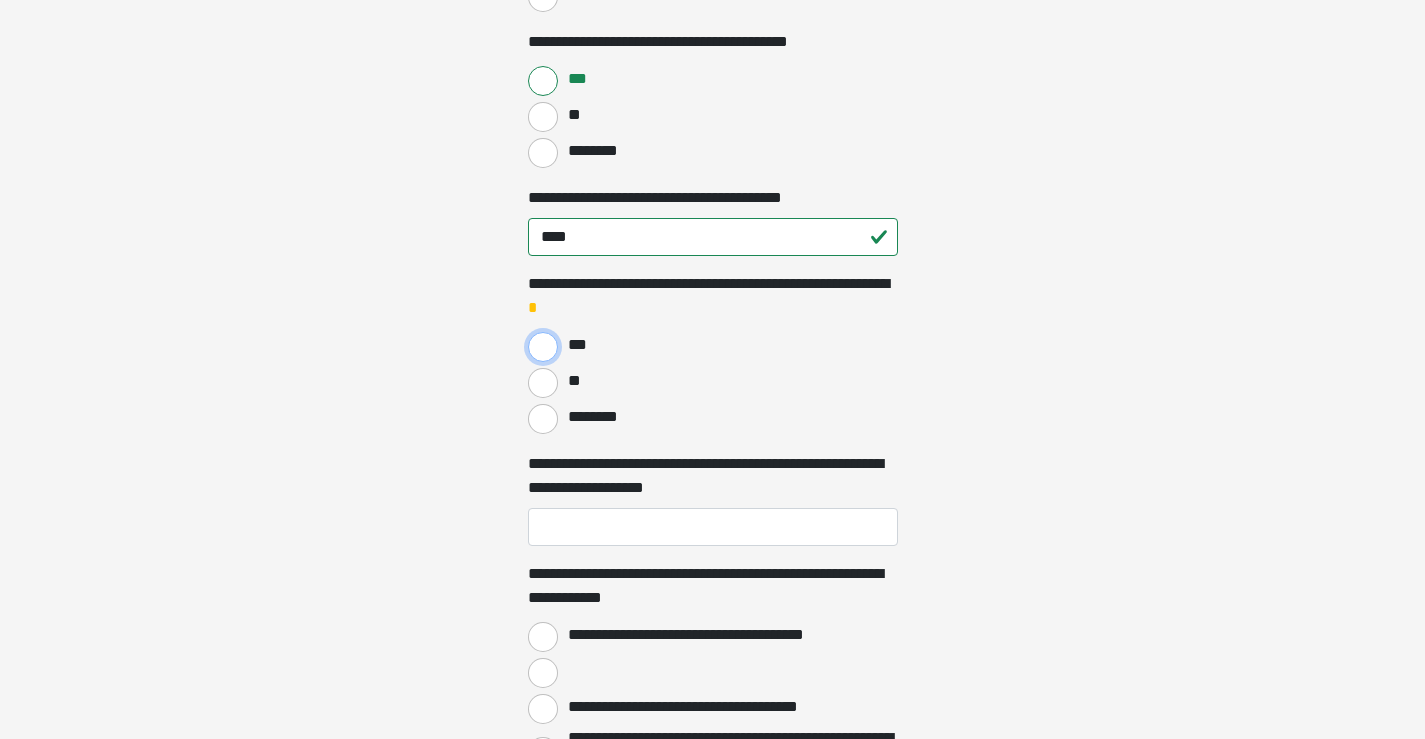 scroll, scrollTop: 1400, scrollLeft: 0, axis: vertical 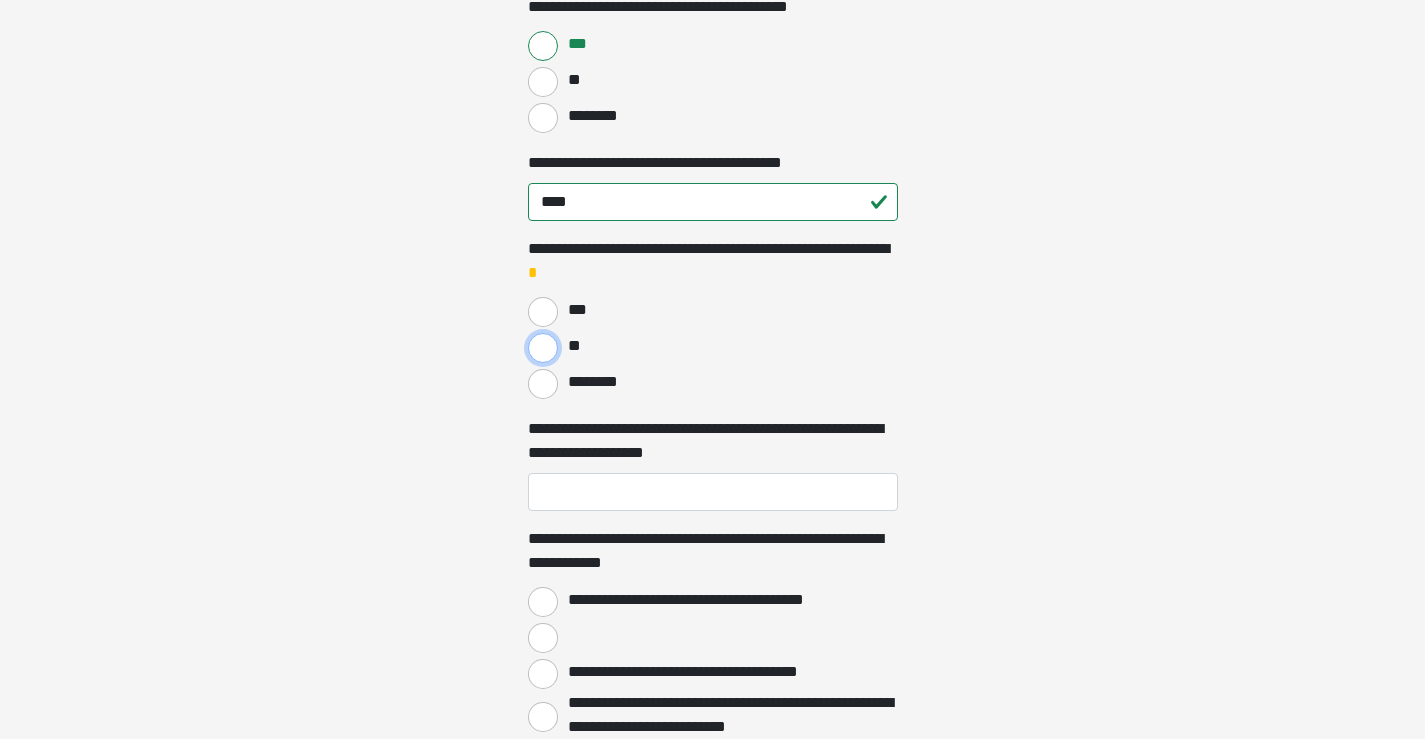 click on "**" at bounding box center [543, 348] 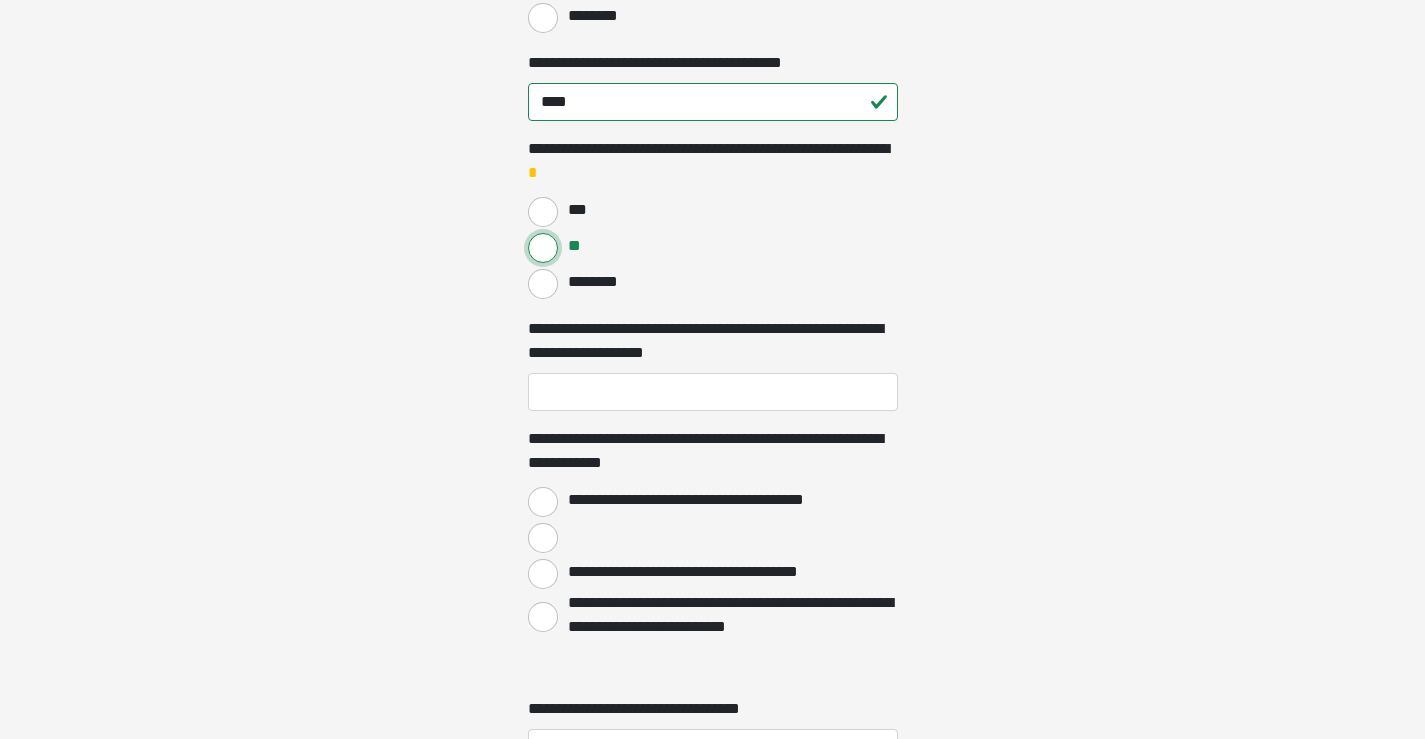scroll, scrollTop: 1600, scrollLeft: 0, axis: vertical 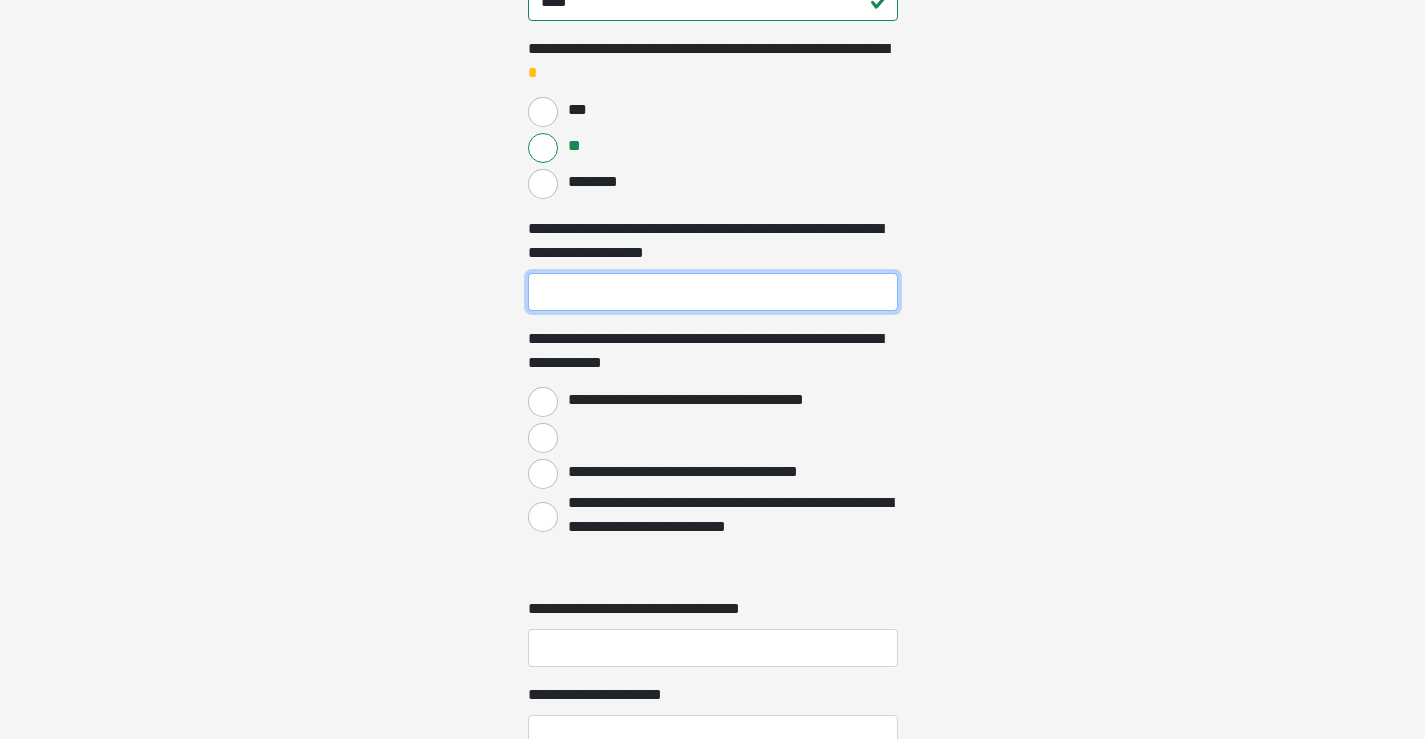 click on "**********" at bounding box center (713, 292) 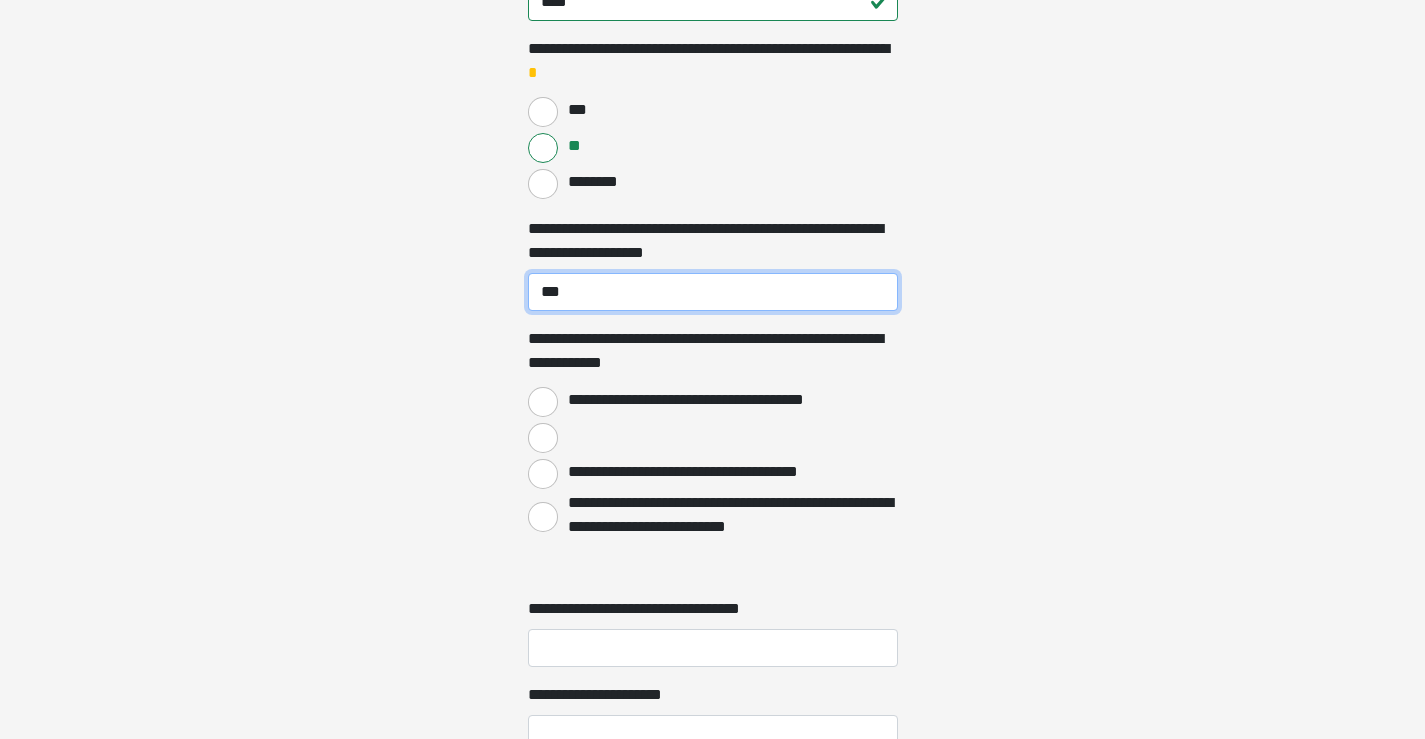 type on "***" 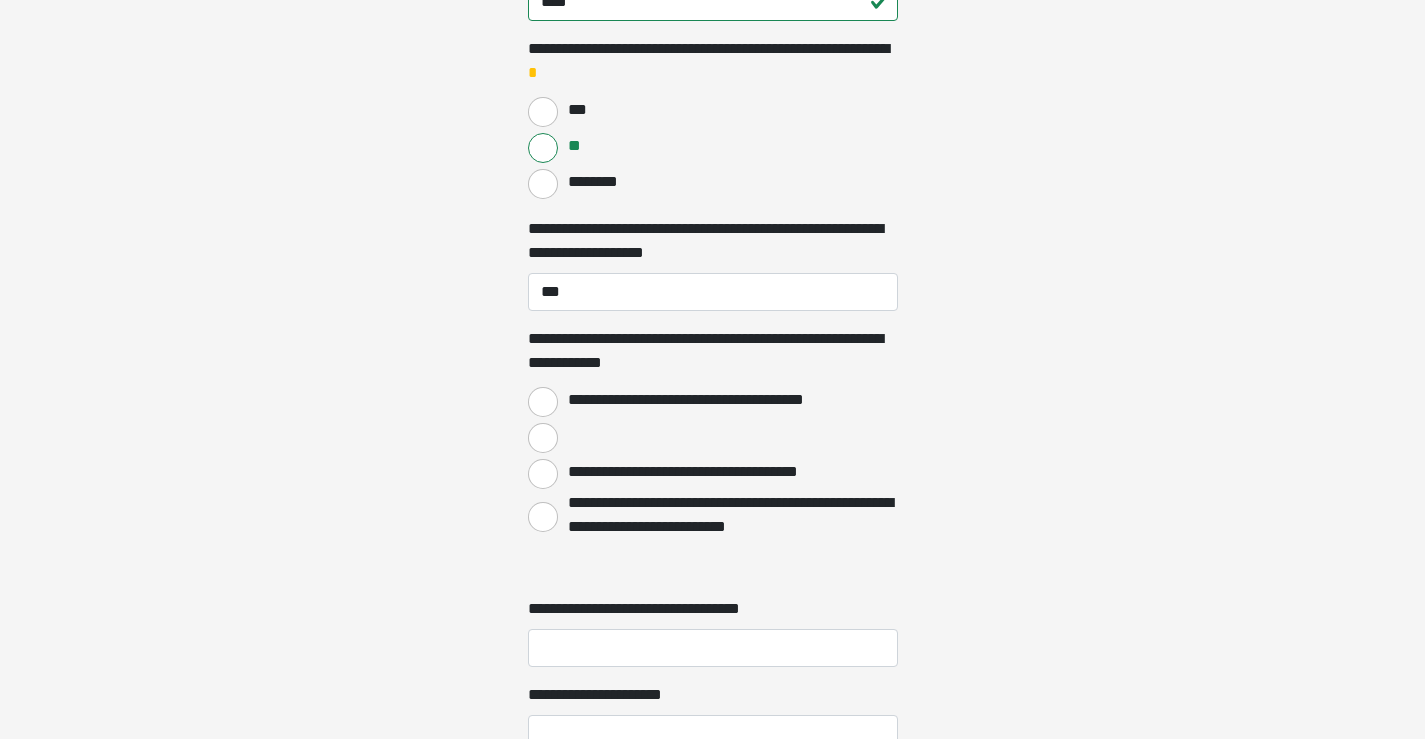 click on "**********" at bounding box center [712, -1231] 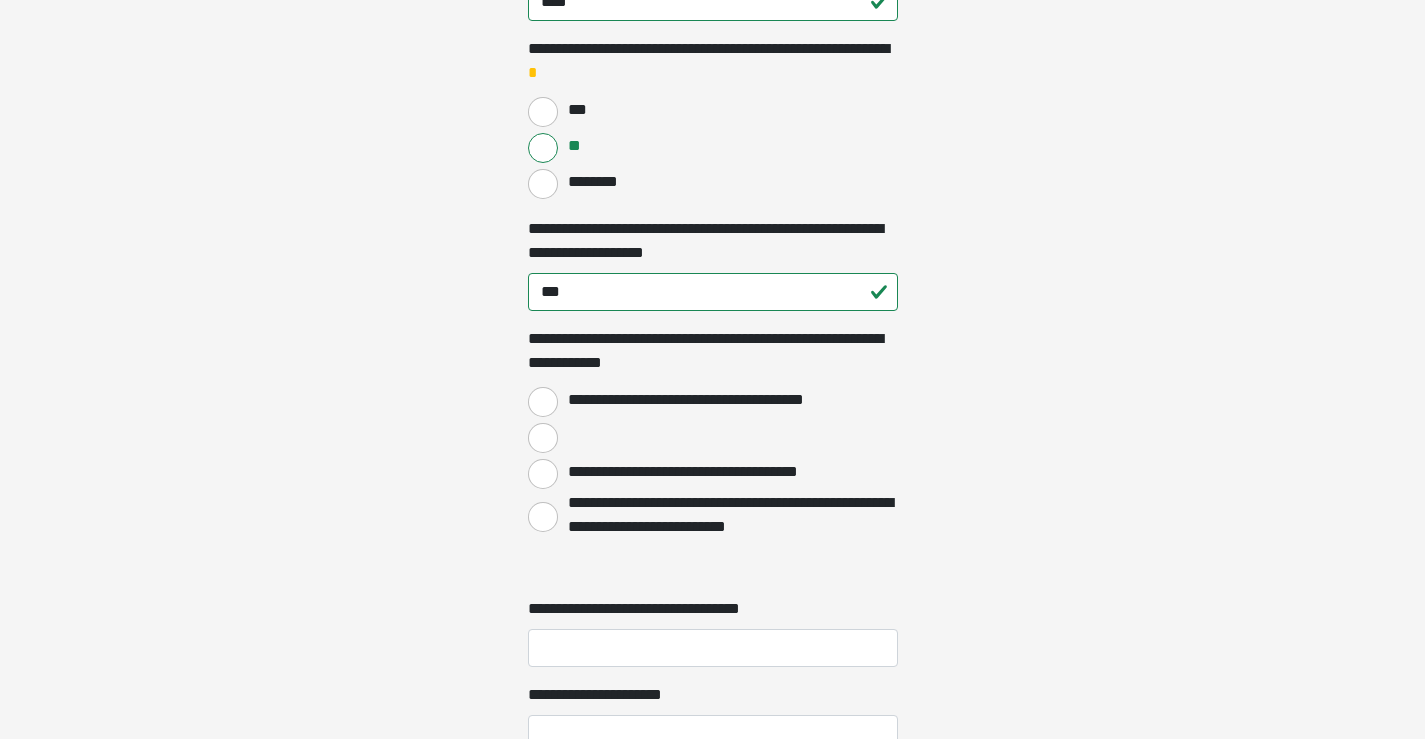scroll, scrollTop: 1700, scrollLeft: 0, axis: vertical 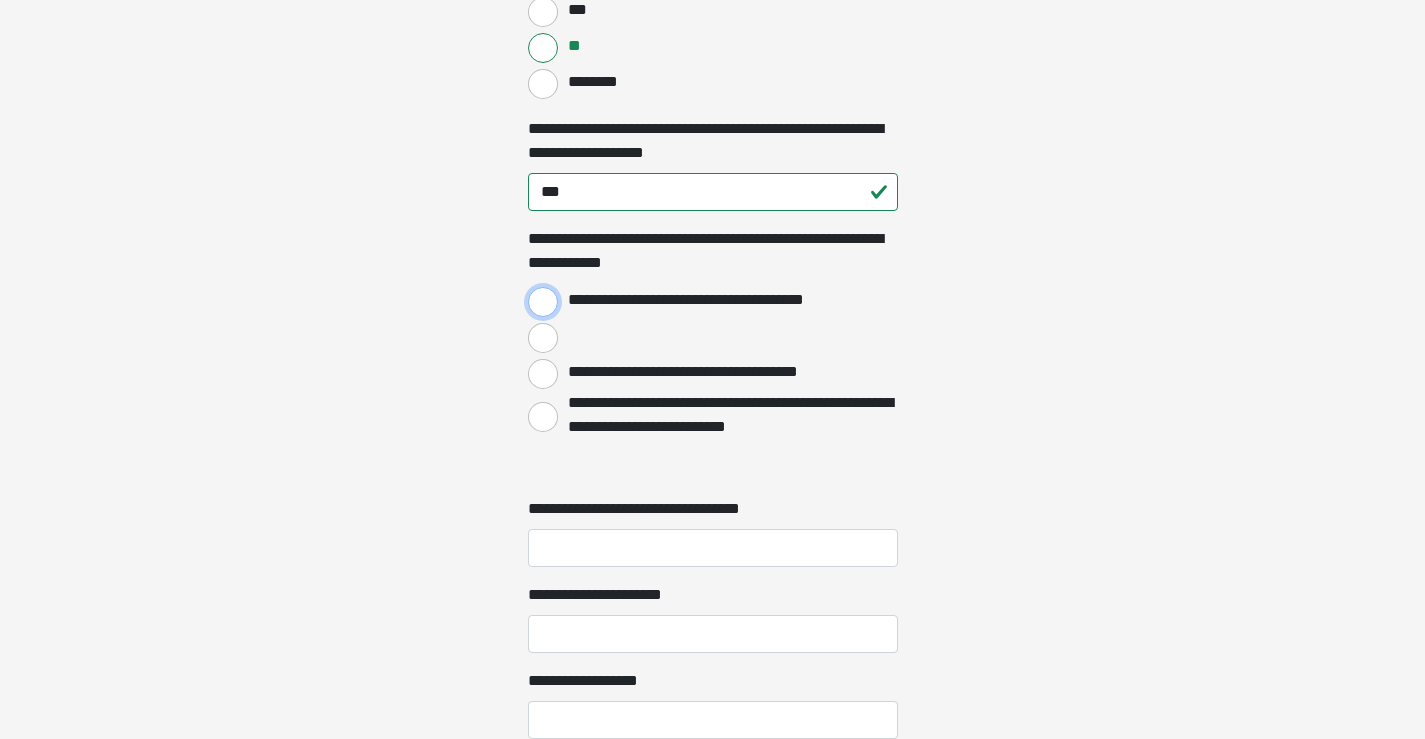 click on "**********" at bounding box center (543, 302) 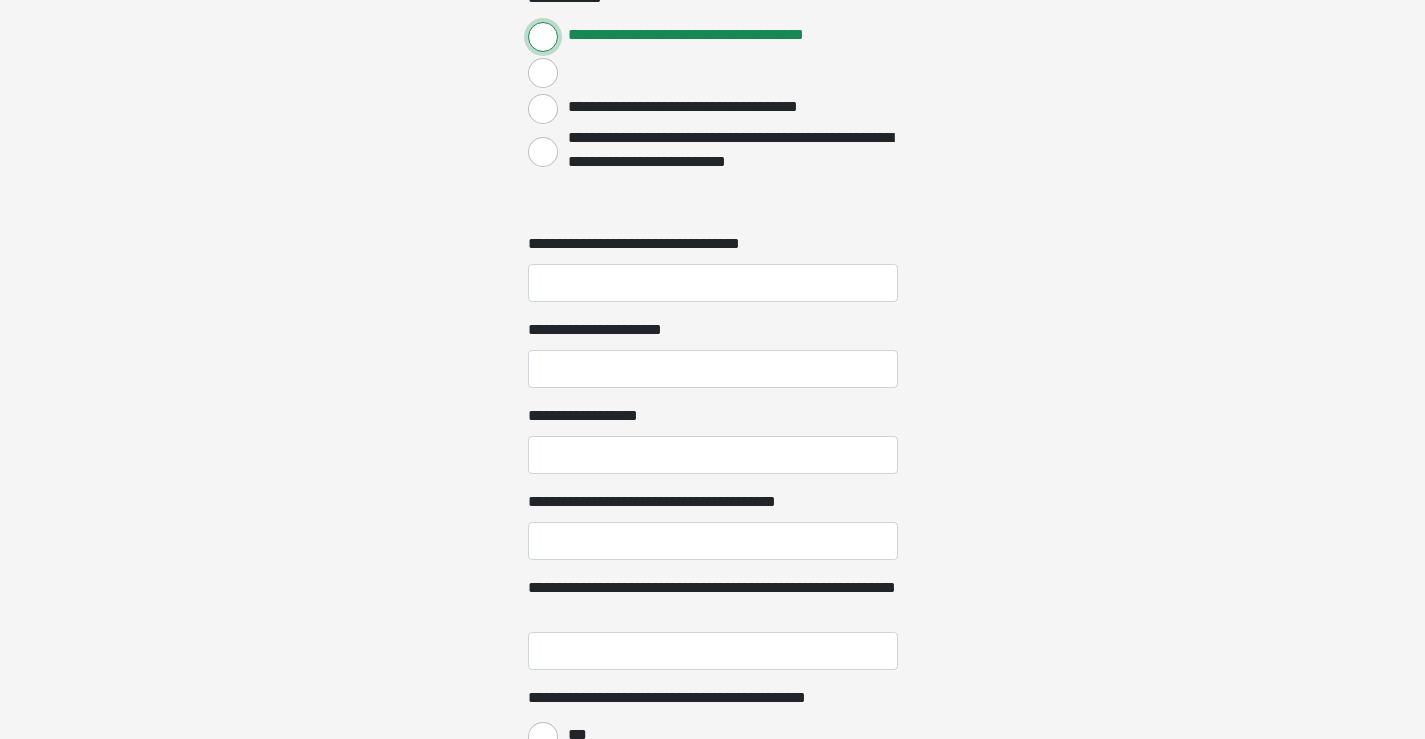 scroll, scrollTop: 2000, scrollLeft: 0, axis: vertical 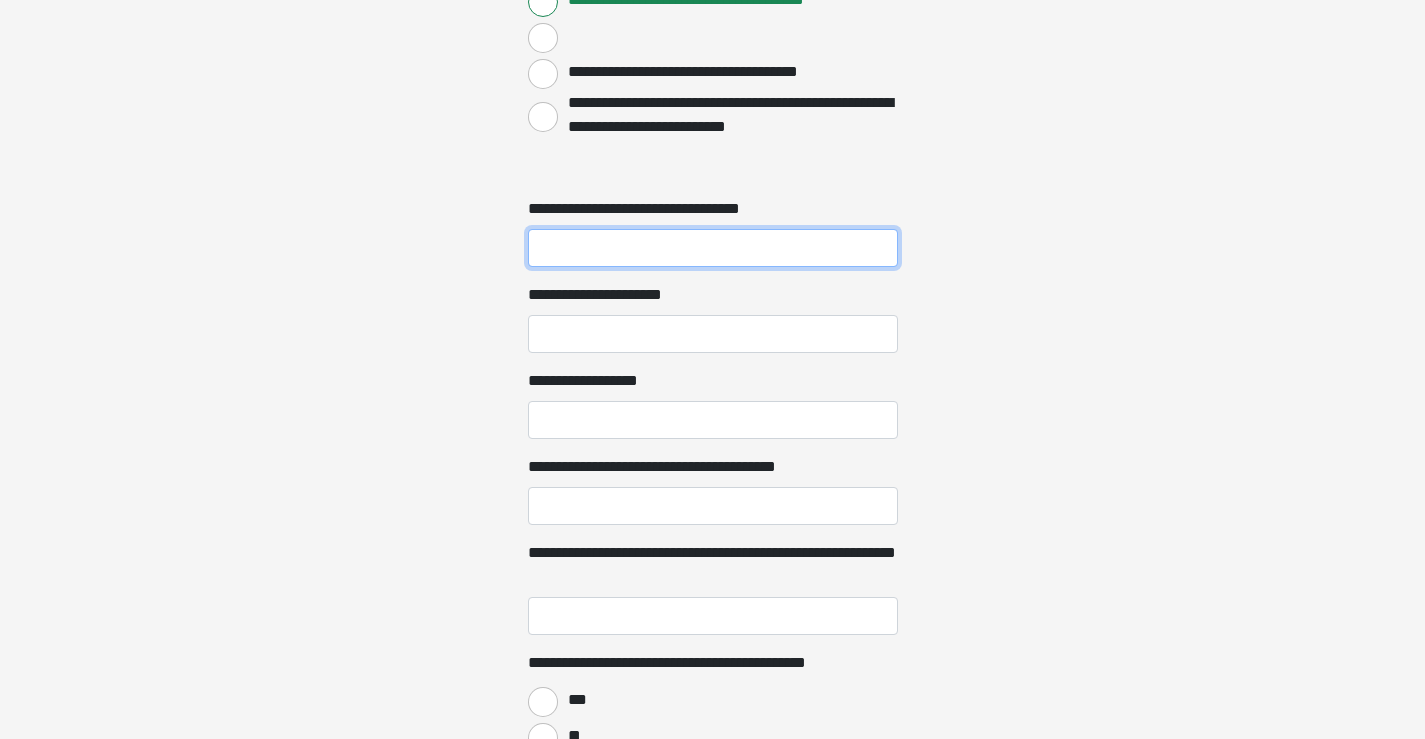 click on "**********" at bounding box center (713, 248) 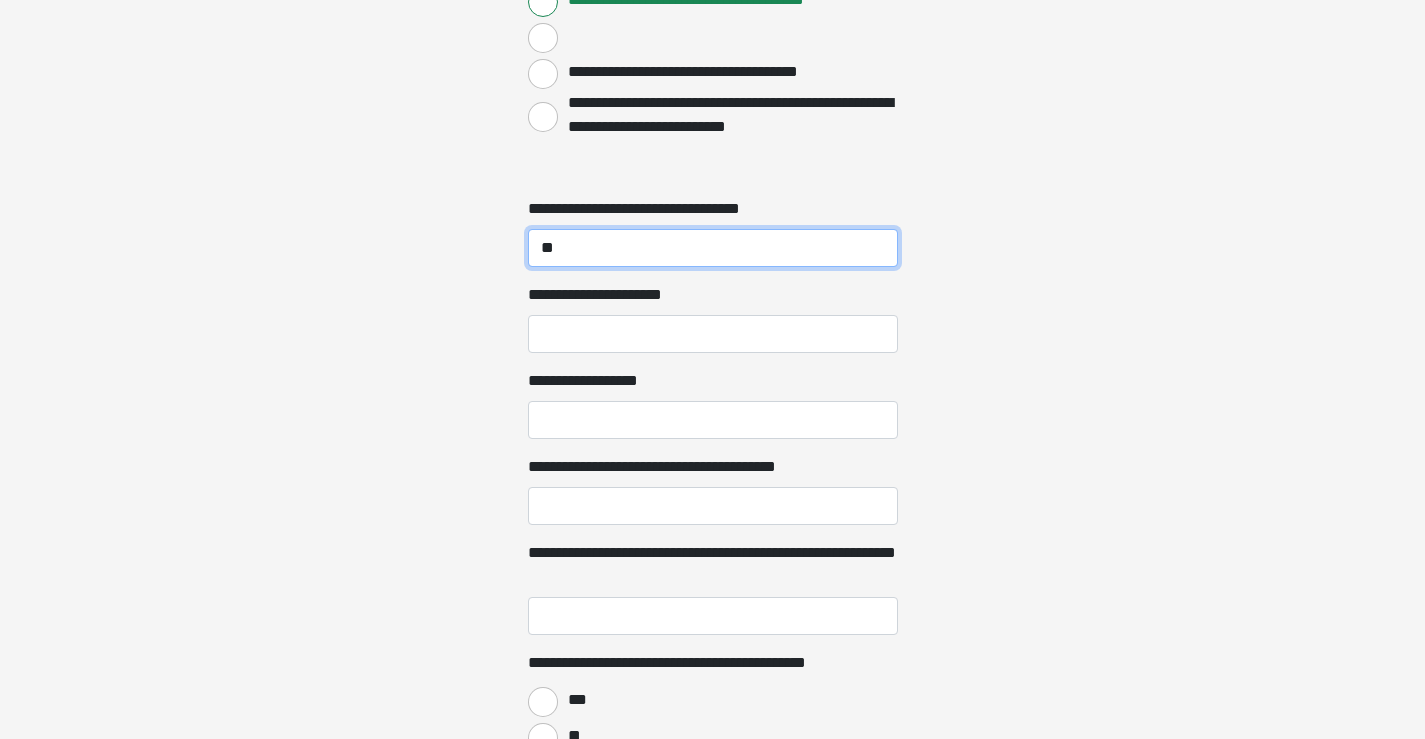 type on "**" 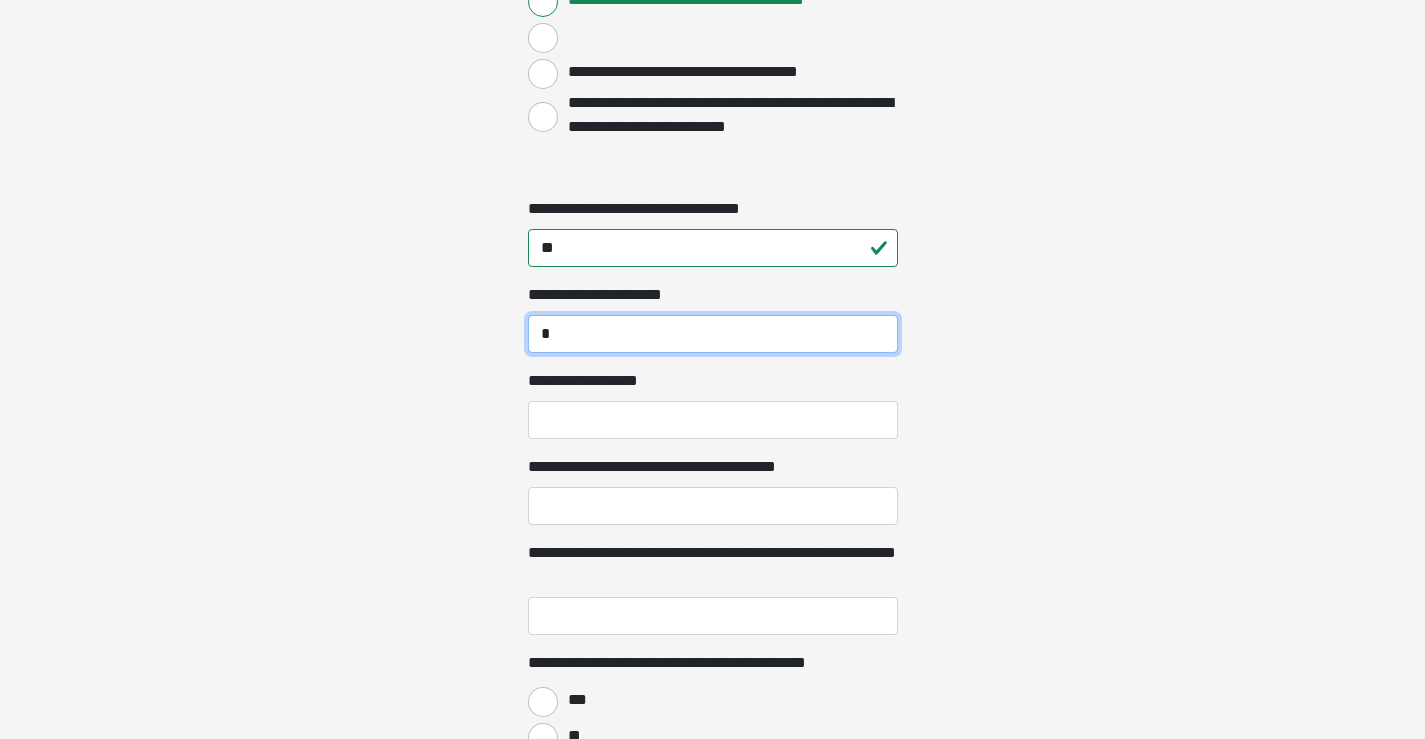 type on "*" 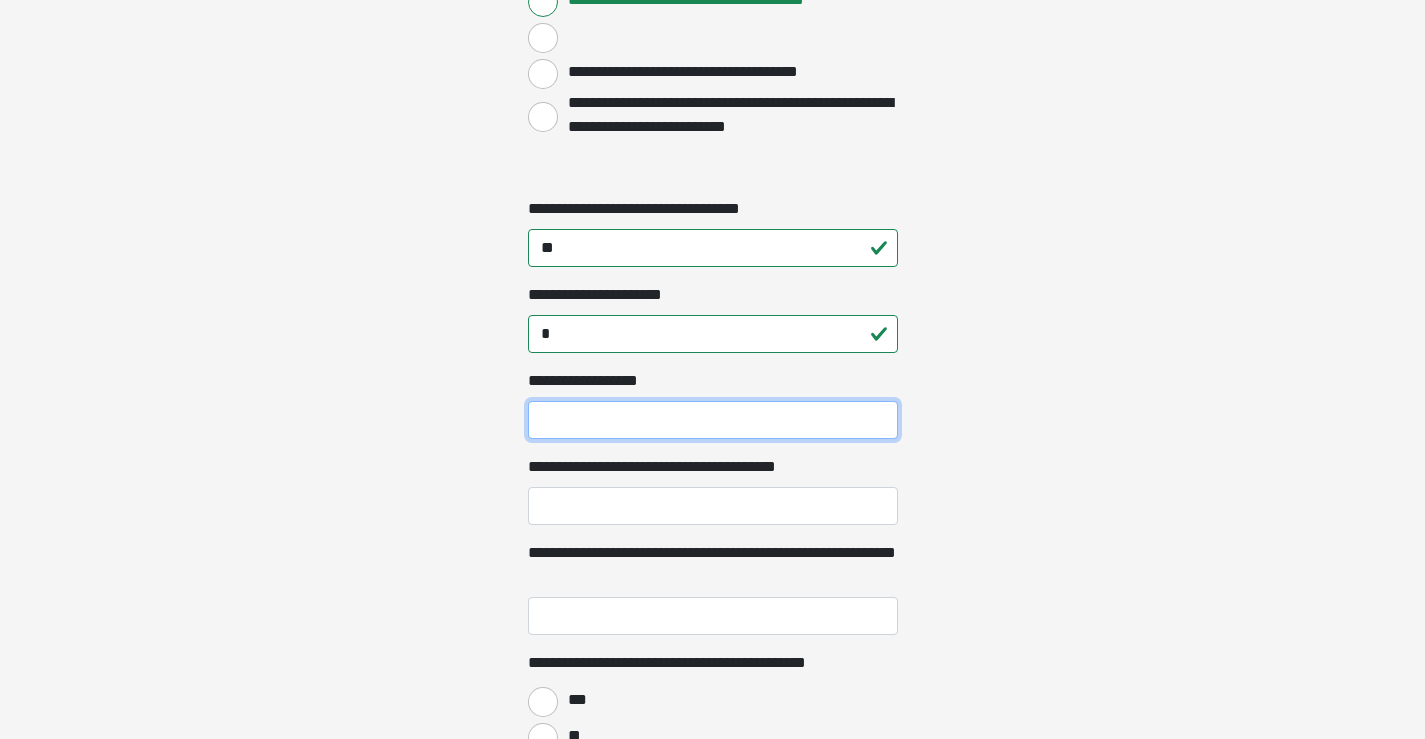 type on "*" 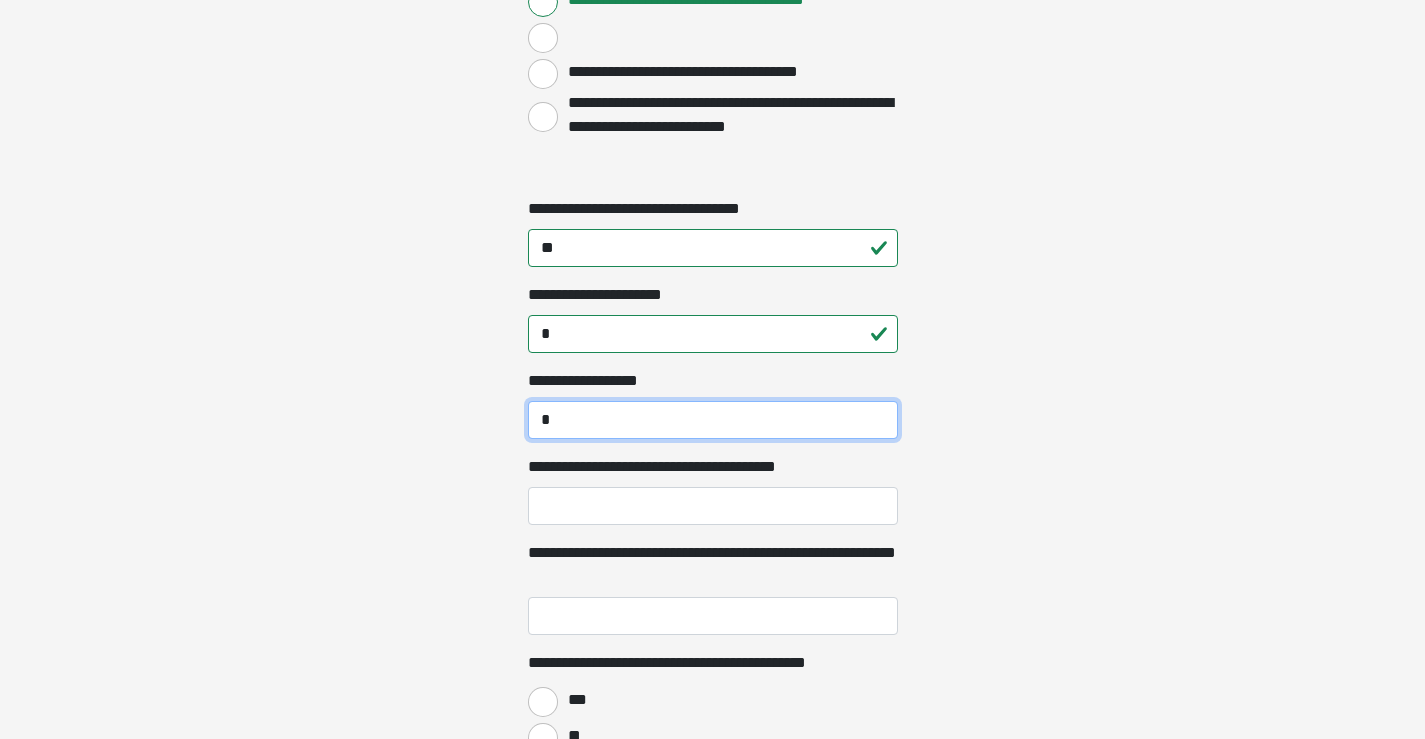 type 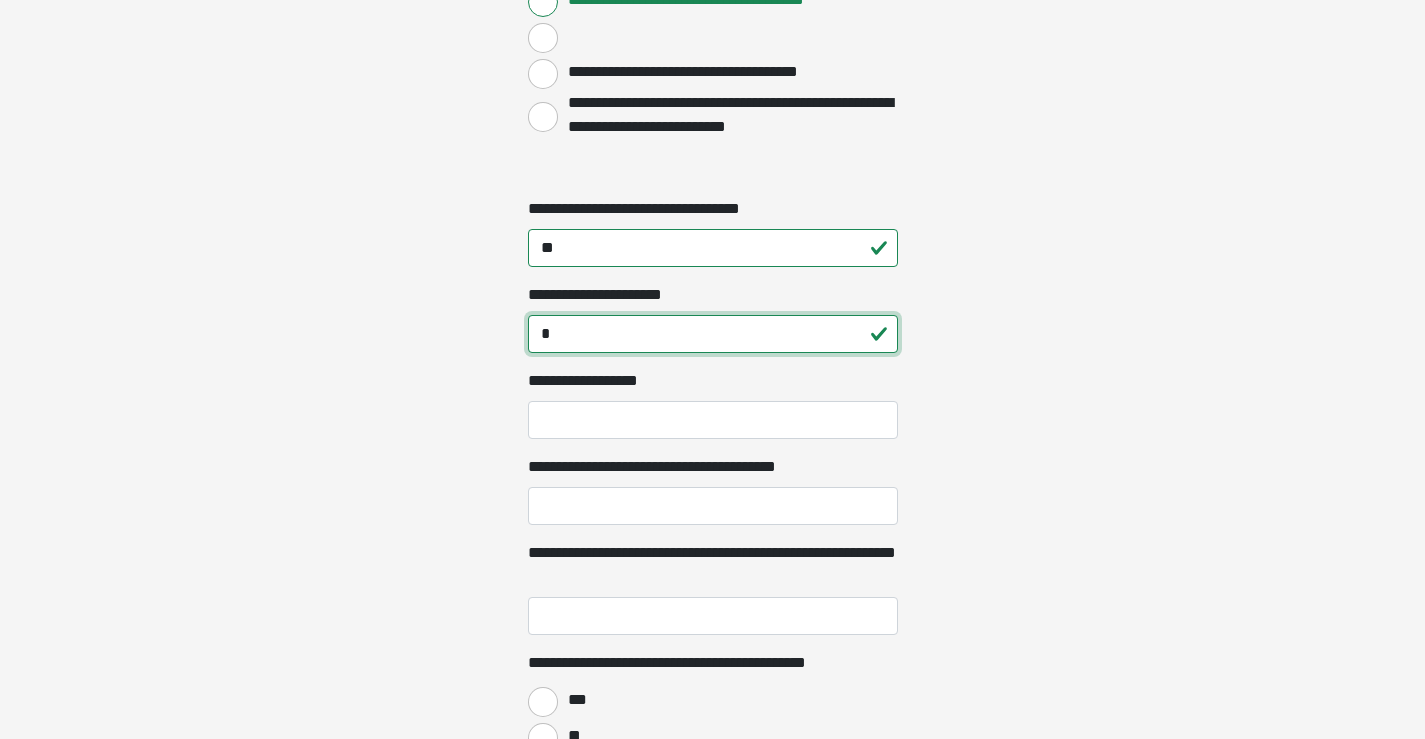 type on "****" 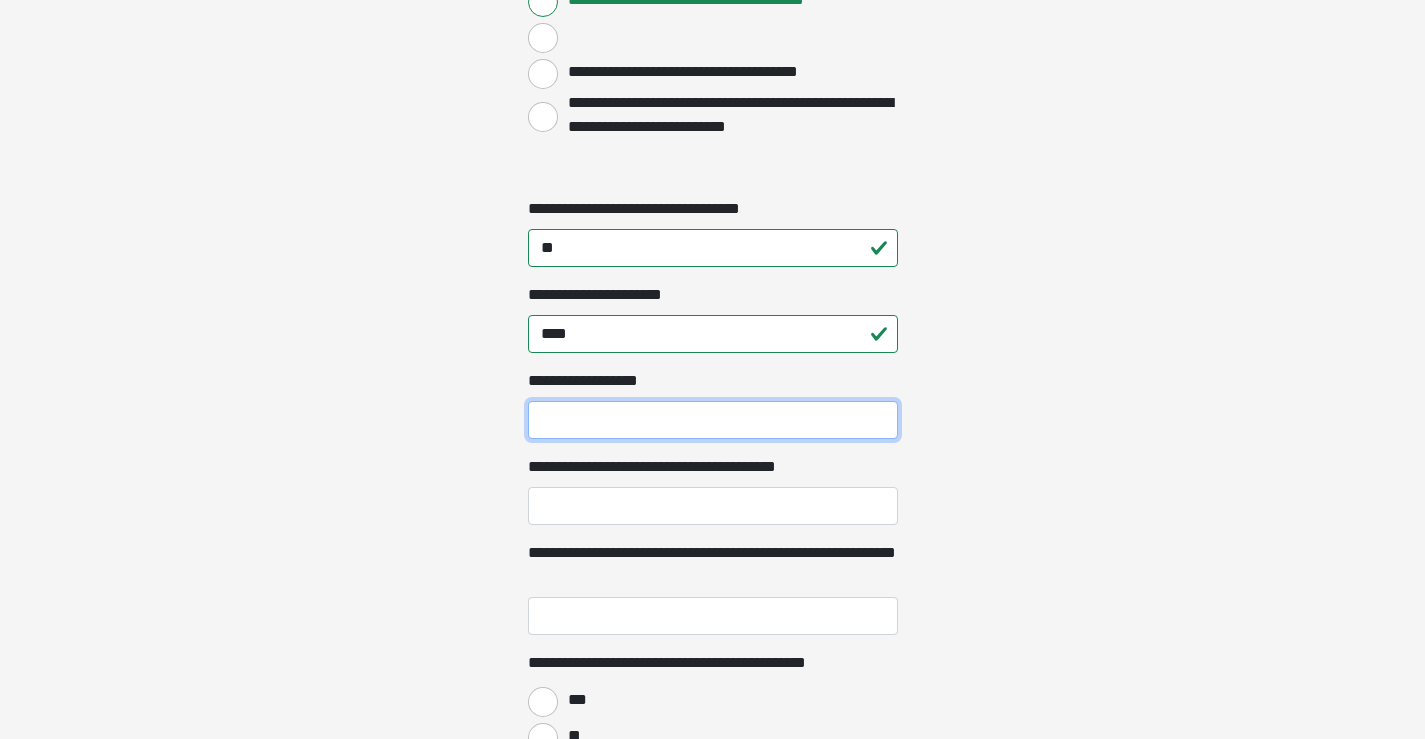 click on "**********" at bounding box center (713, 420) 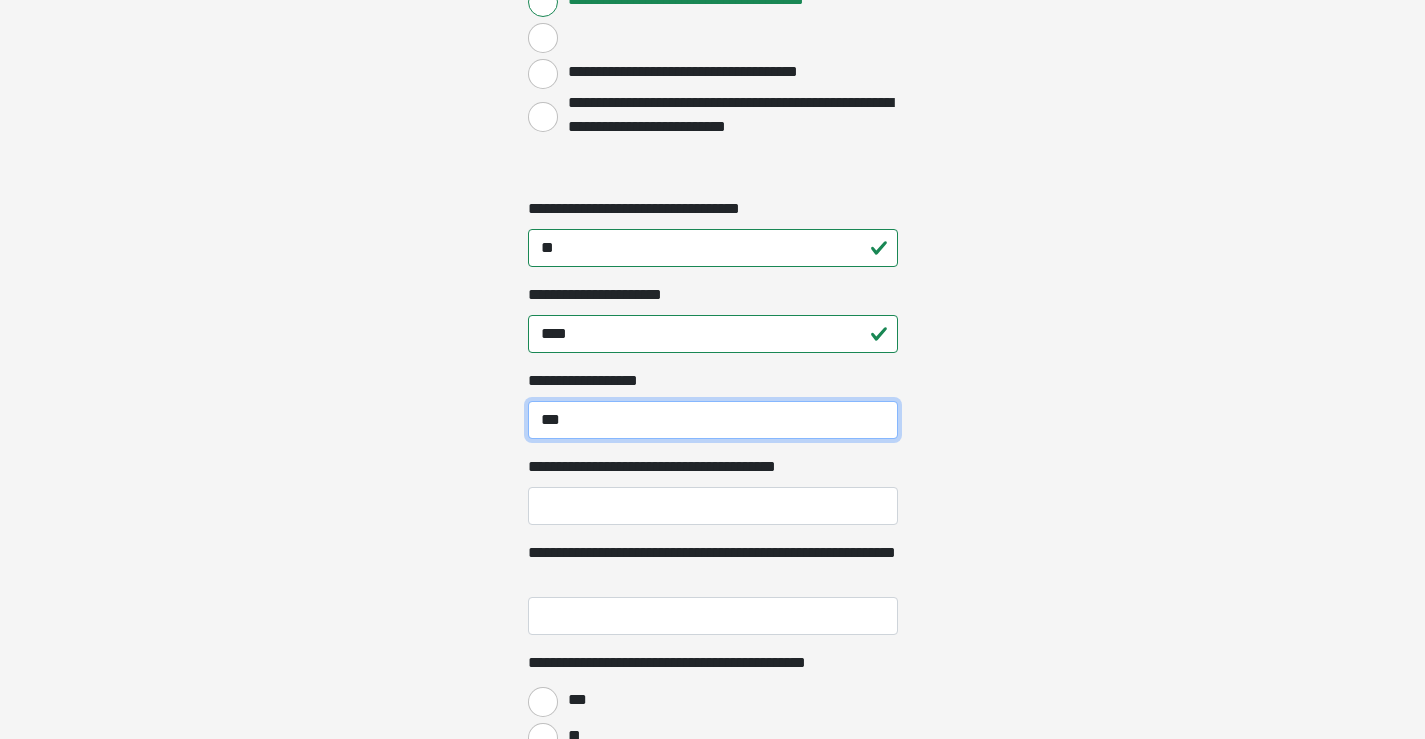 type on "***" 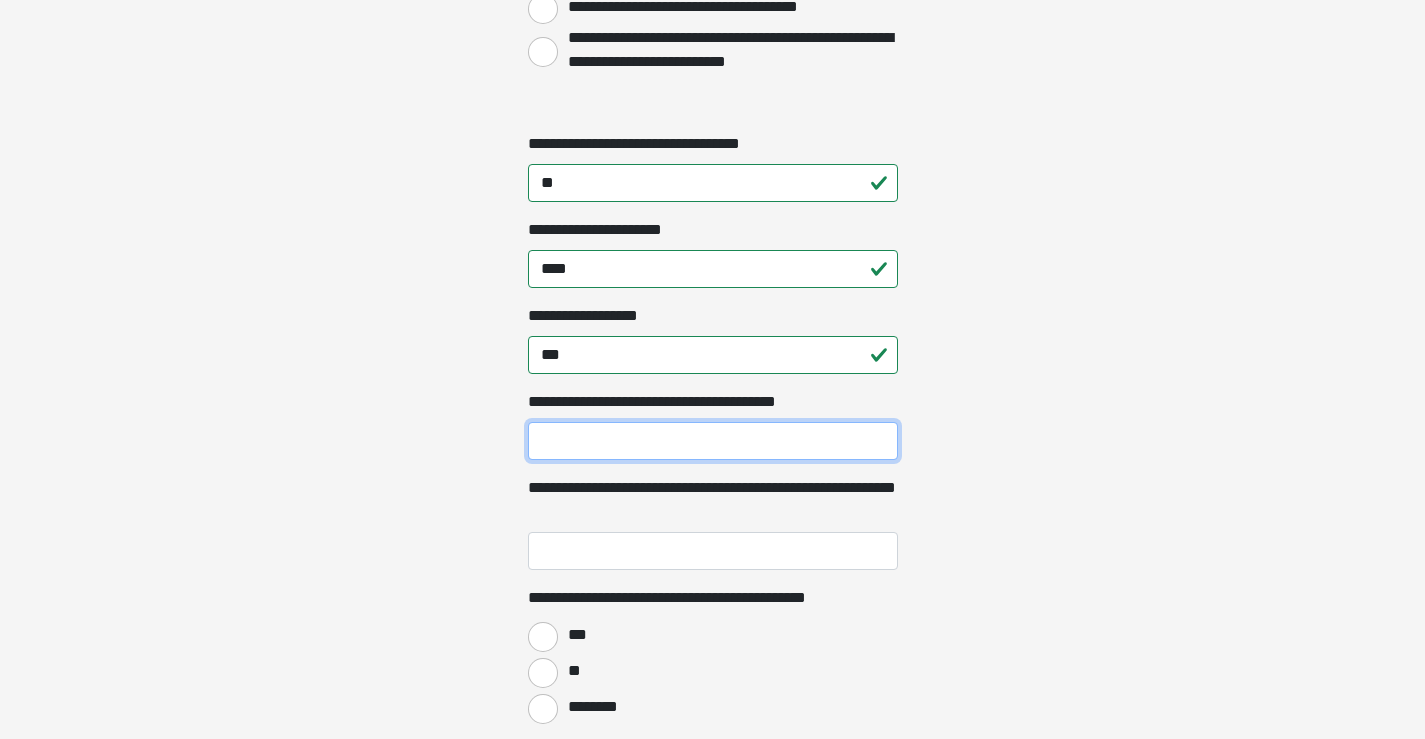 scroll, scrollTop: 2100, scrollLeft: 0, axis: vertical 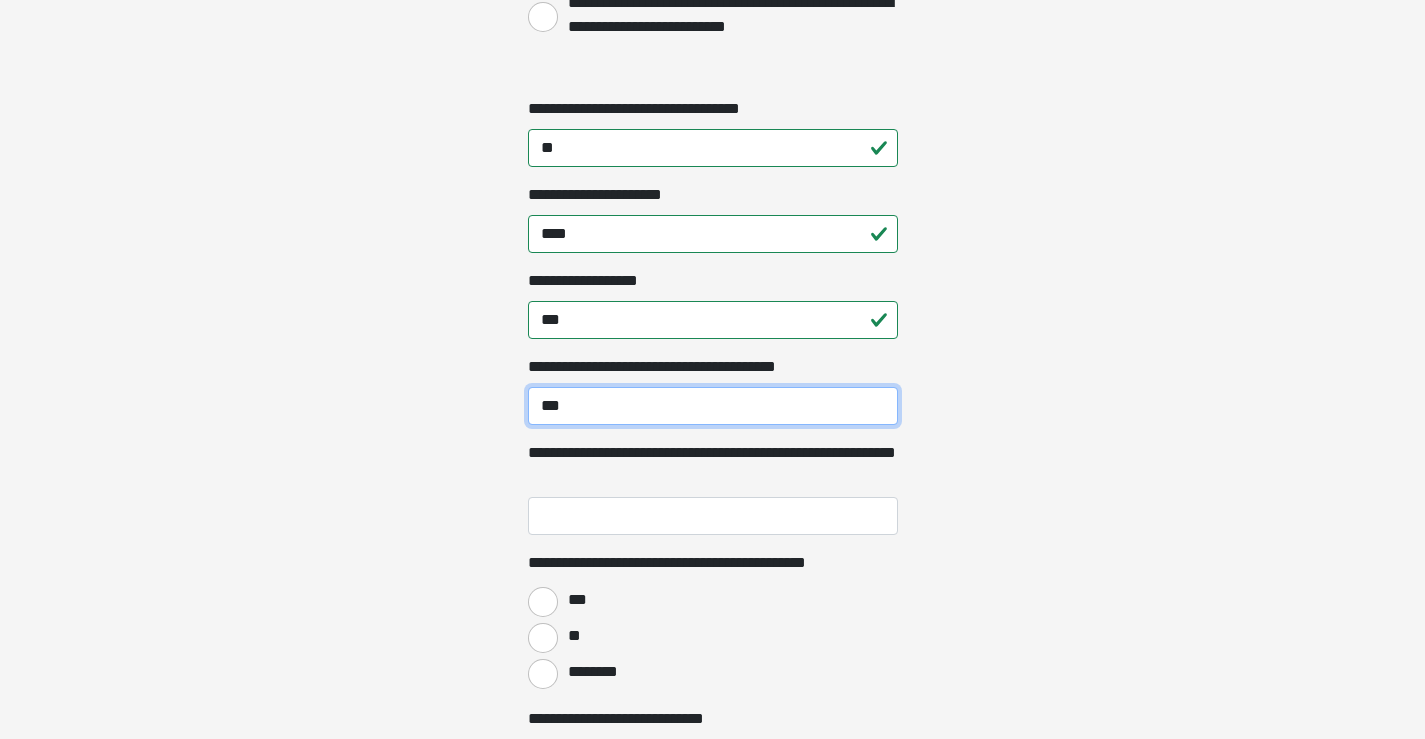 type on "***" 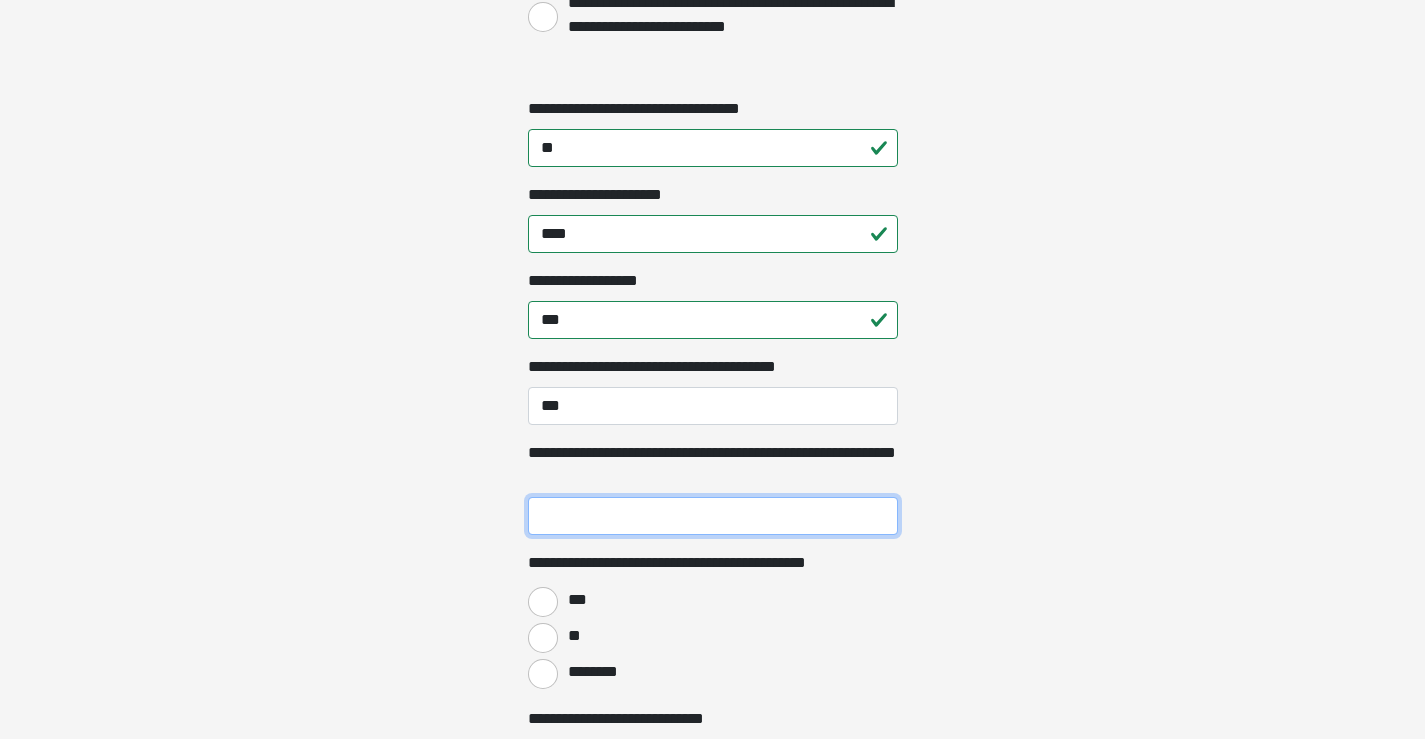 scroll, scrollTop: 2200, scrollLeft: 0, axis: vertical 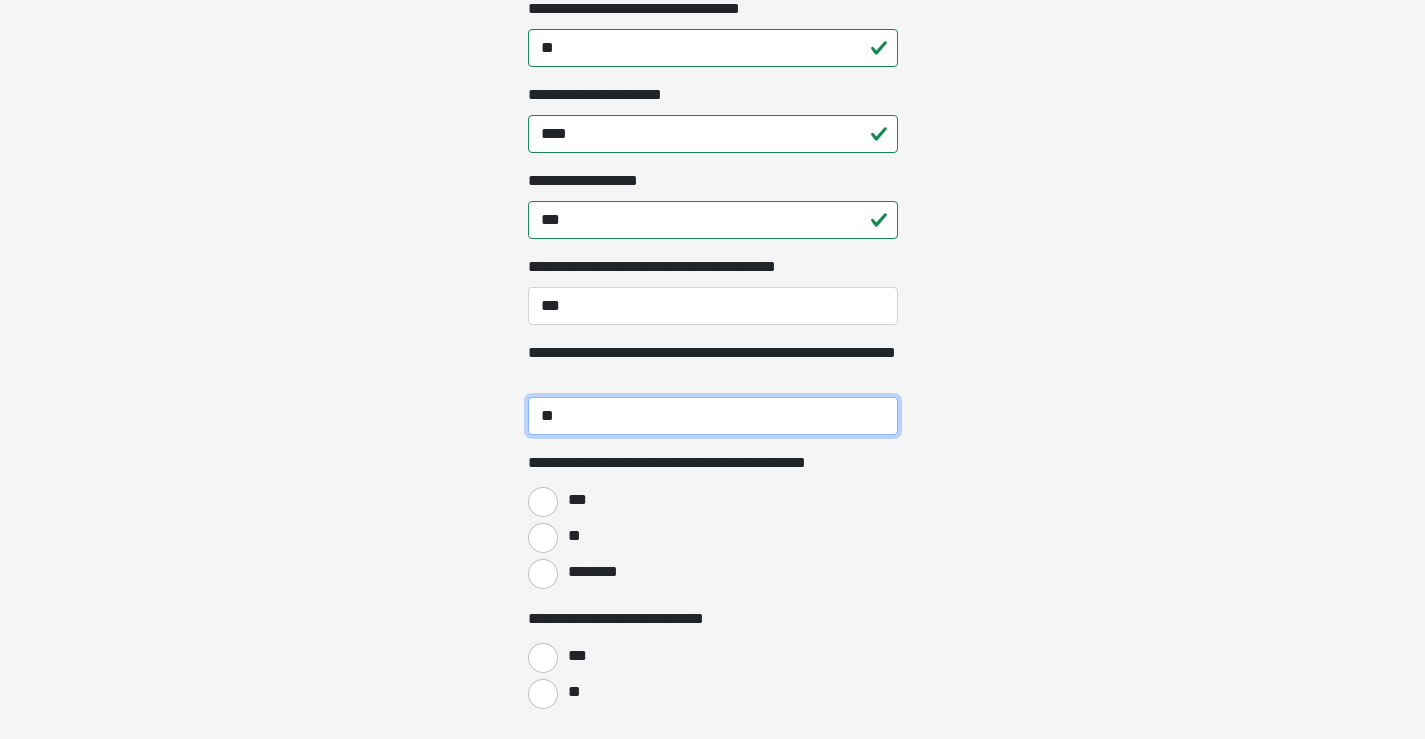 type on "**" 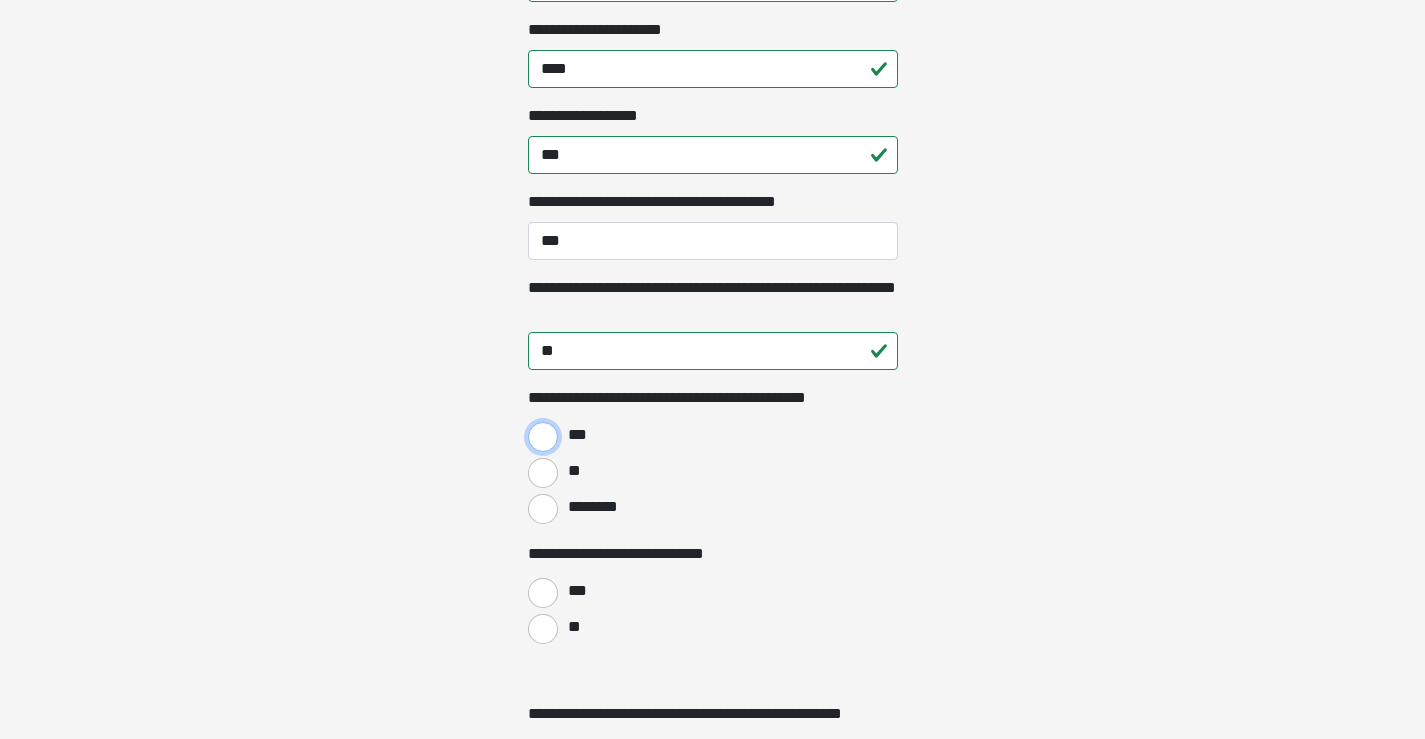 scroll, scrollTop: 2300, scrollLeft: 0, axis: vertical 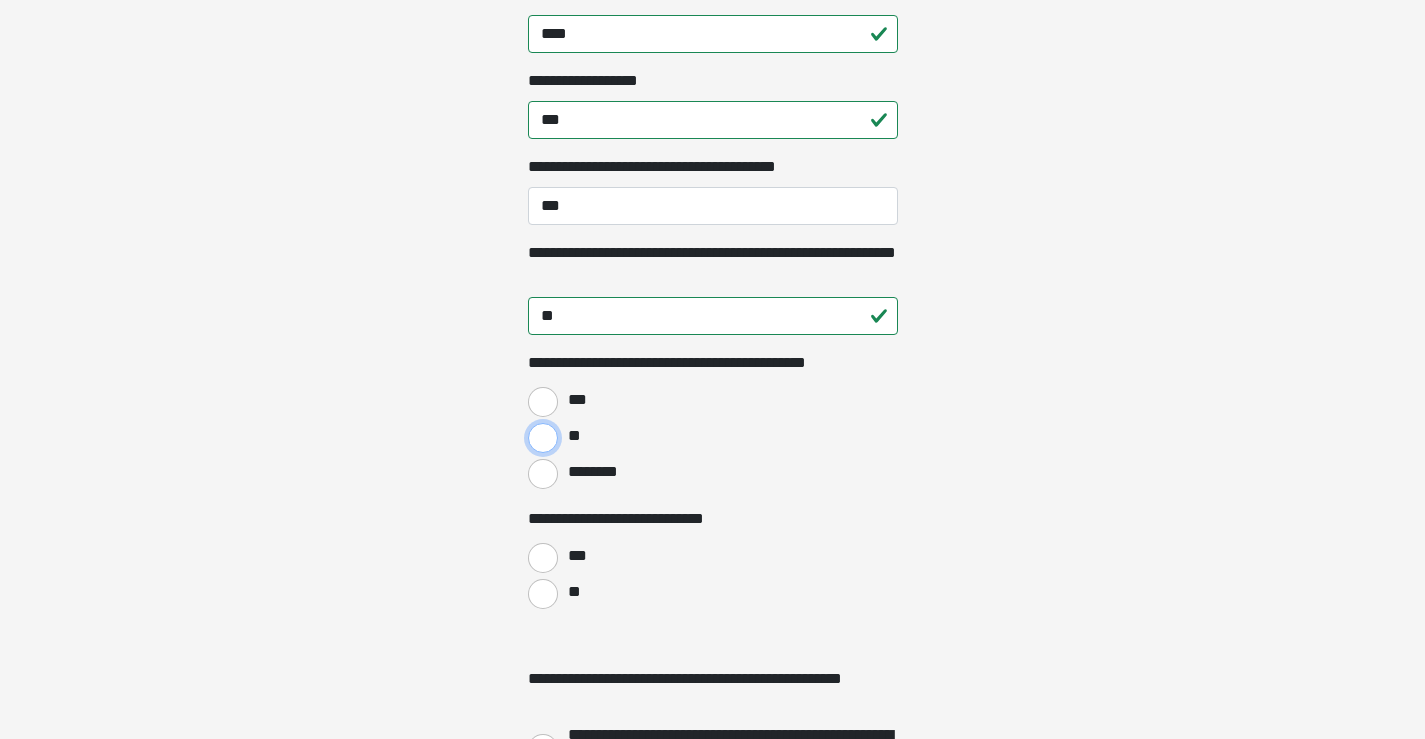 click on "**" at bounding box center [543, 438] 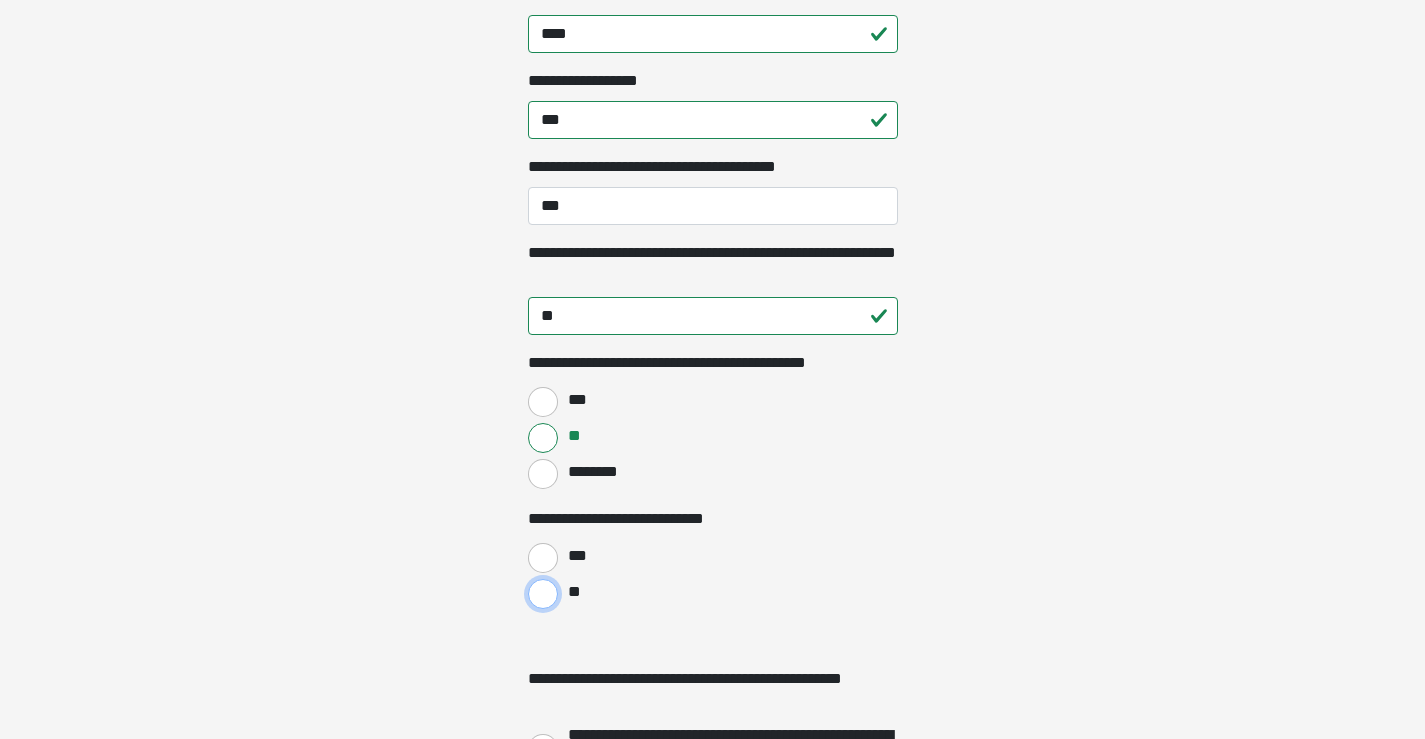 click on "**" at bounding box center [543, 594] 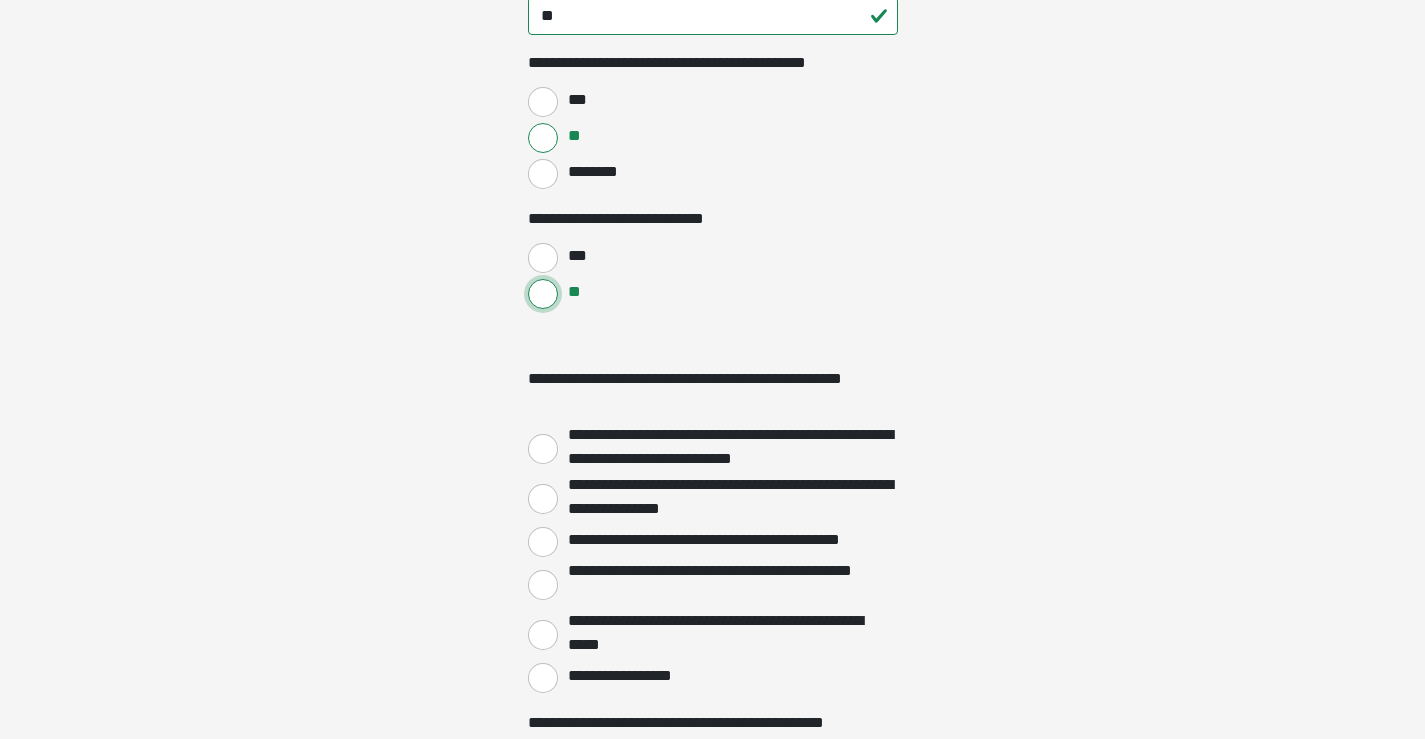 scroll, scrollTop: 2700, scrollLeft: 0, axis: vertical 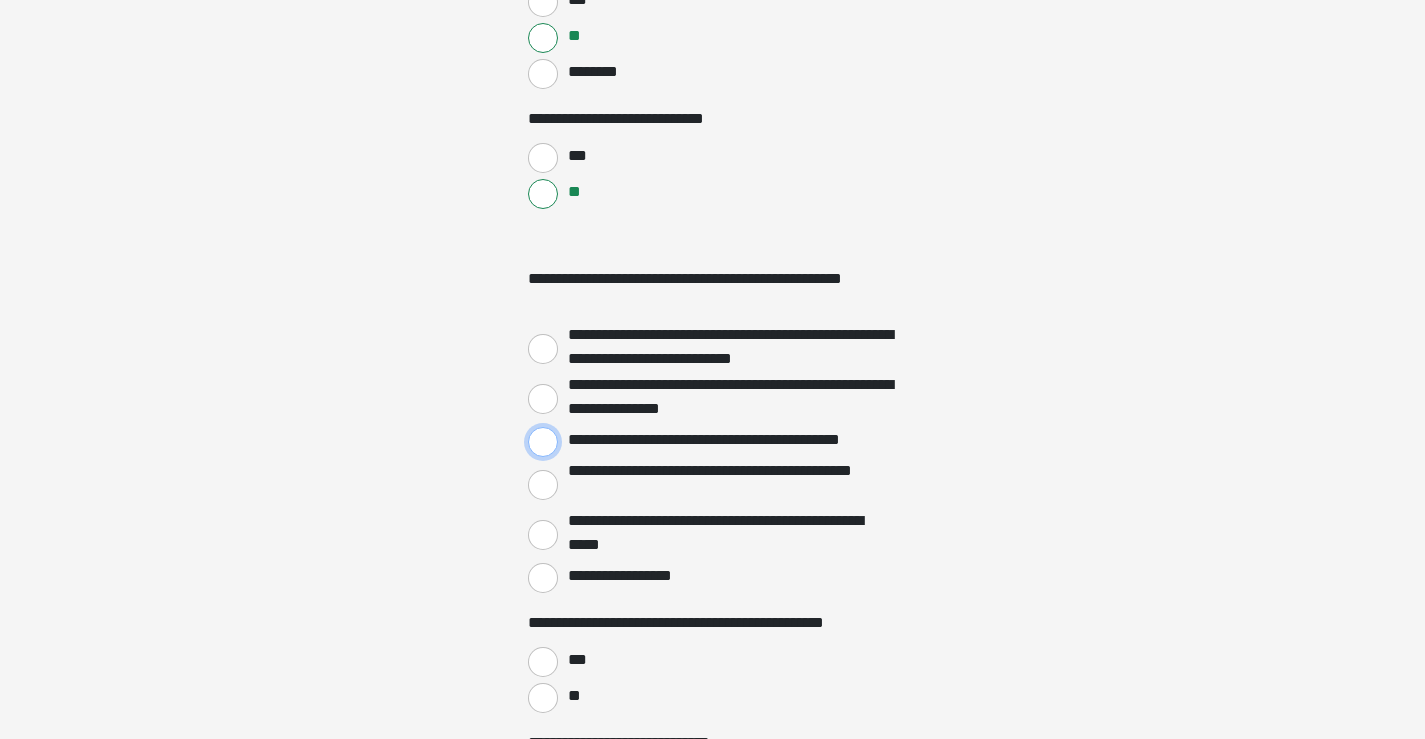 click on "**********" at bounding box center (543, 442) 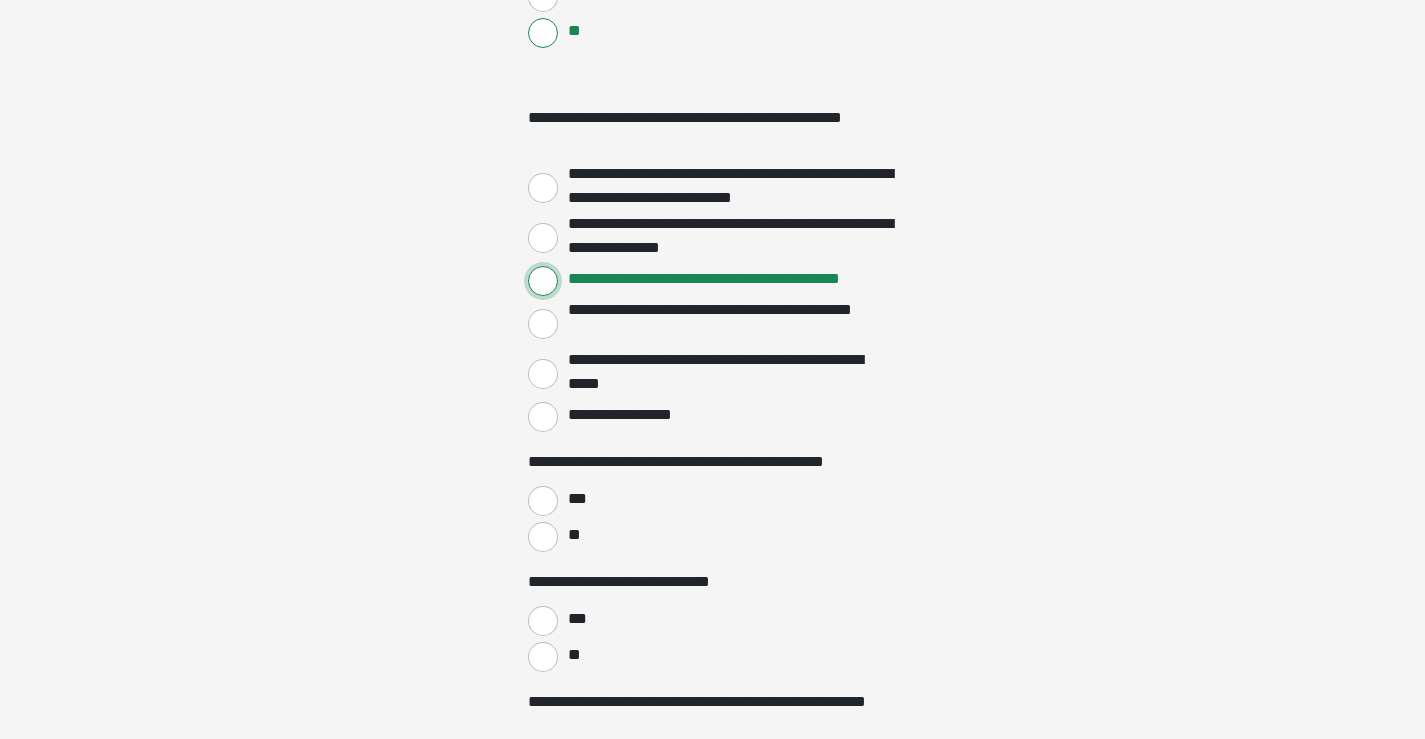 scroll, scrollTop: 3000, scrollLeft: 0, axis: vertical 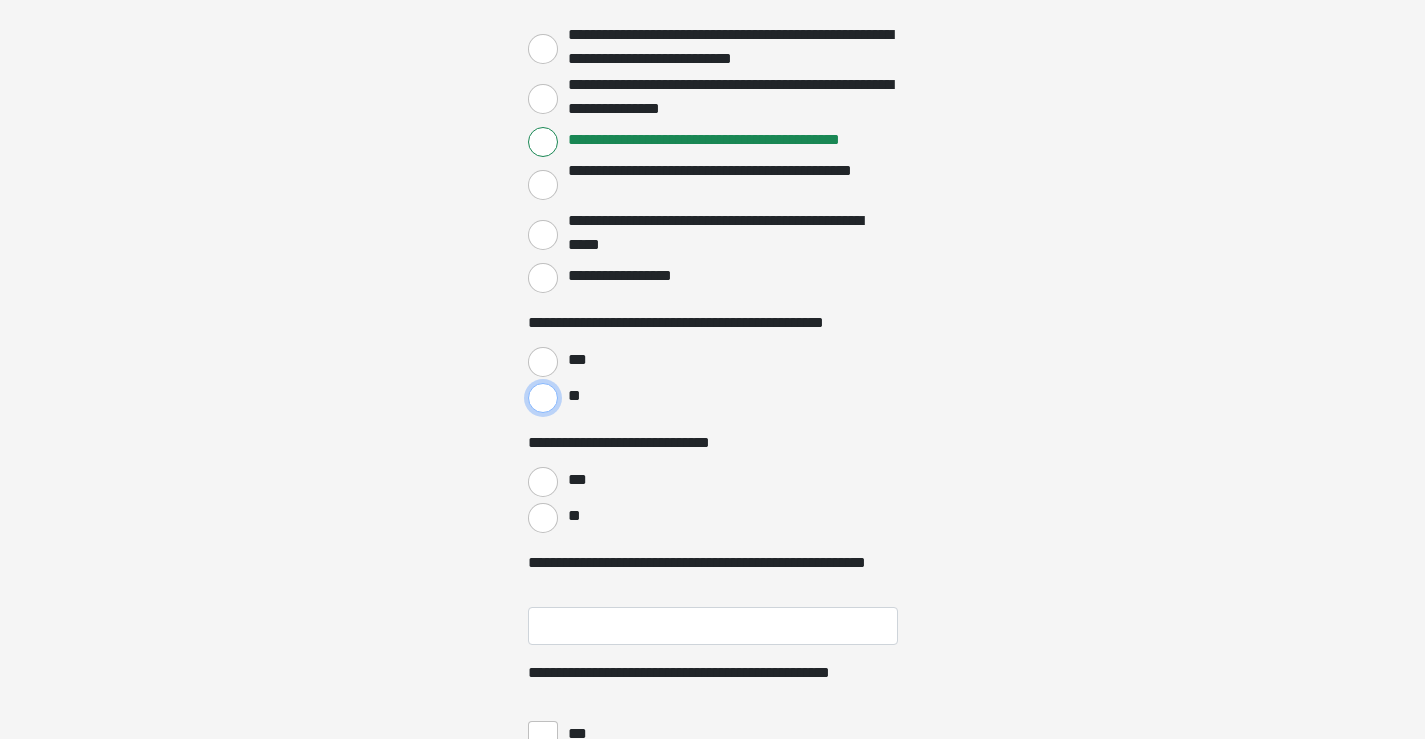 click on "**" at bounding box center (543, 398) 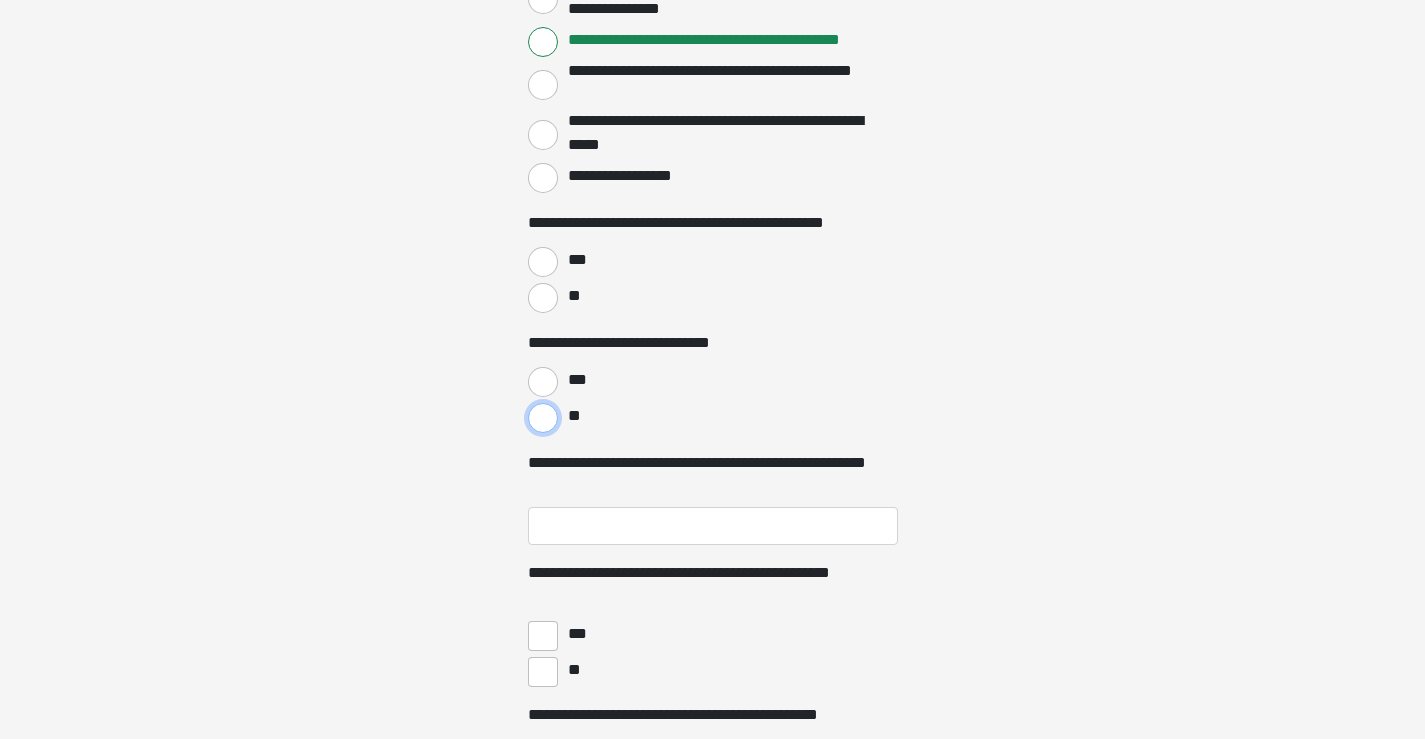 click on "**" at bounding box center [543, 418] 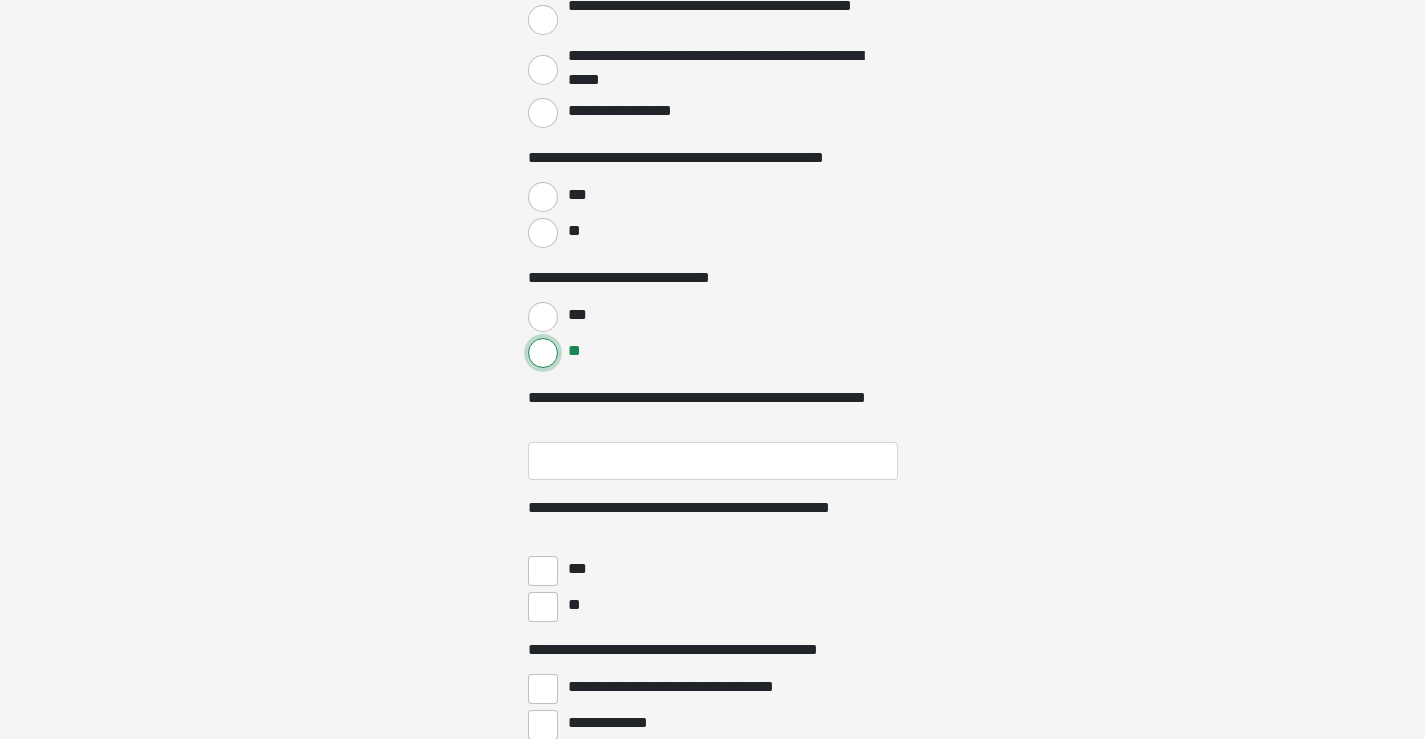 scroll, scrollTop: 3200, scrollLeft: 0, axis: vertical 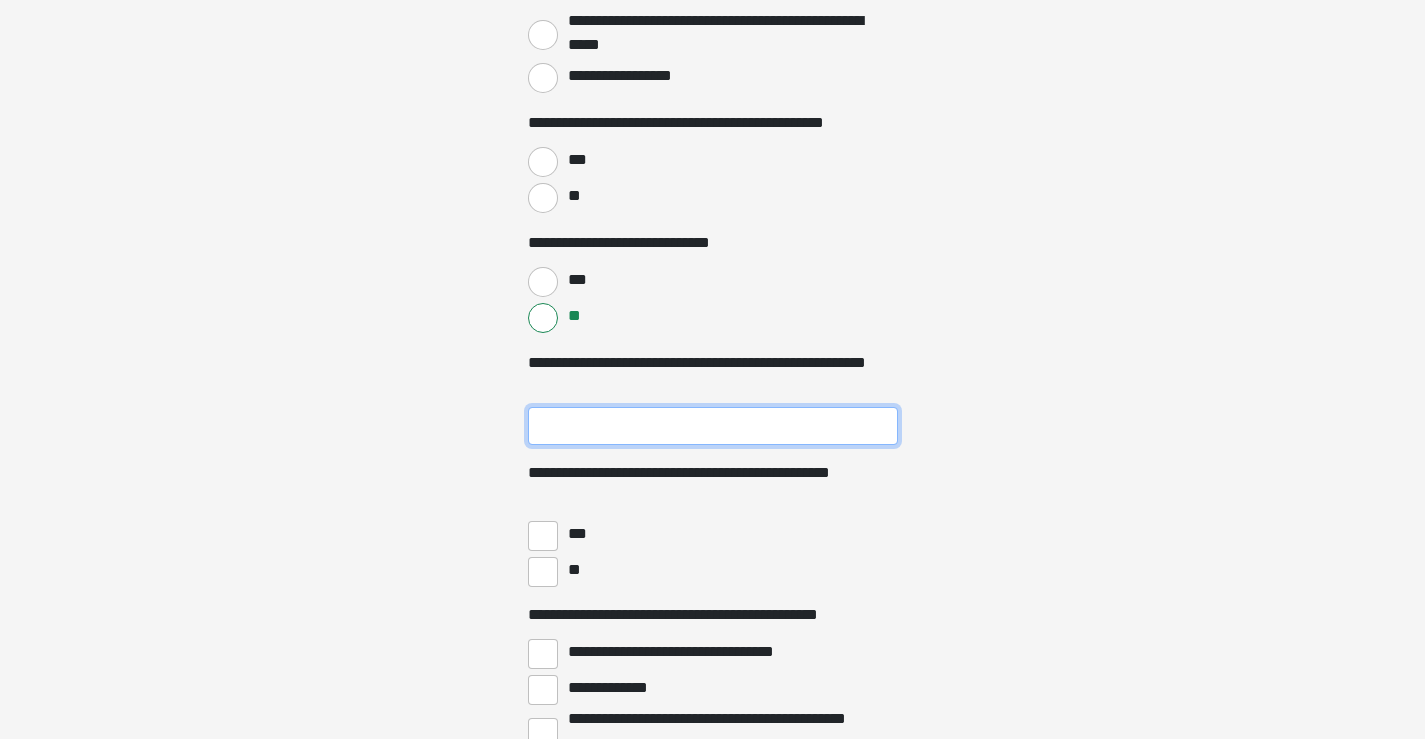 click on "**********" at bounding box center (713, 426) 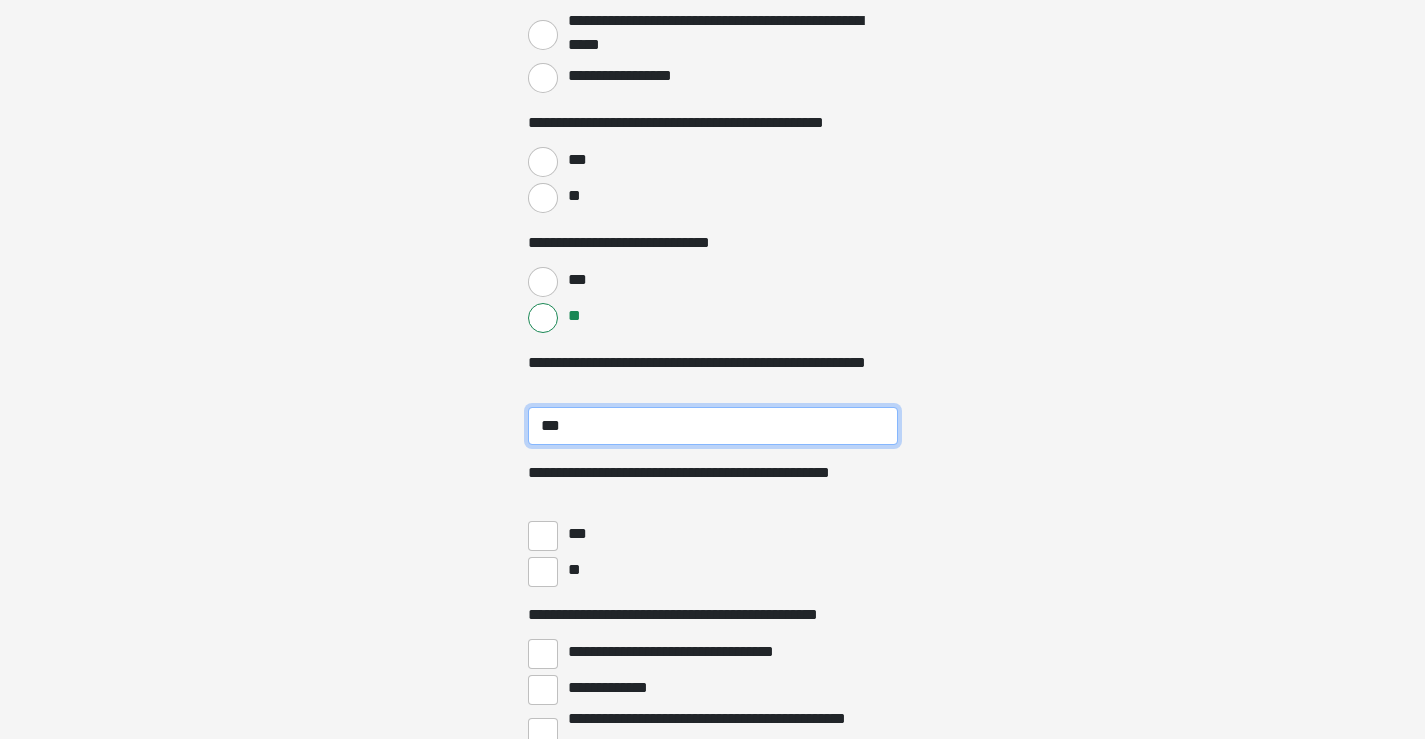 type on "***" 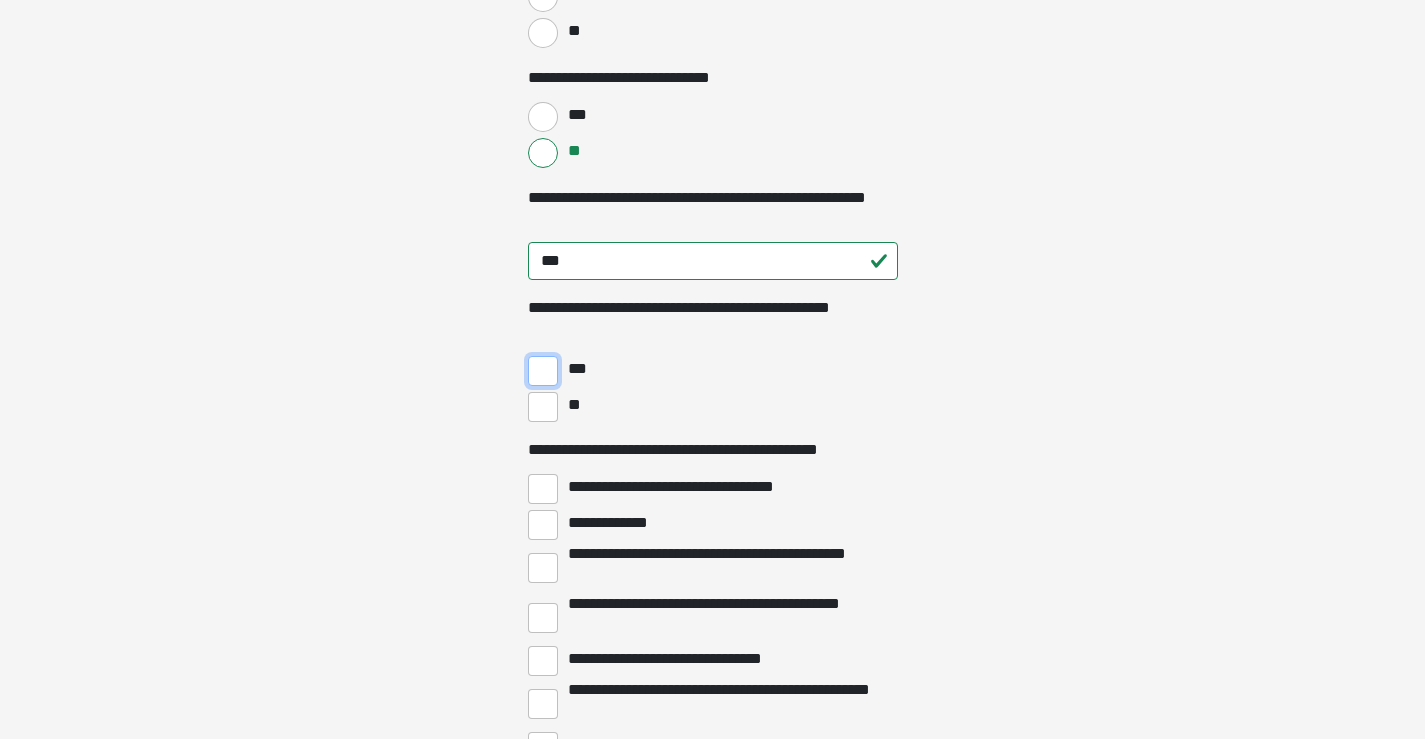 scroll, scrollTop: 3400, scrollLeft: 0, axis: vertical 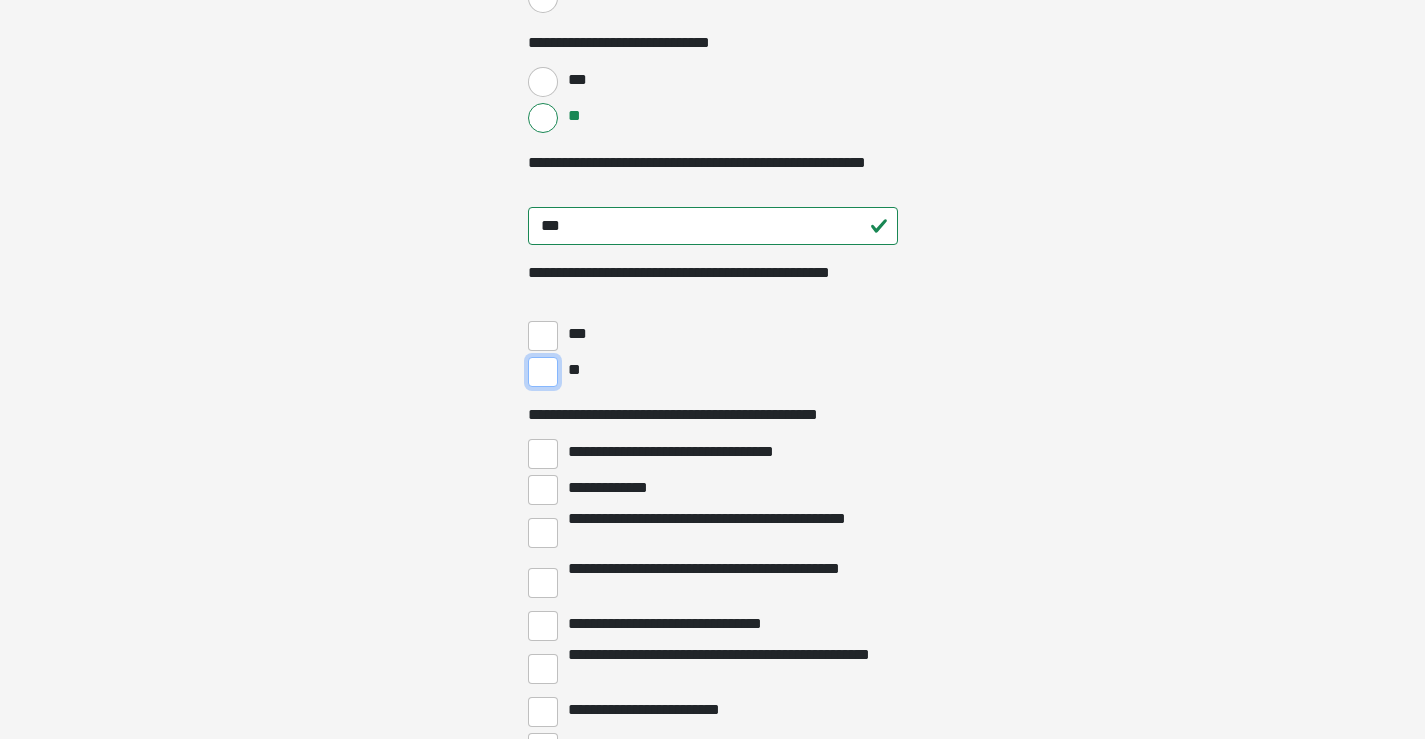 click on "**" at bounding box center [543, 372] 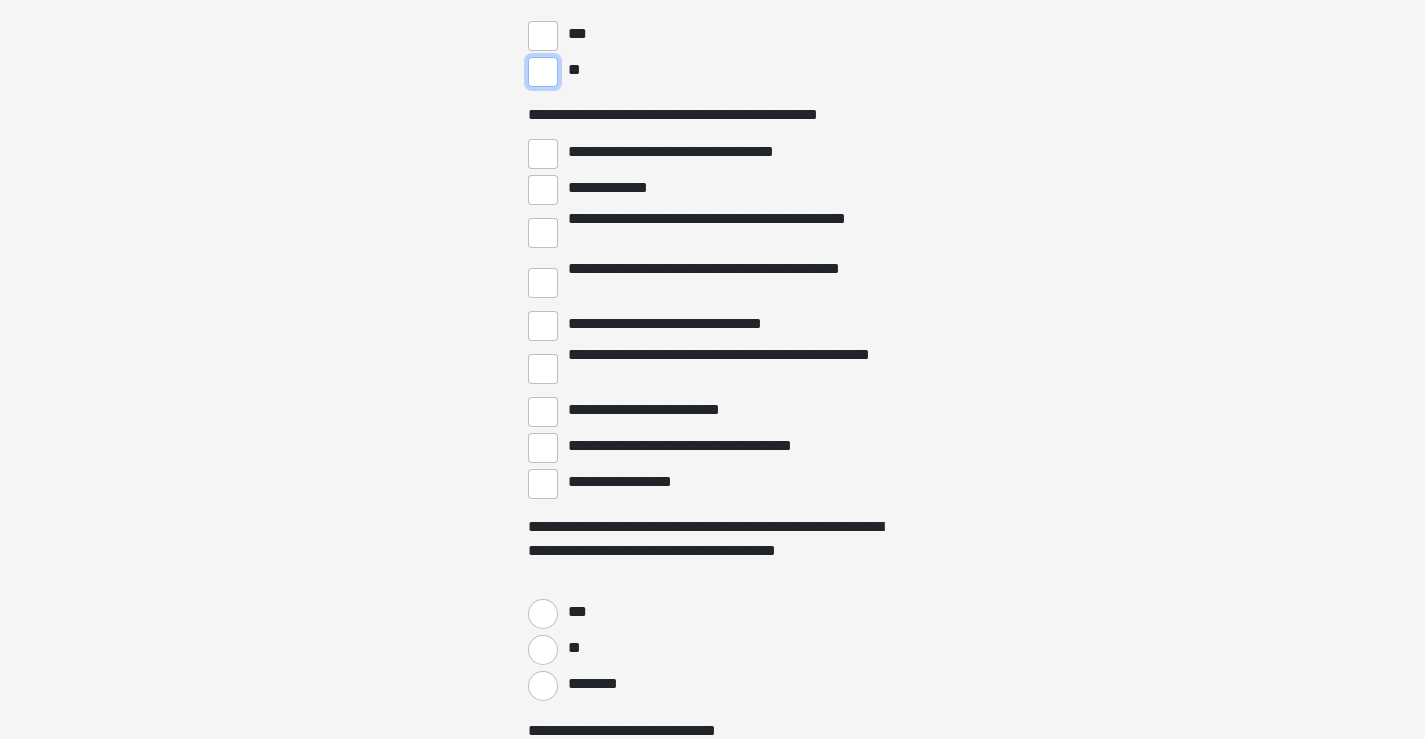 scroll, scrollTop: 3800, scrollLeft: 0, axis: vertical 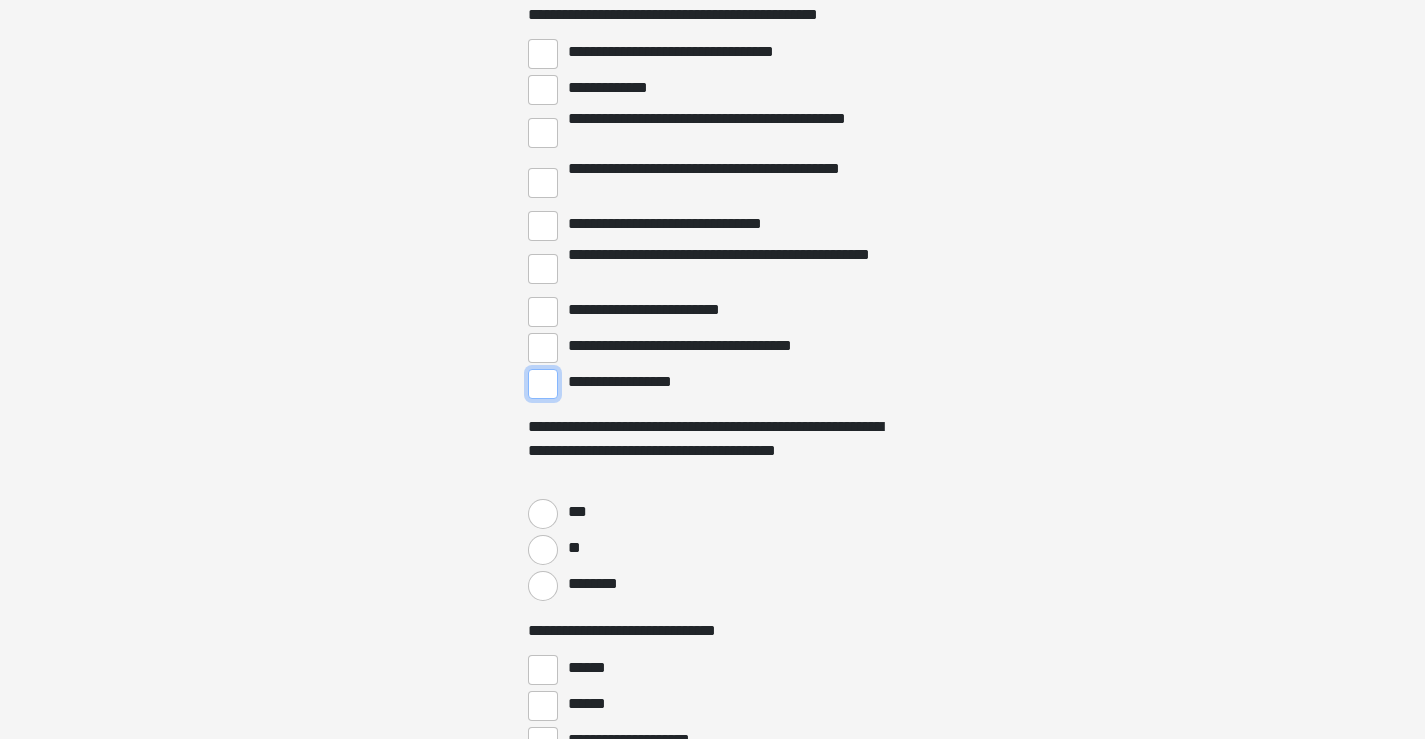 click on "**********" at bounding box center [543, 384] 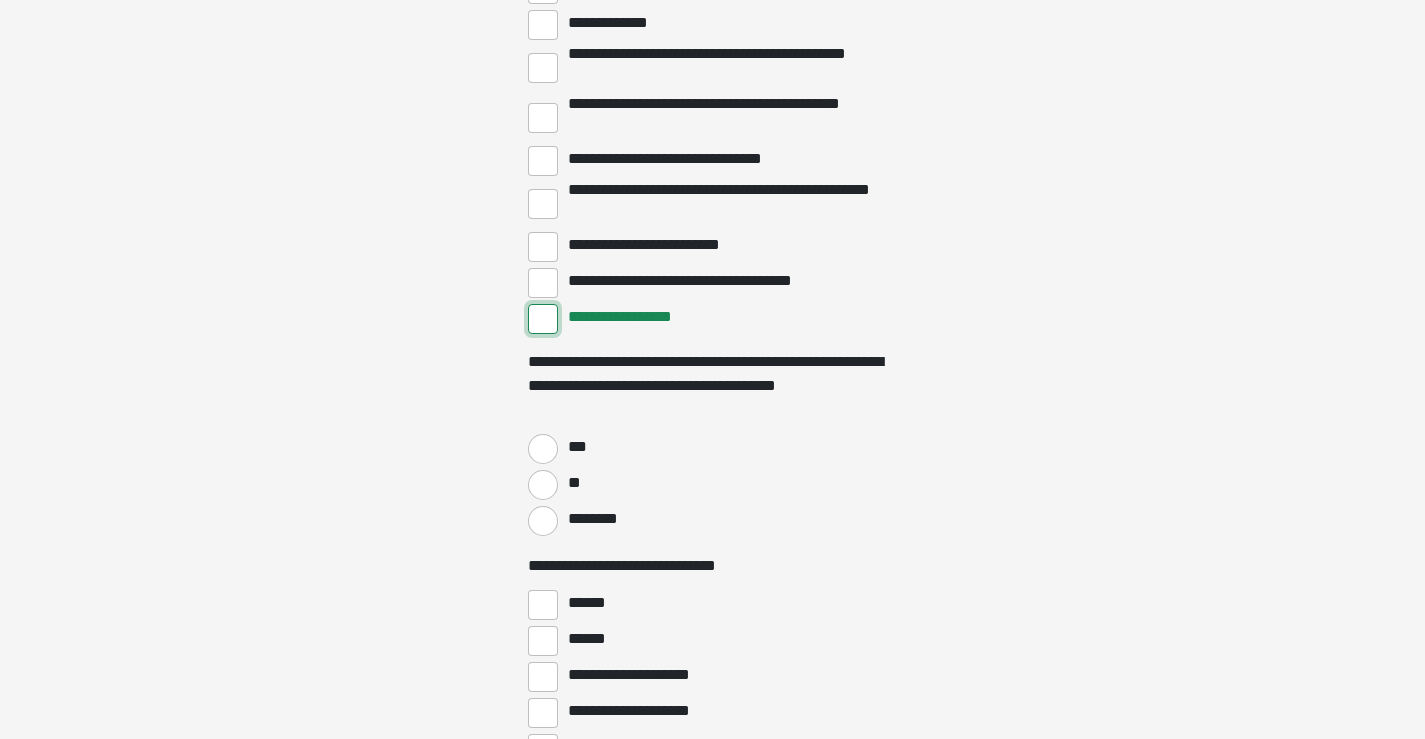 scroll, scrollTop: 3900, scrollLeft: 0, axis: vertical 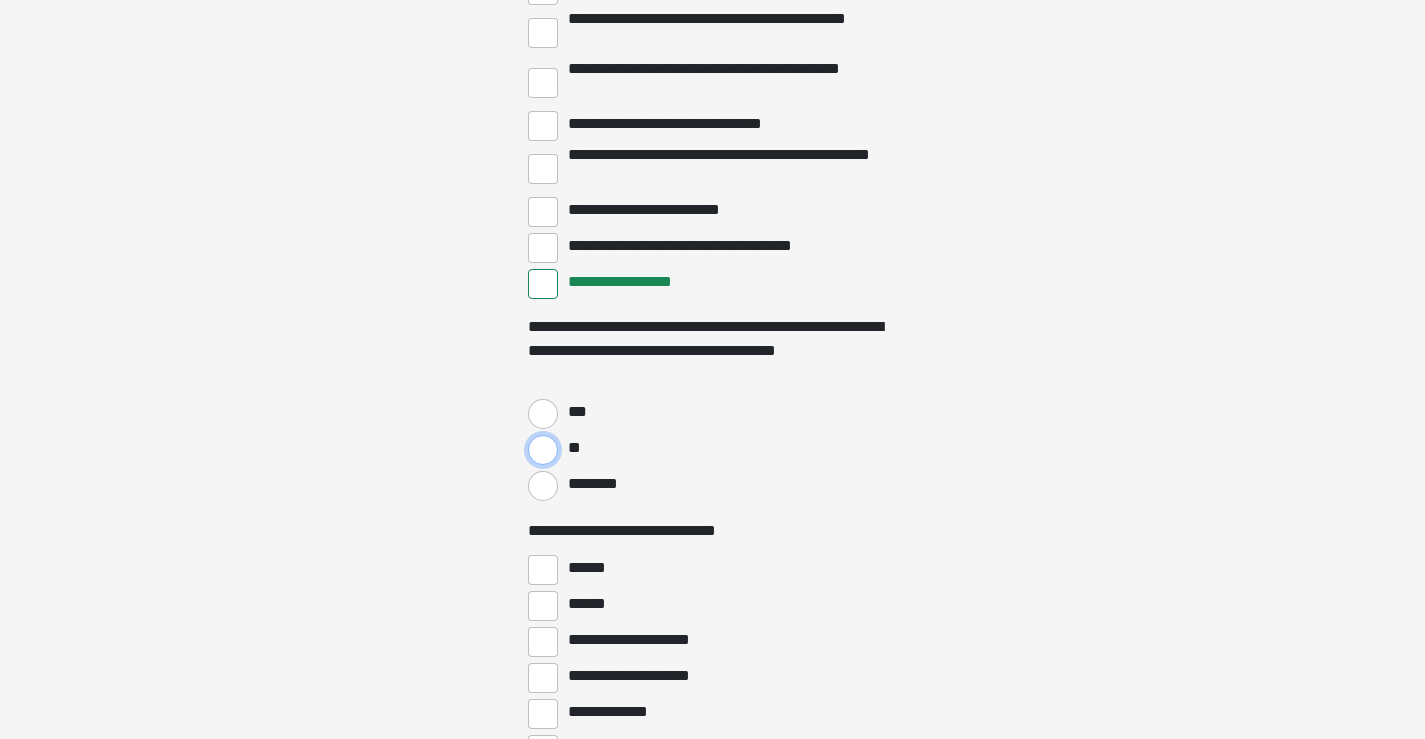 click on "**" at bounding box center [543, 450] 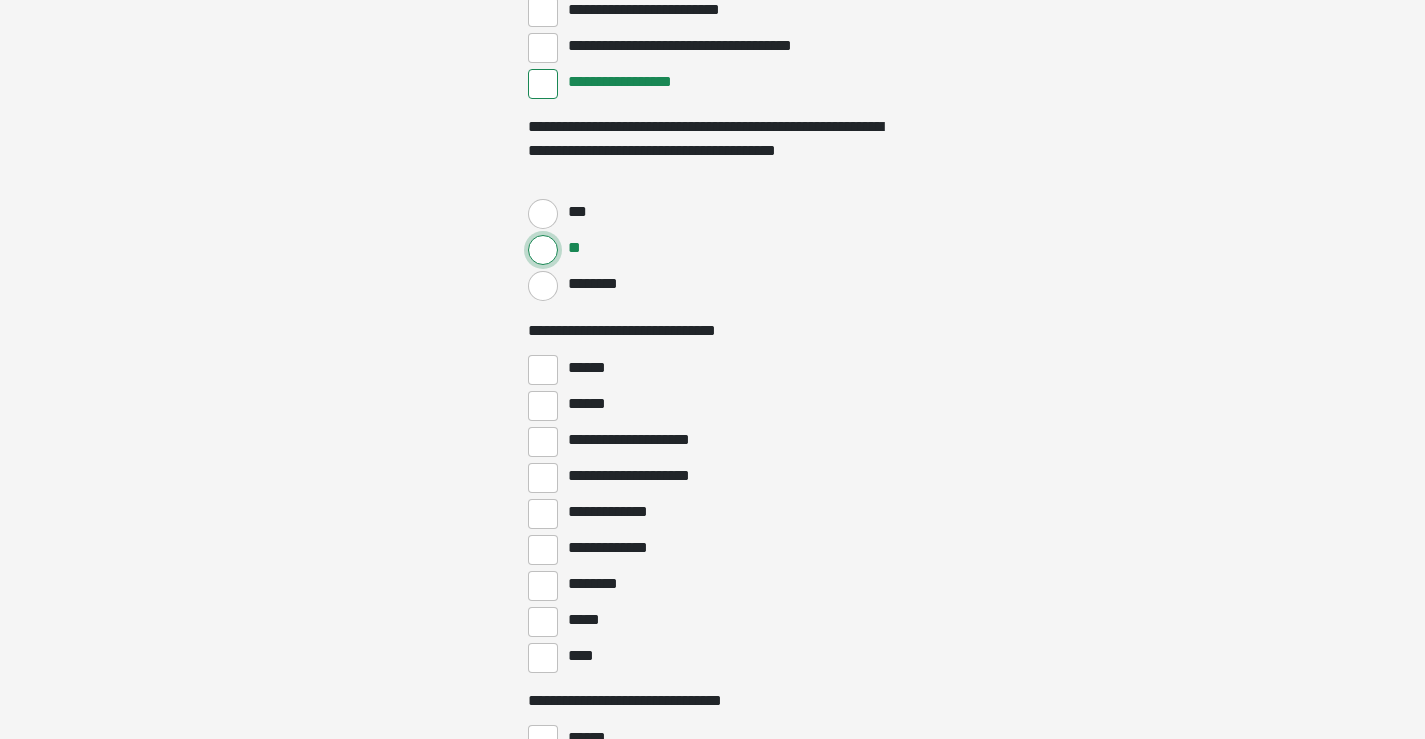 scroll, scrollTop: 4200, scrollLeft: 0, axis: vertical 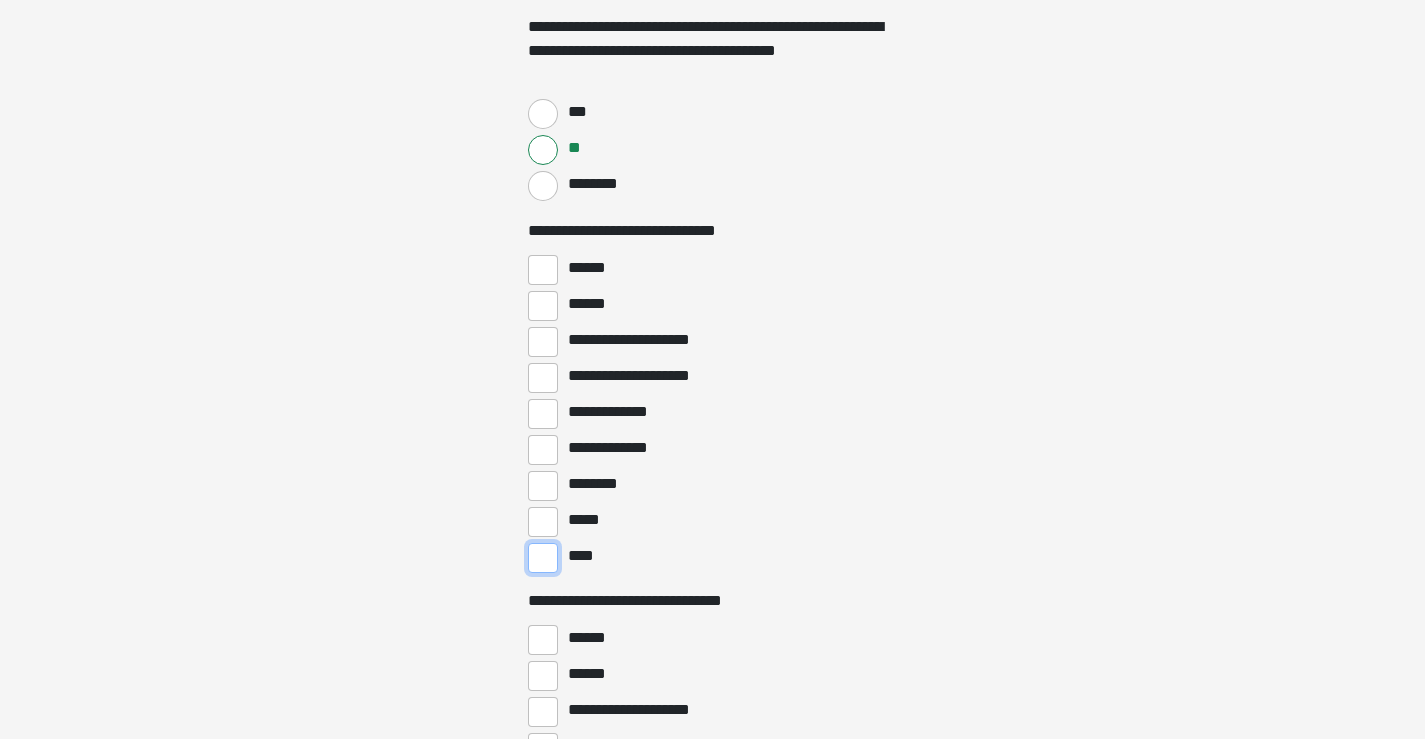 click on "****" at bounding box center (543, 558) 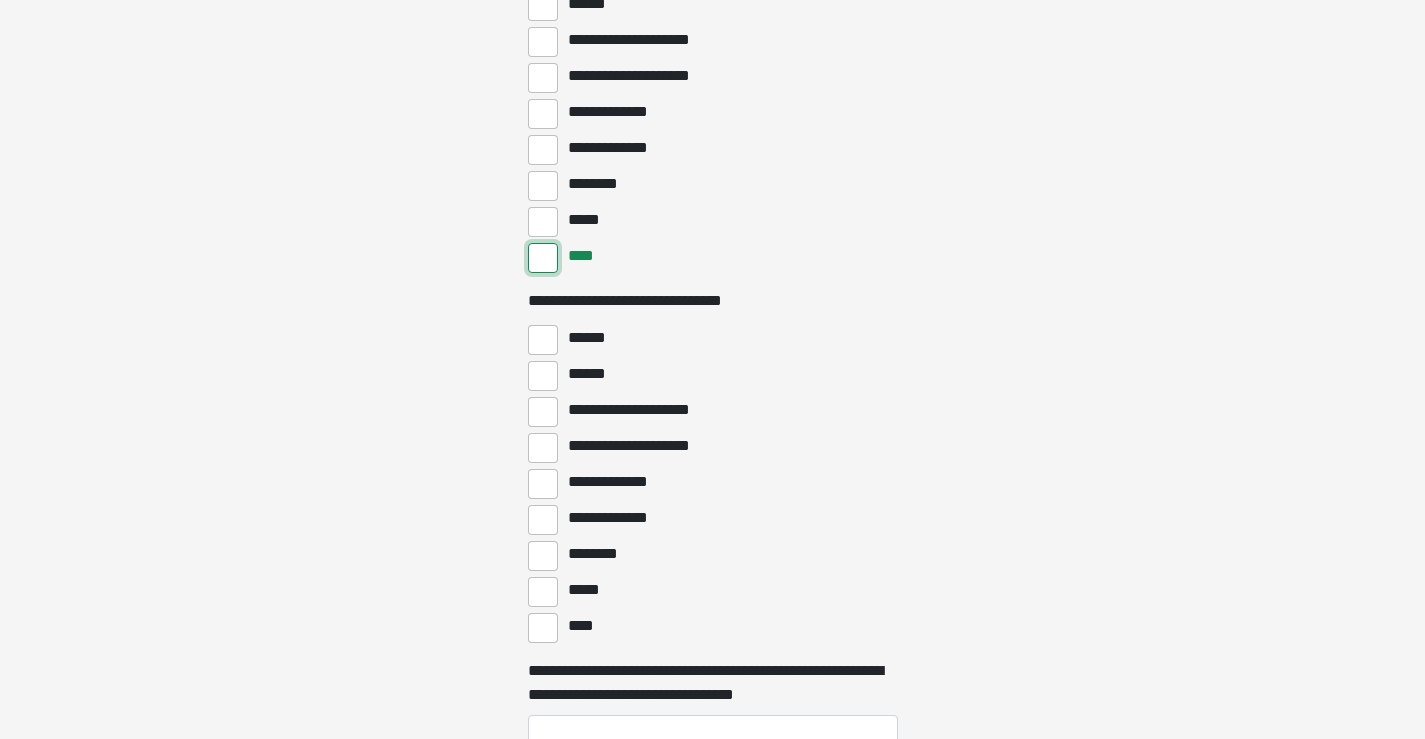 scroll, scrollTop: 4600, scrollLeft: 0, axis: vertical 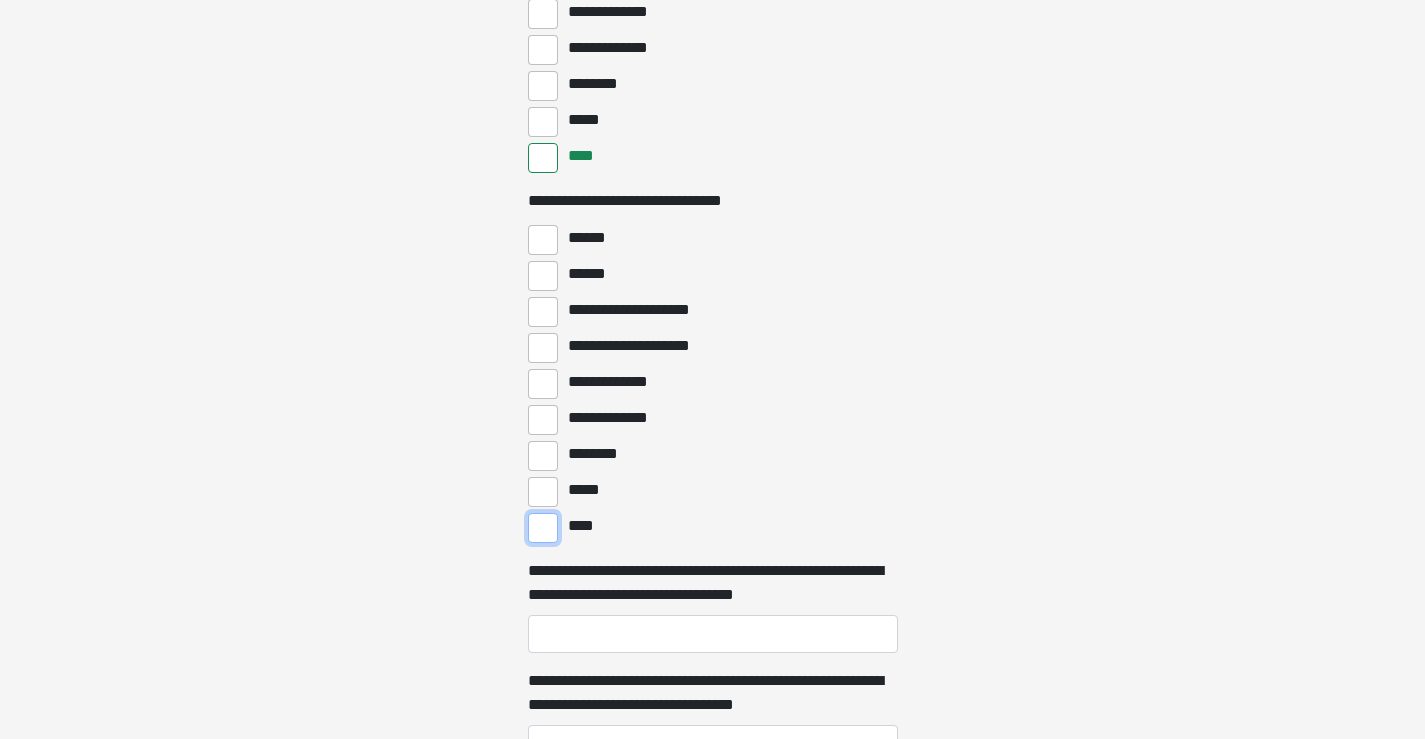 click on "****" at bounding box center (543, 528) 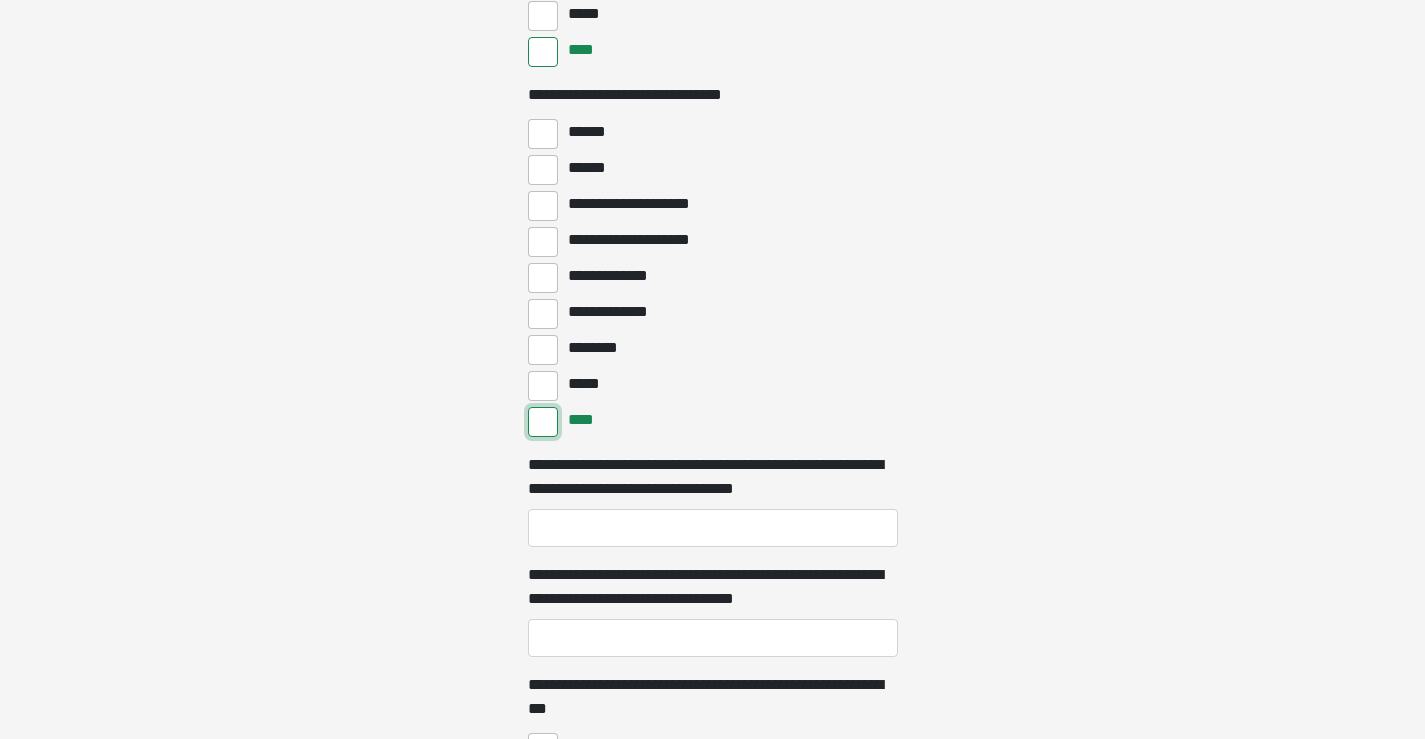 scroll, scrollTop: 4800, scrollLeft: 0, axis: vertical 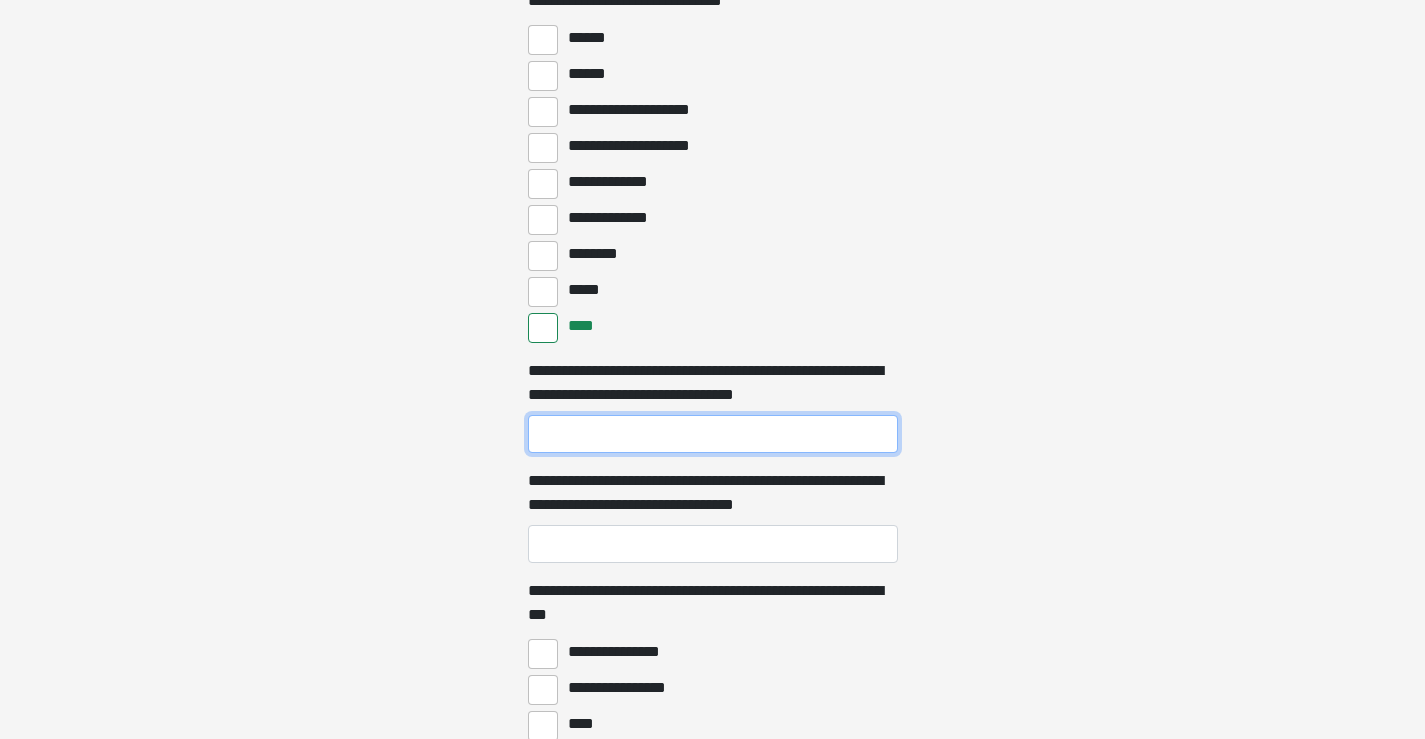 click on "**********" at bounding box center (713, 434) 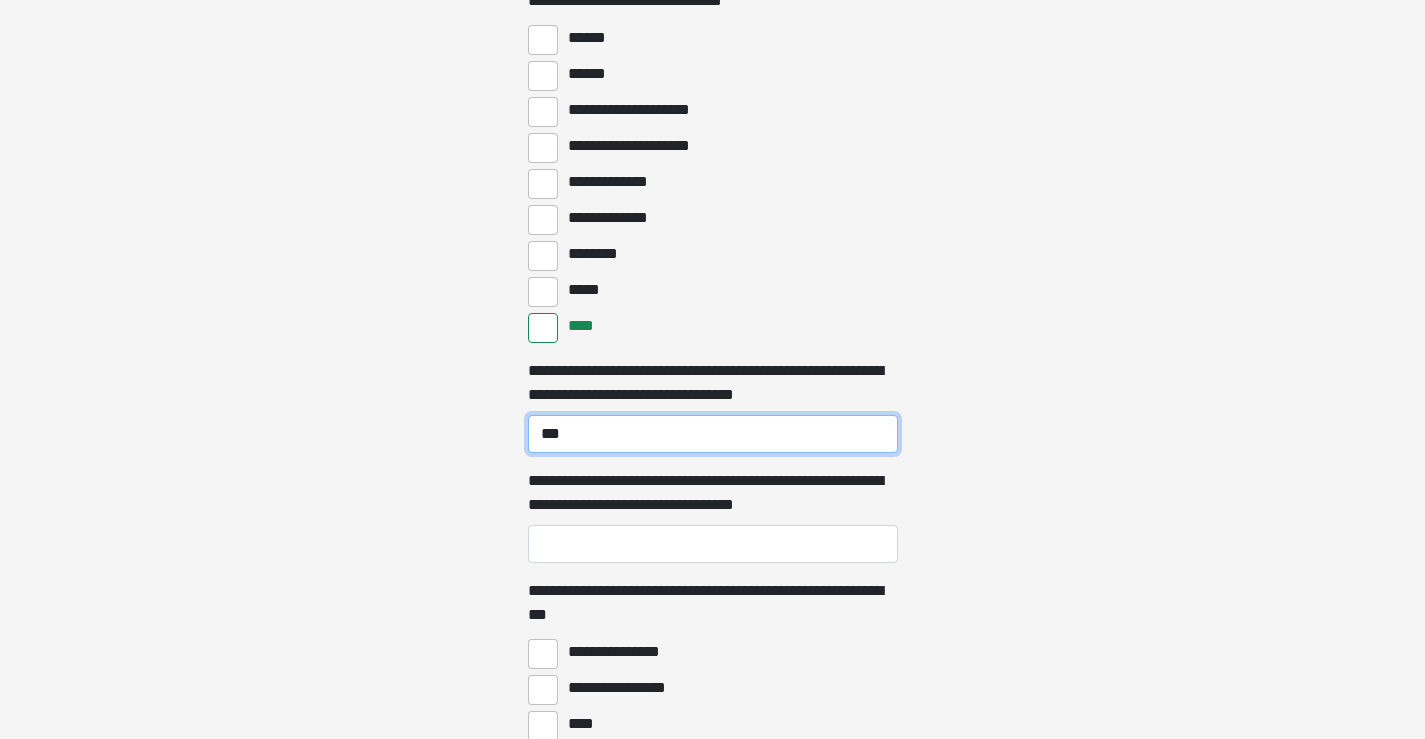 type on "***" 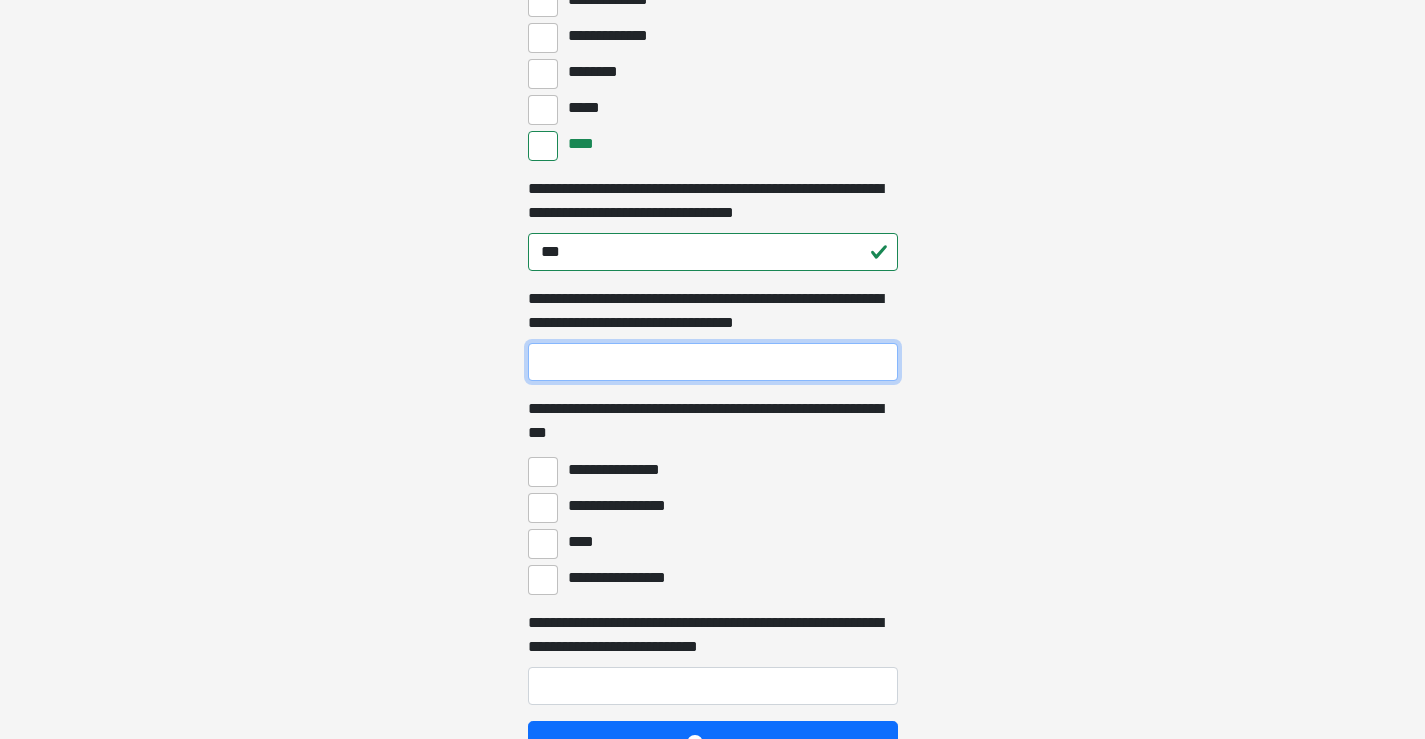 scroll, scrollTop: 5000, scrollLeft: 0, axis: vertical 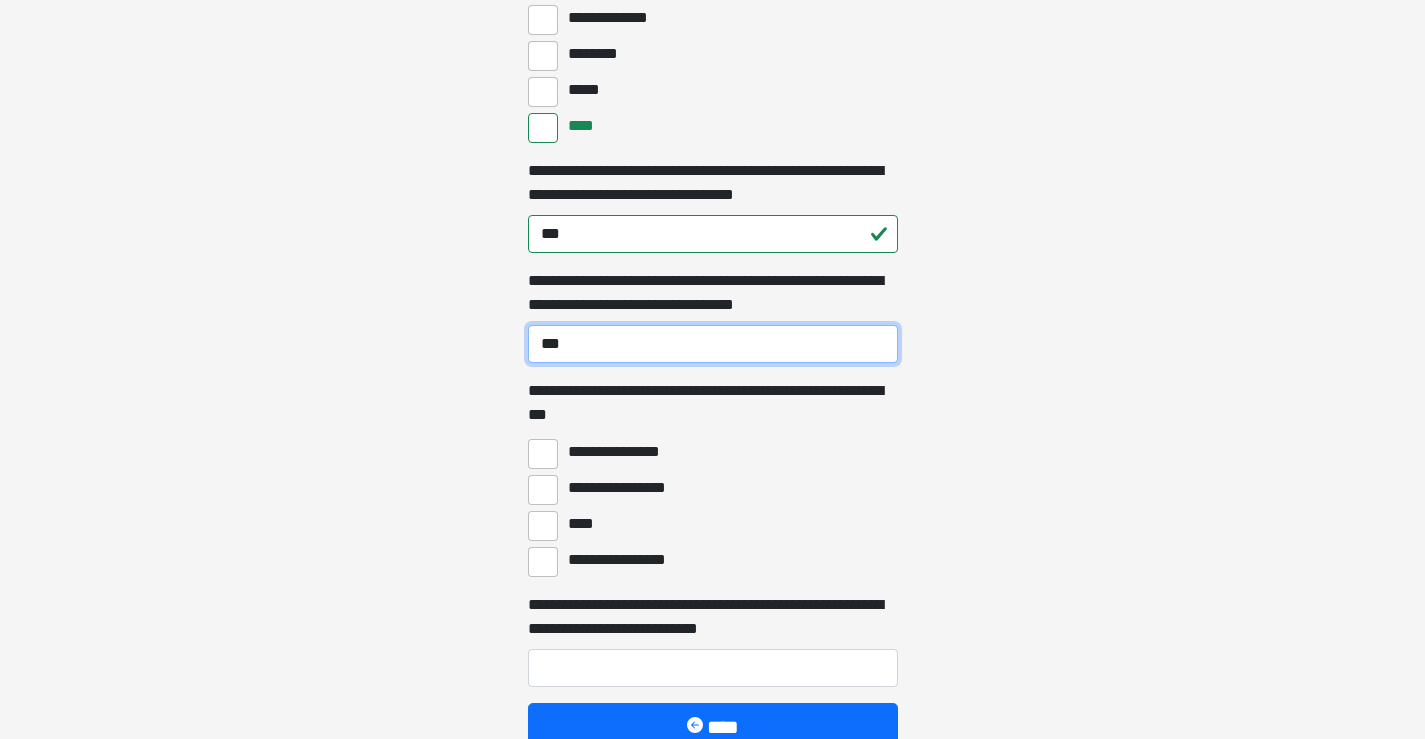 type on "***" 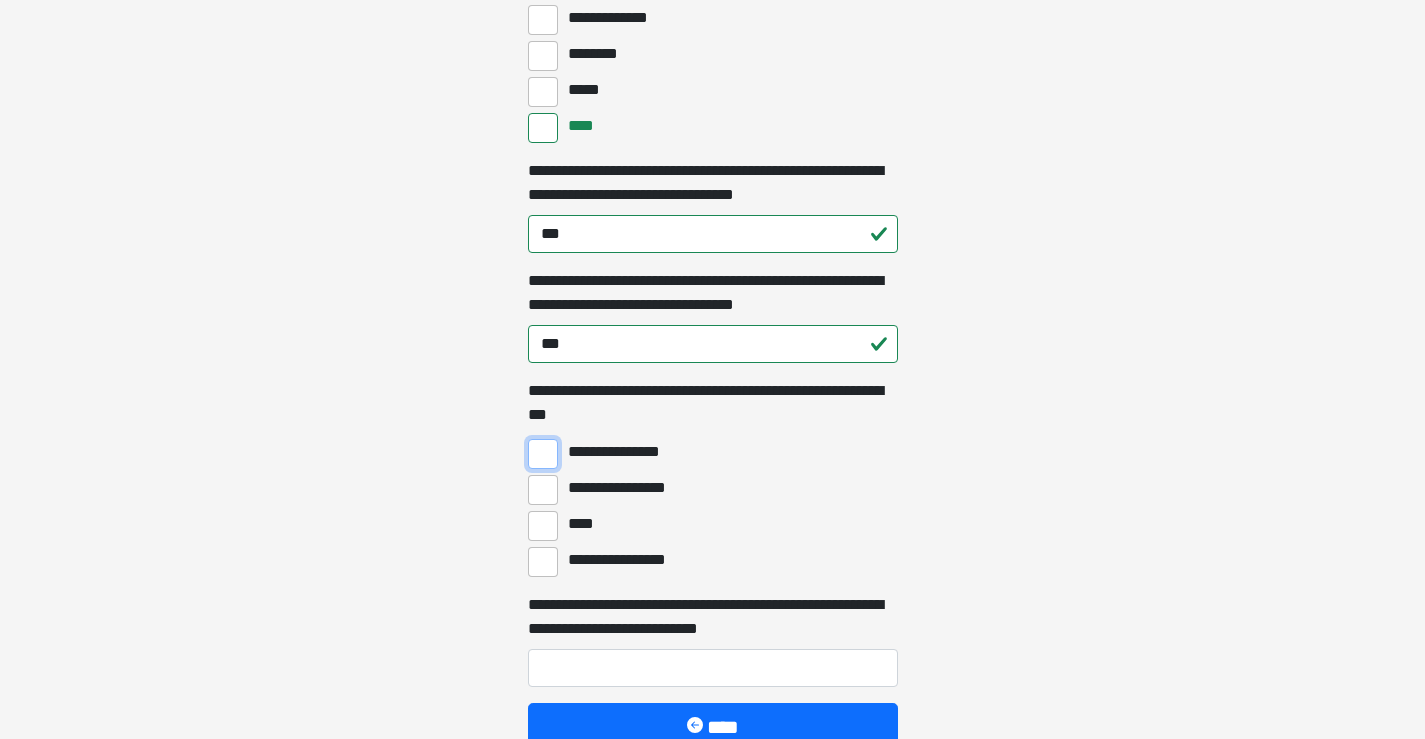 scroll, scrollTop: 5100, scrollLeft: 0, axis: vertical 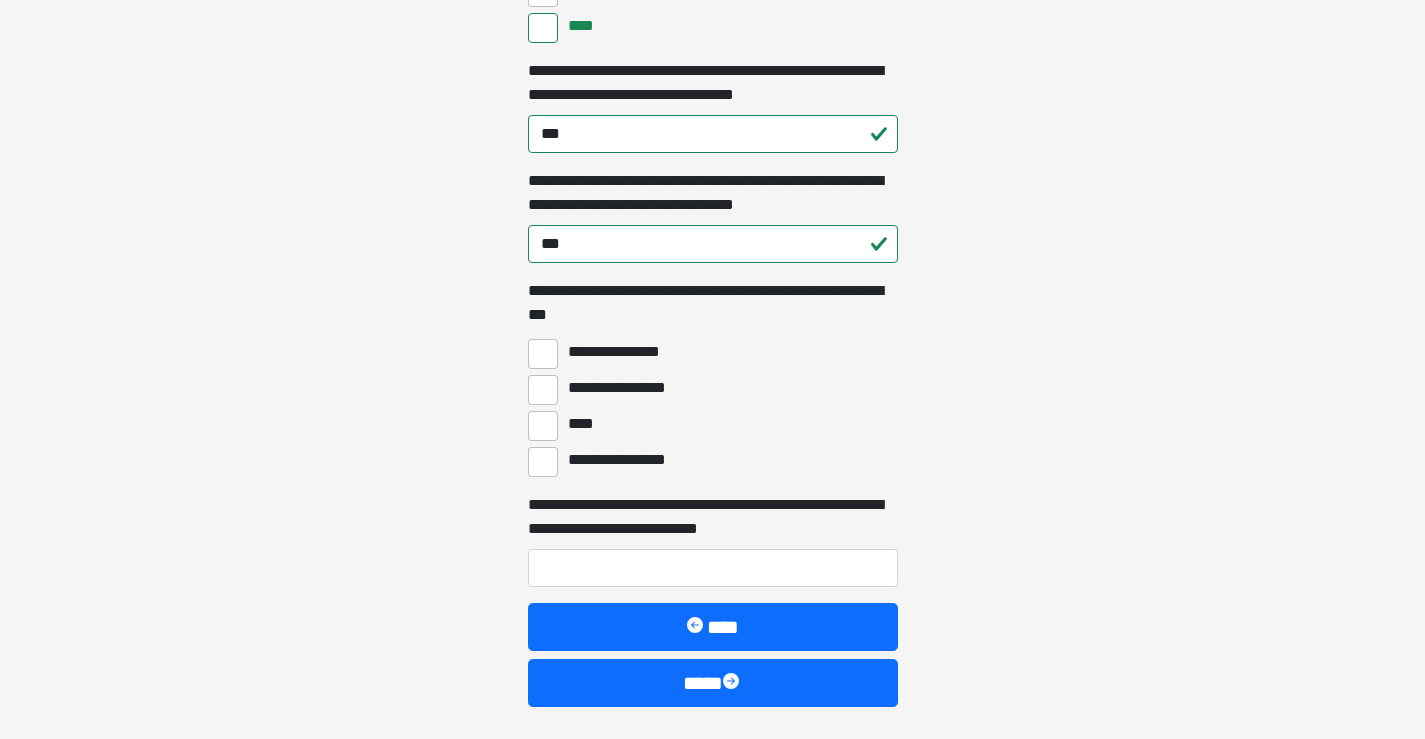 click on "**********" at bounding box center [713, -2125] 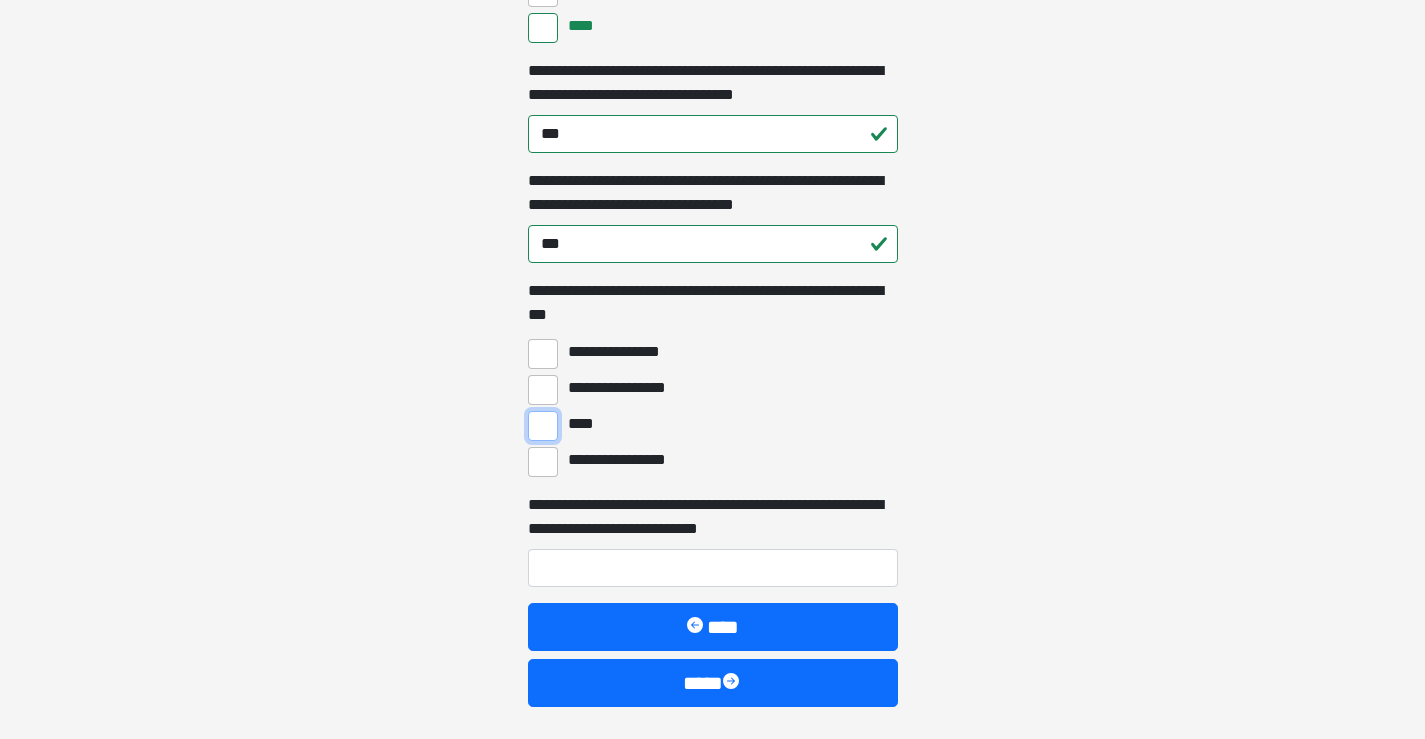 click on "****" at bounding box center (543, 426) 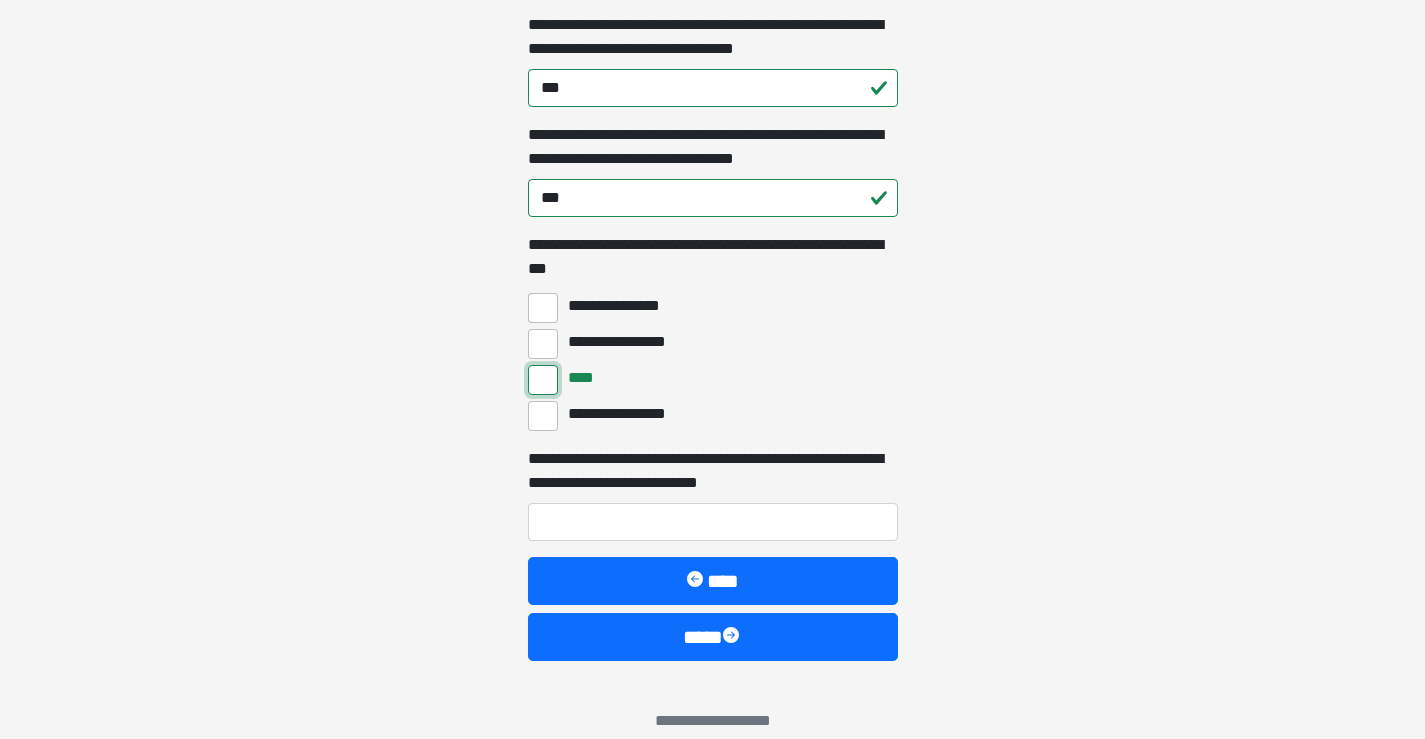 scroll, scrollTop: 5171, scrollLeft: 0, axis: vertical 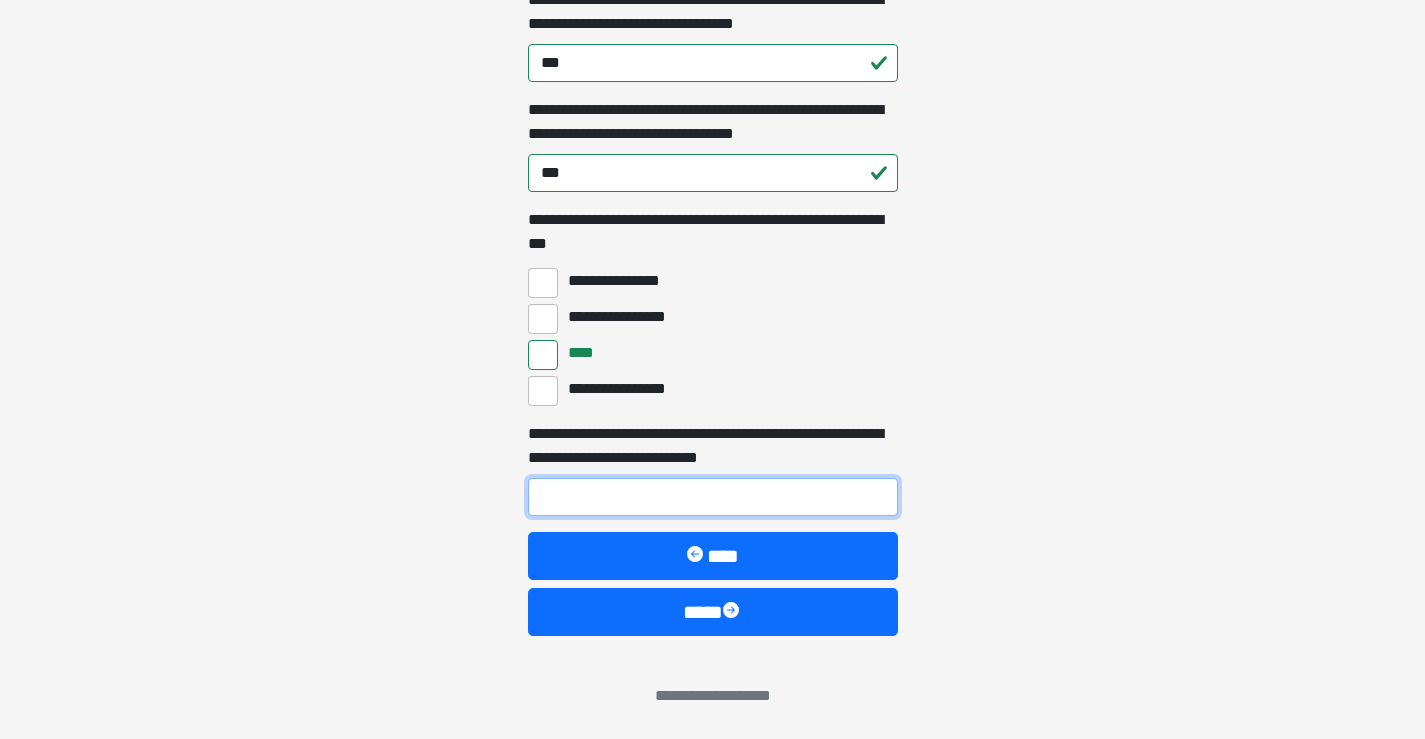 click on "**********" at bounding box center (713, 497) 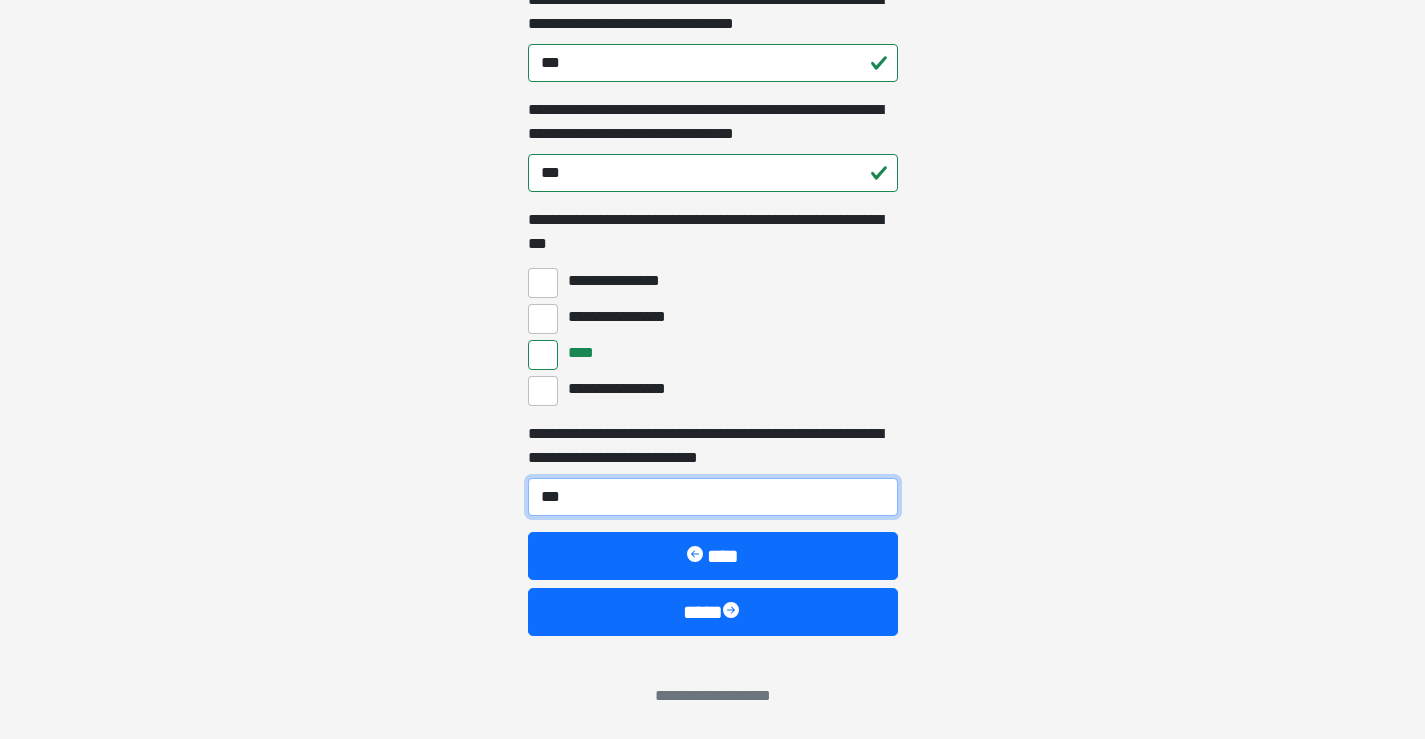 type on "***" 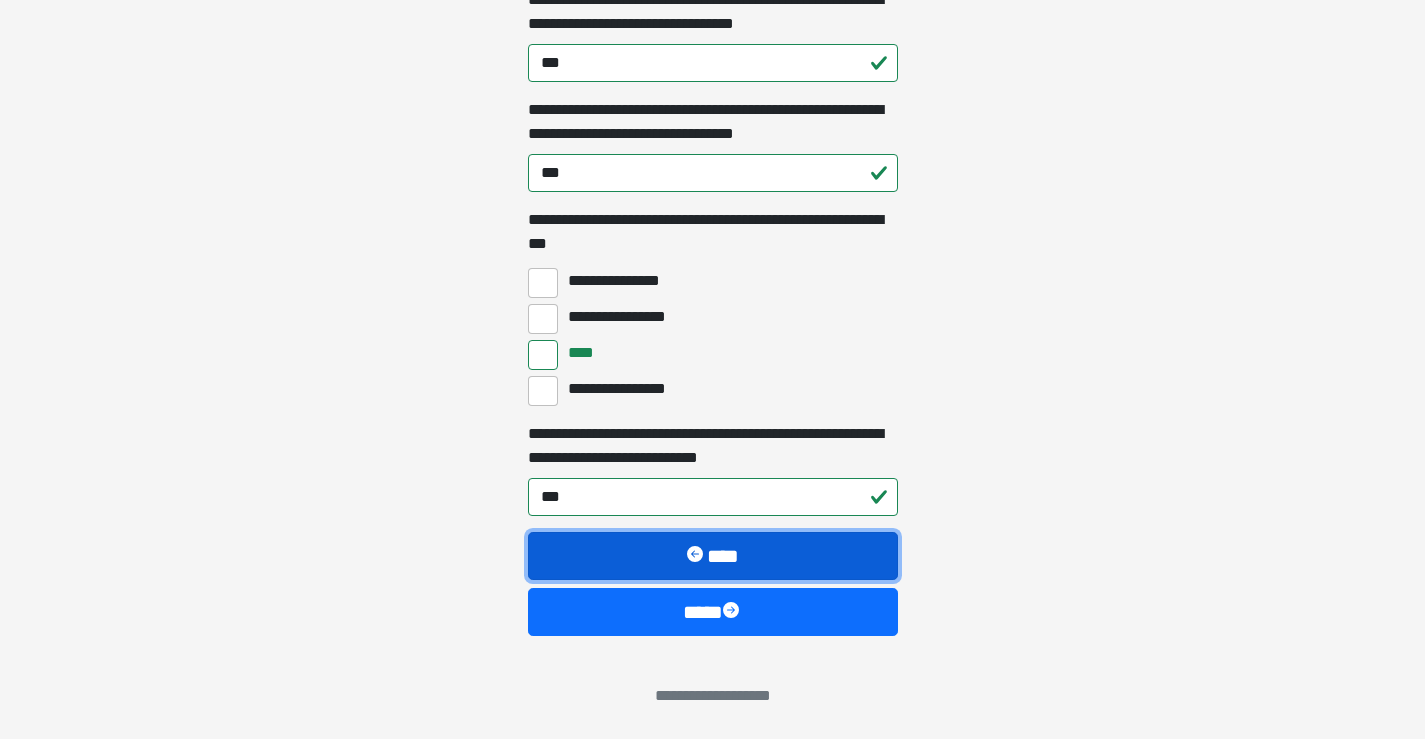 type 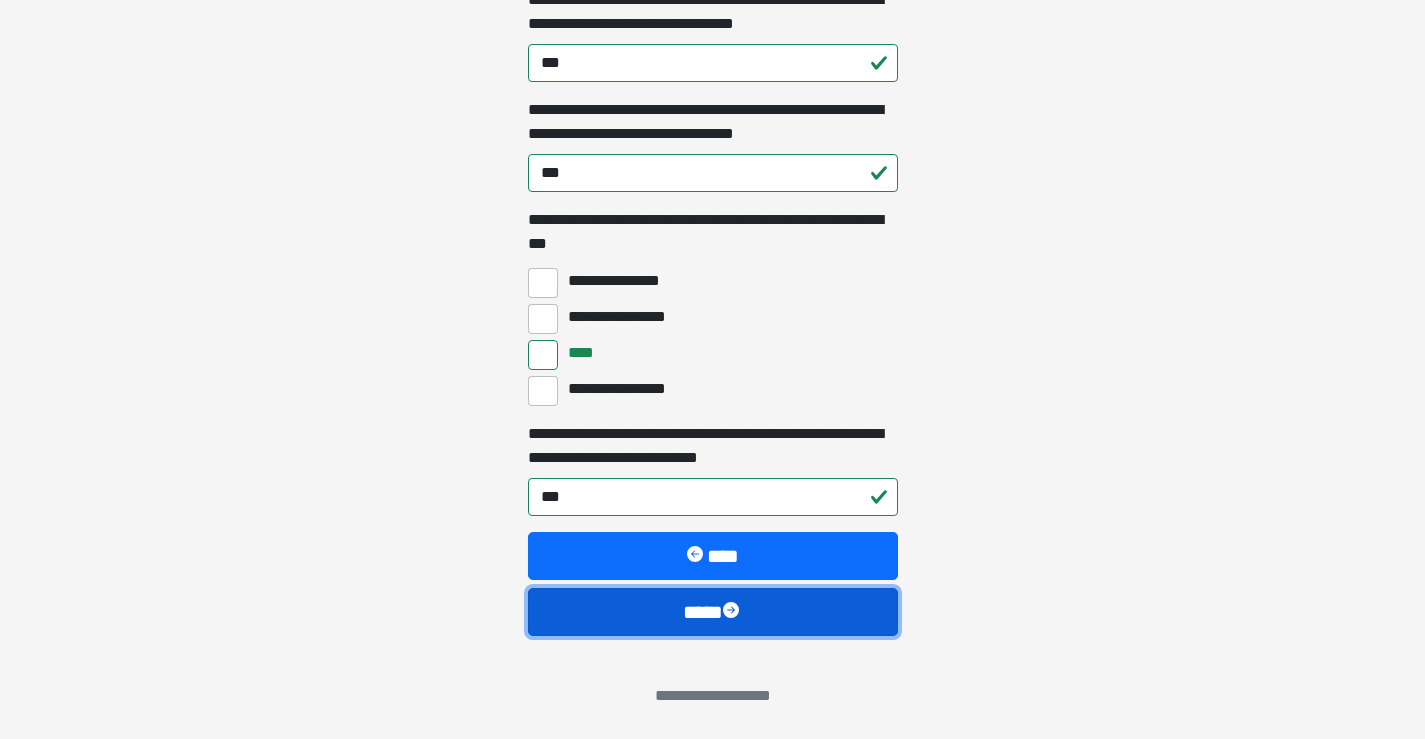 click on "****" at bounding box center [713, 612] 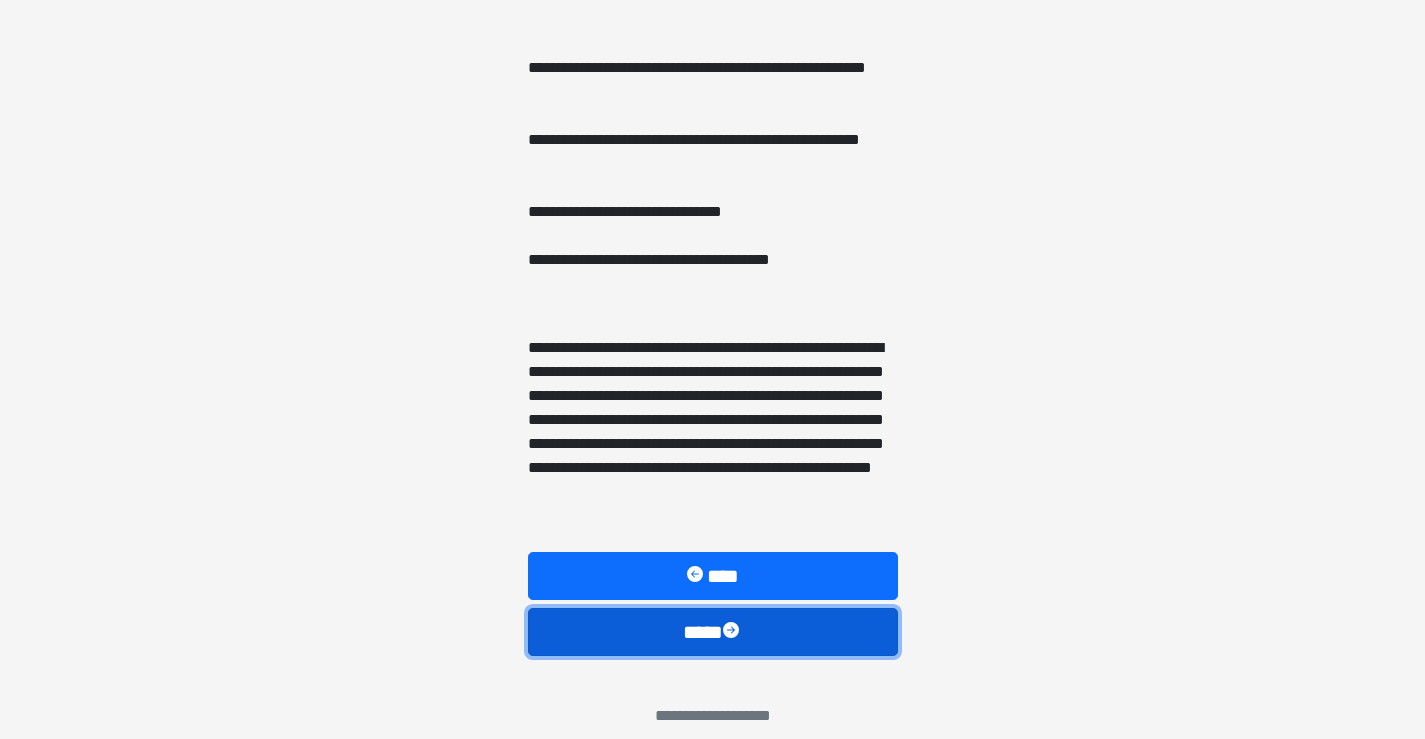 scroll, scrollTop: 1491, scrollLeft: 0, axis: vertical 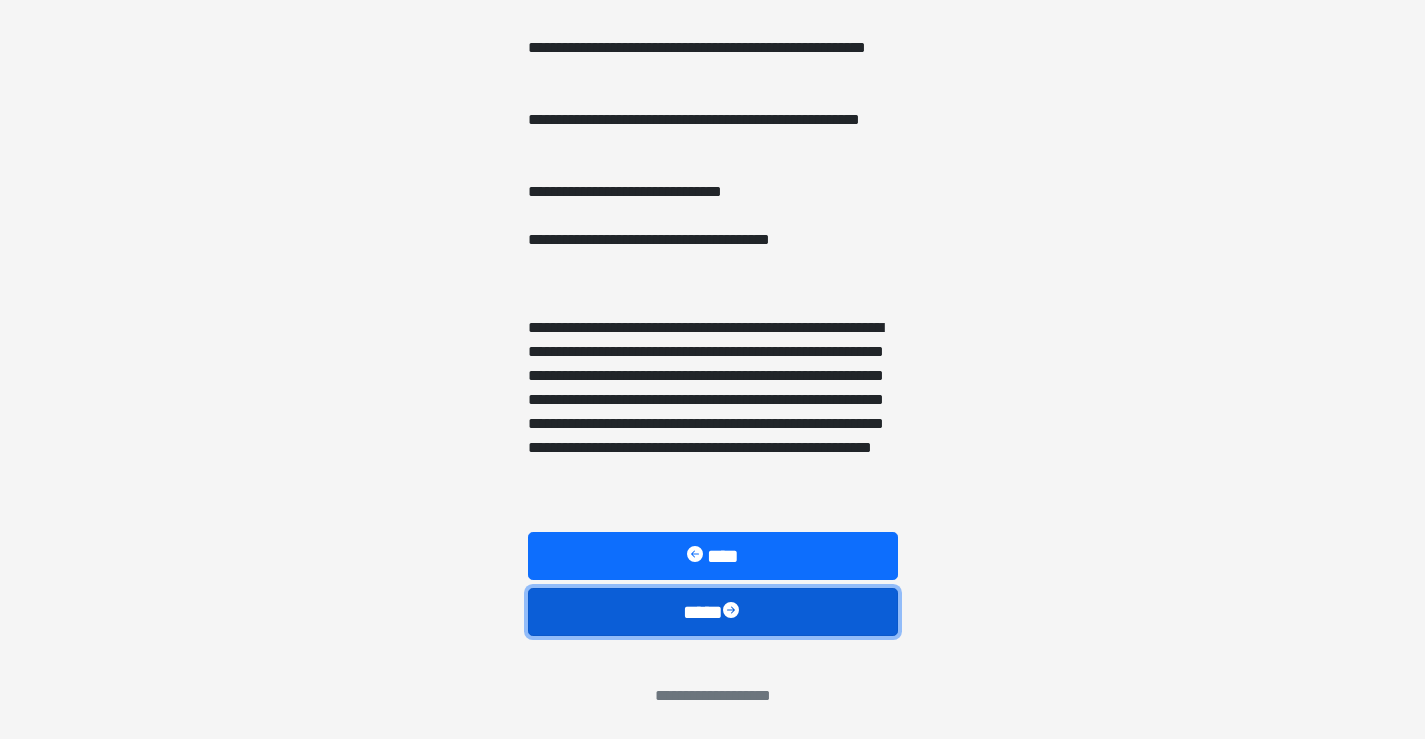 click at bounding box center (733, 612) 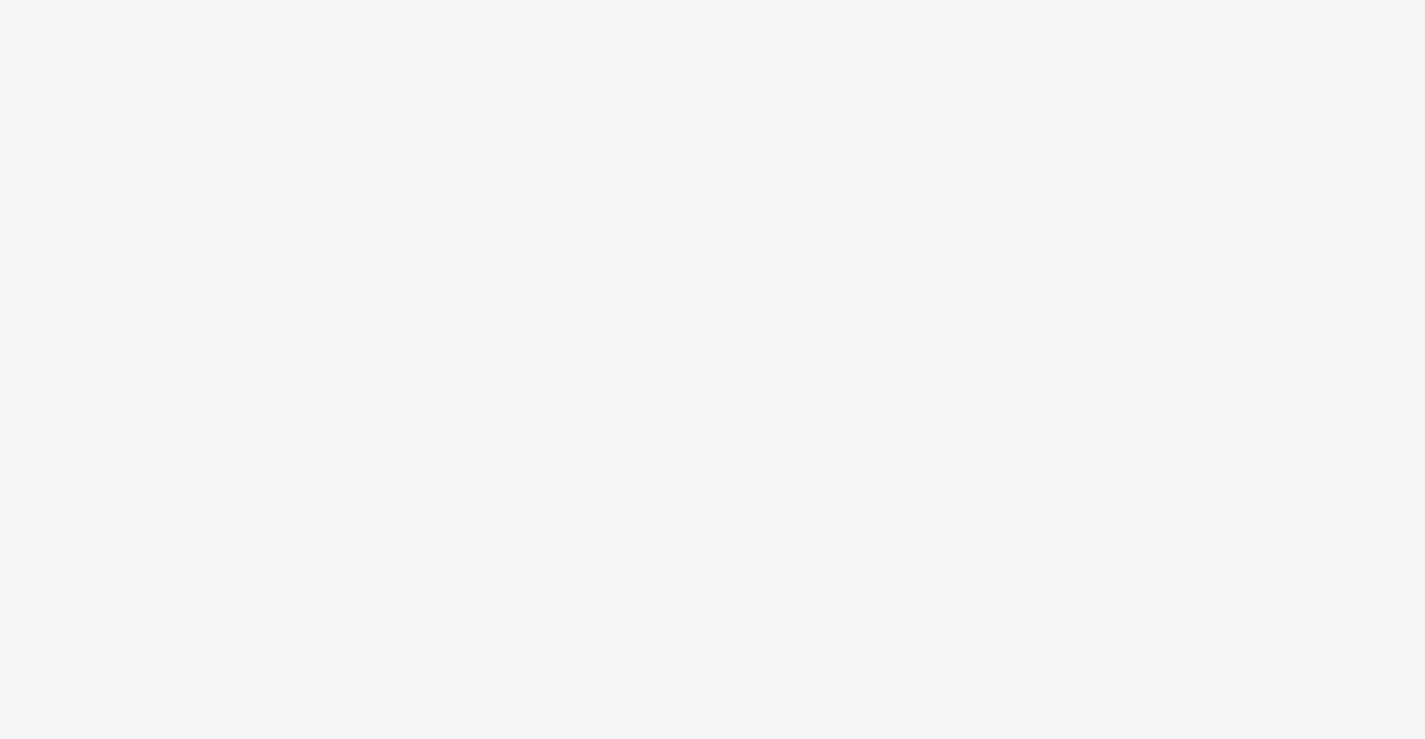 scroll, scrollTop: 25, scrollLeft: 0, axis: vertical 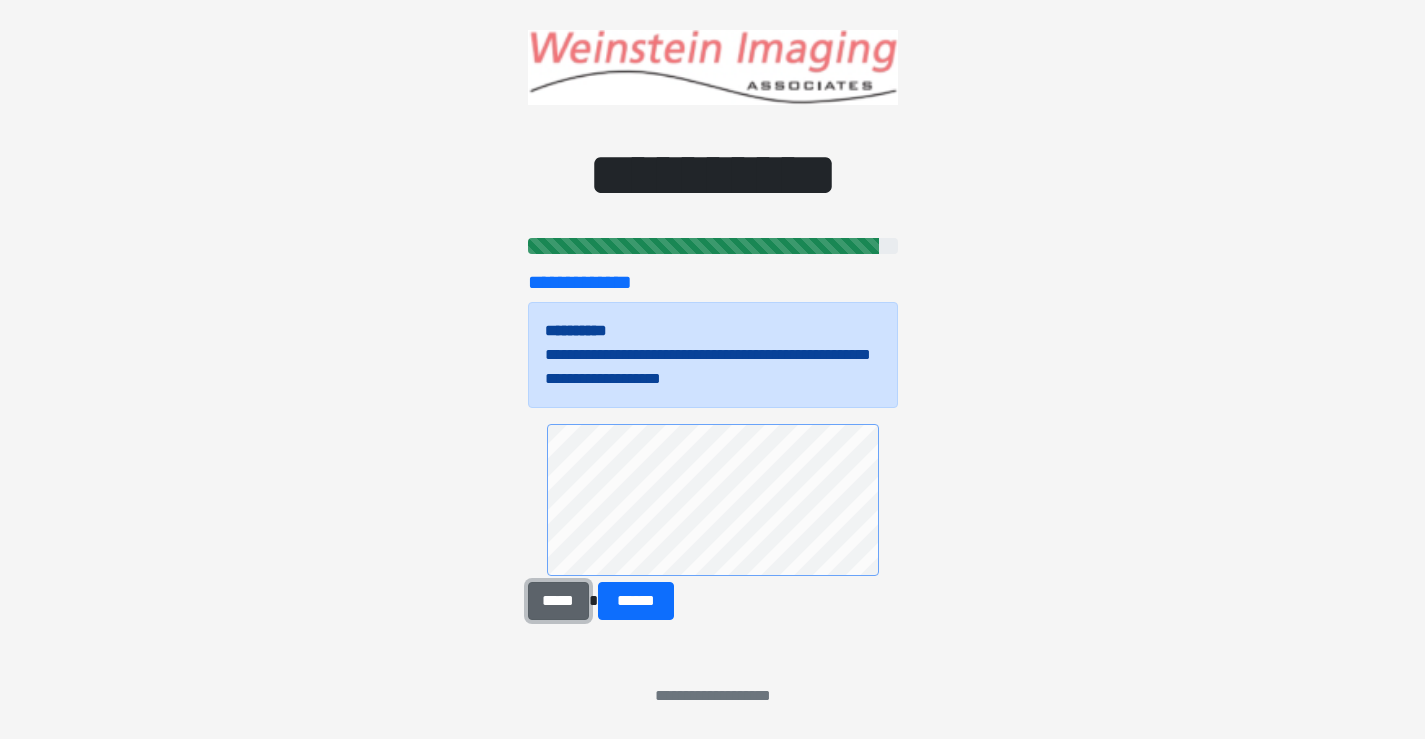 click on "*****" at bounding box center (559, 601) 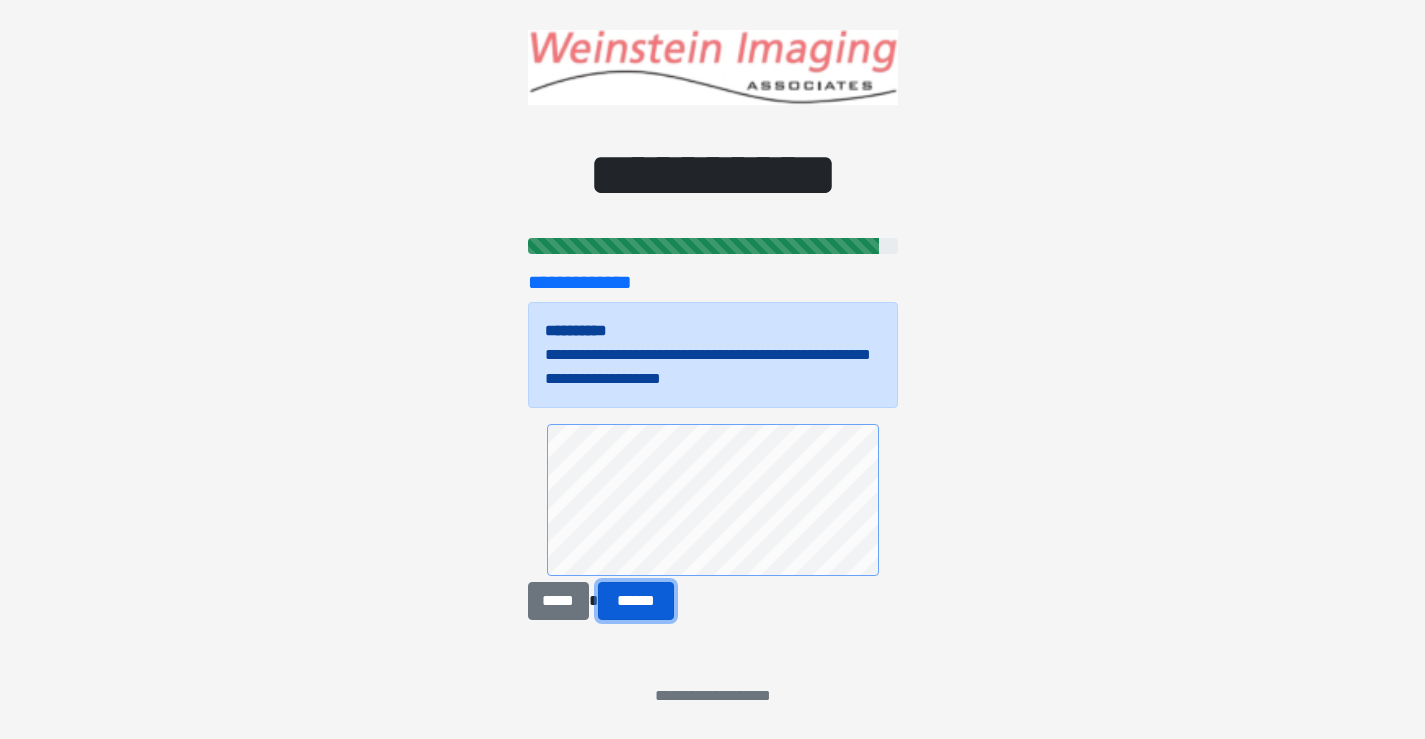 click on "******" at bounding box center (636, 601) 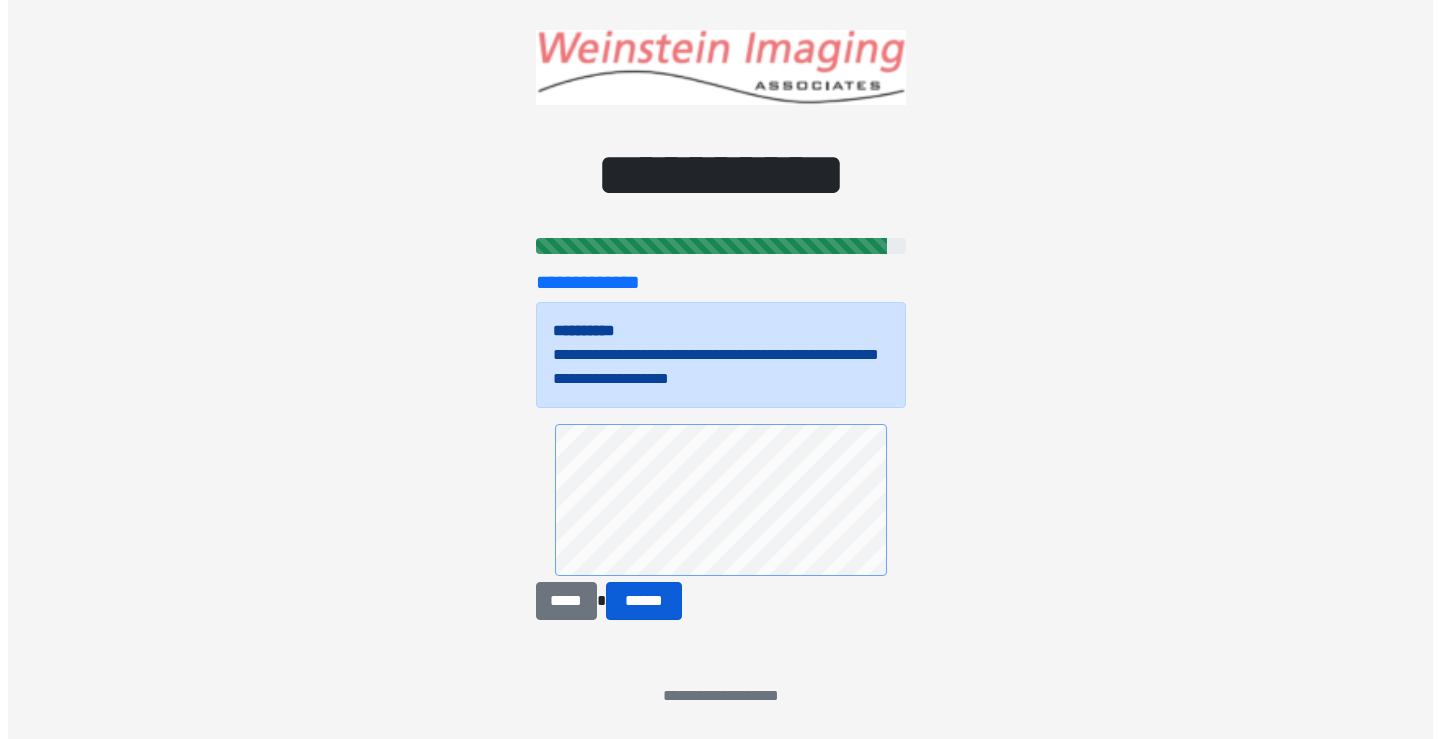 scroll, scrollTop: 0, scrollLeft: 0, axis: both 